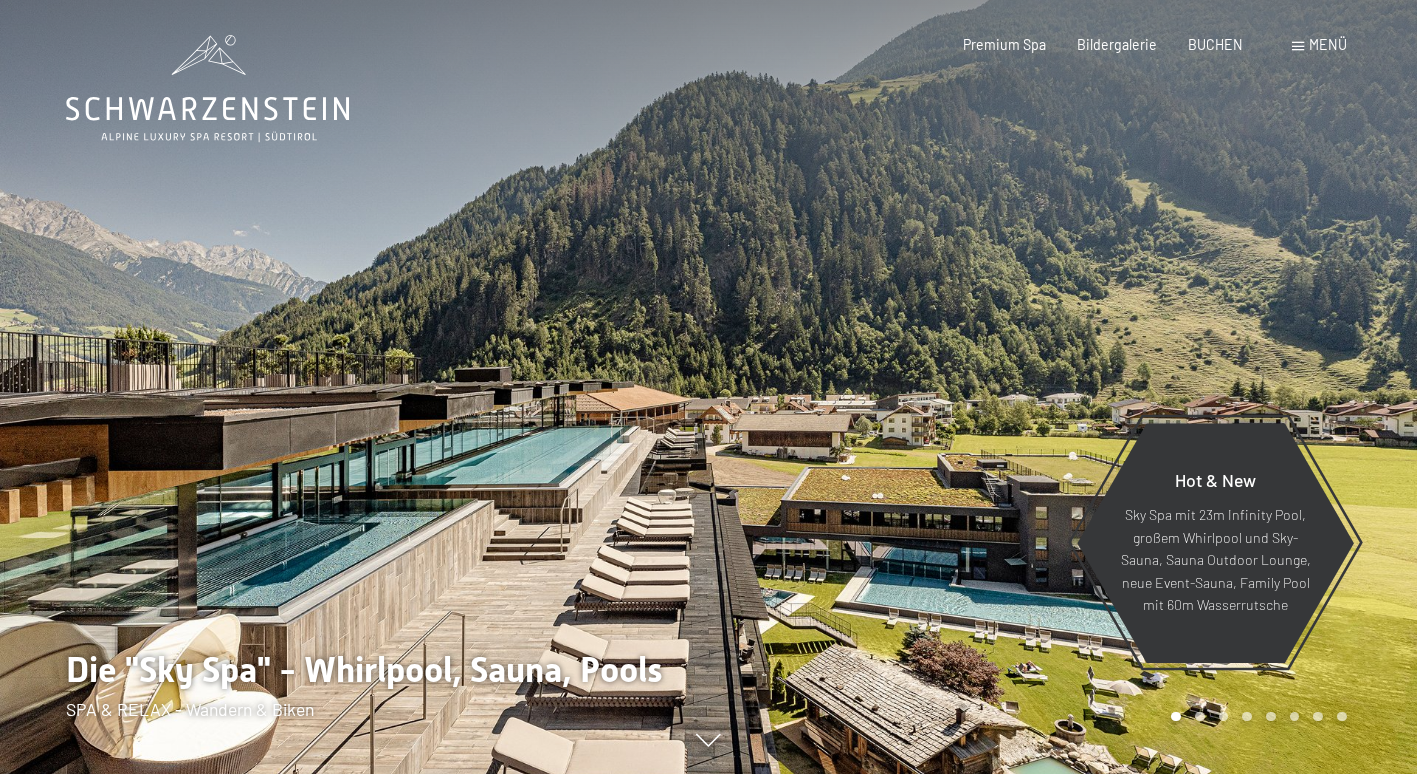 scroll, scrollTop: 0, scrollLeft: 0, axis: both 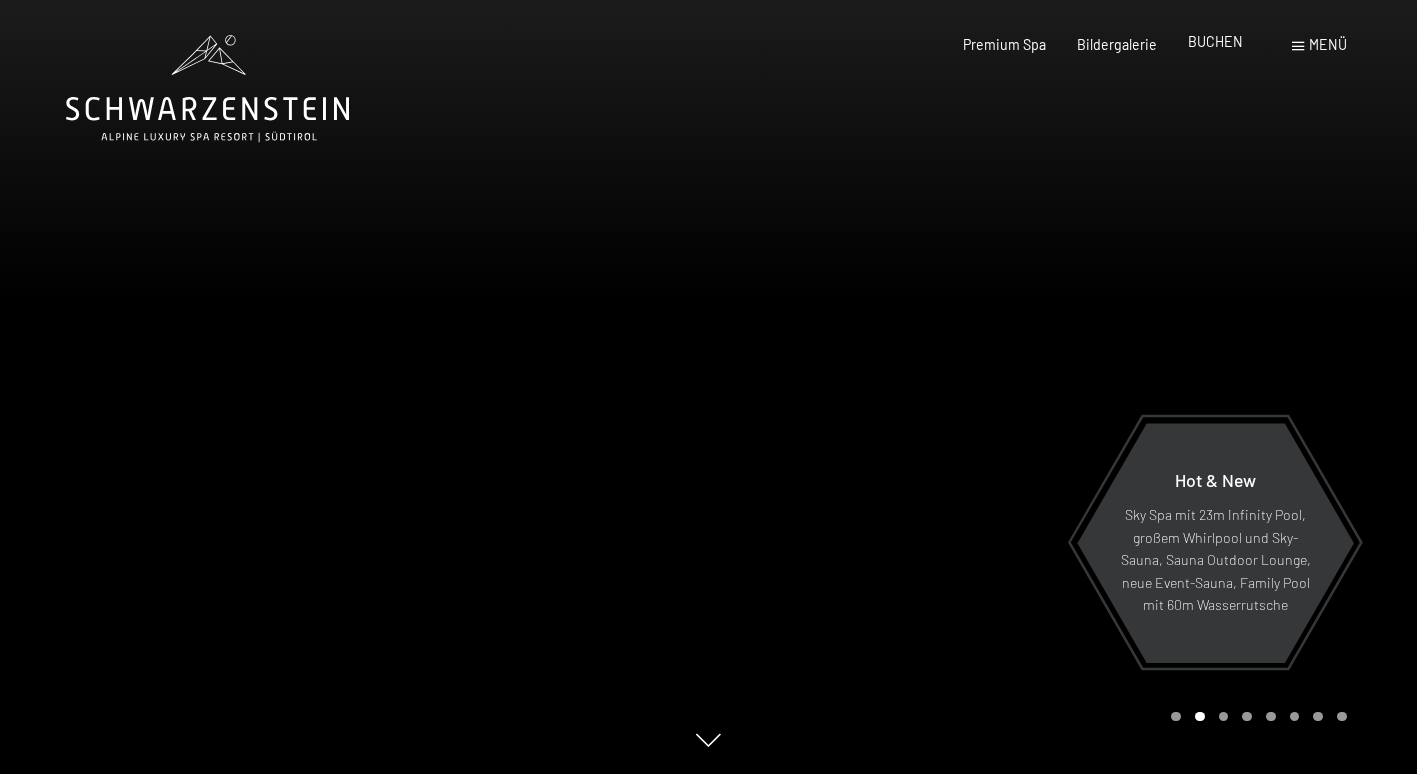 click on "BUCHEN" at bounding box center [1215, 41] 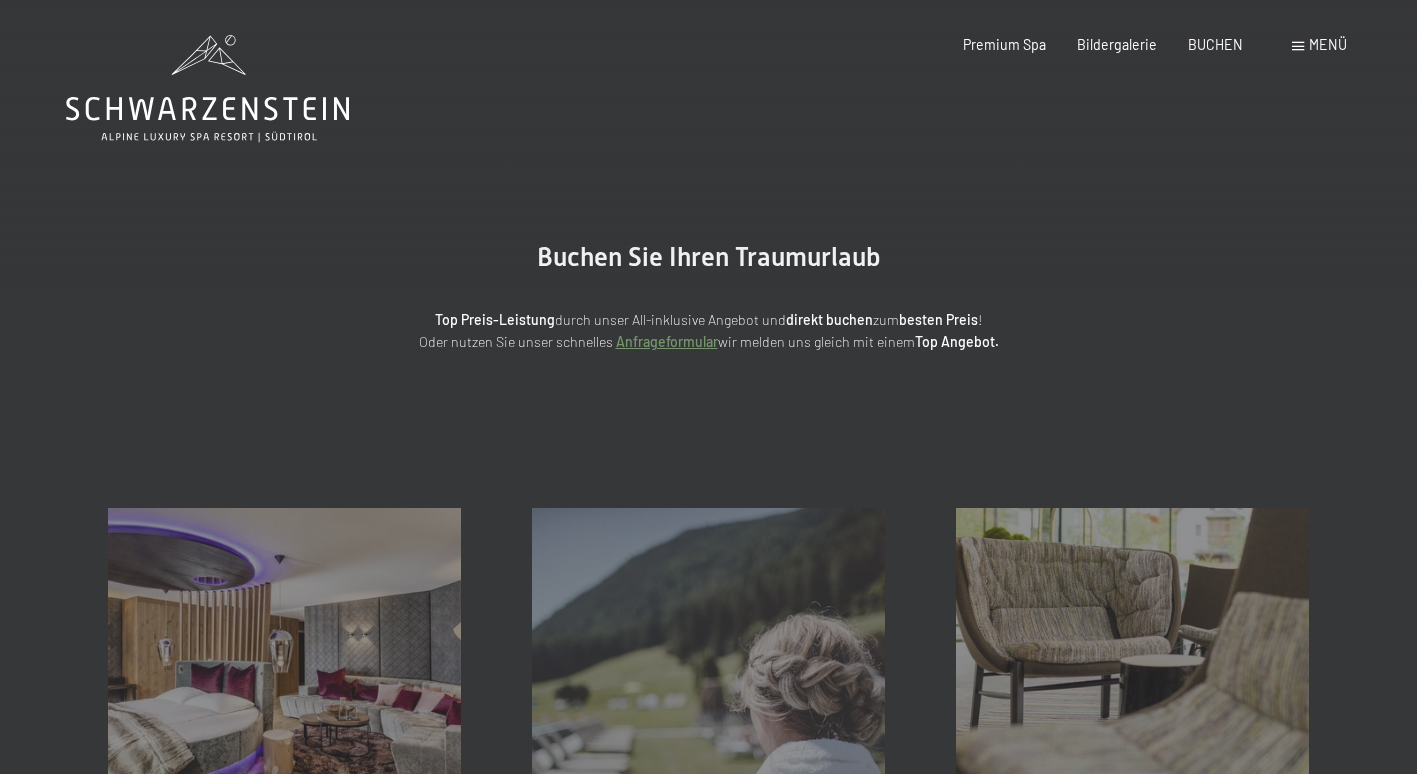 scroll, scrollTop: 0, scrollLeft: 0, axis: both 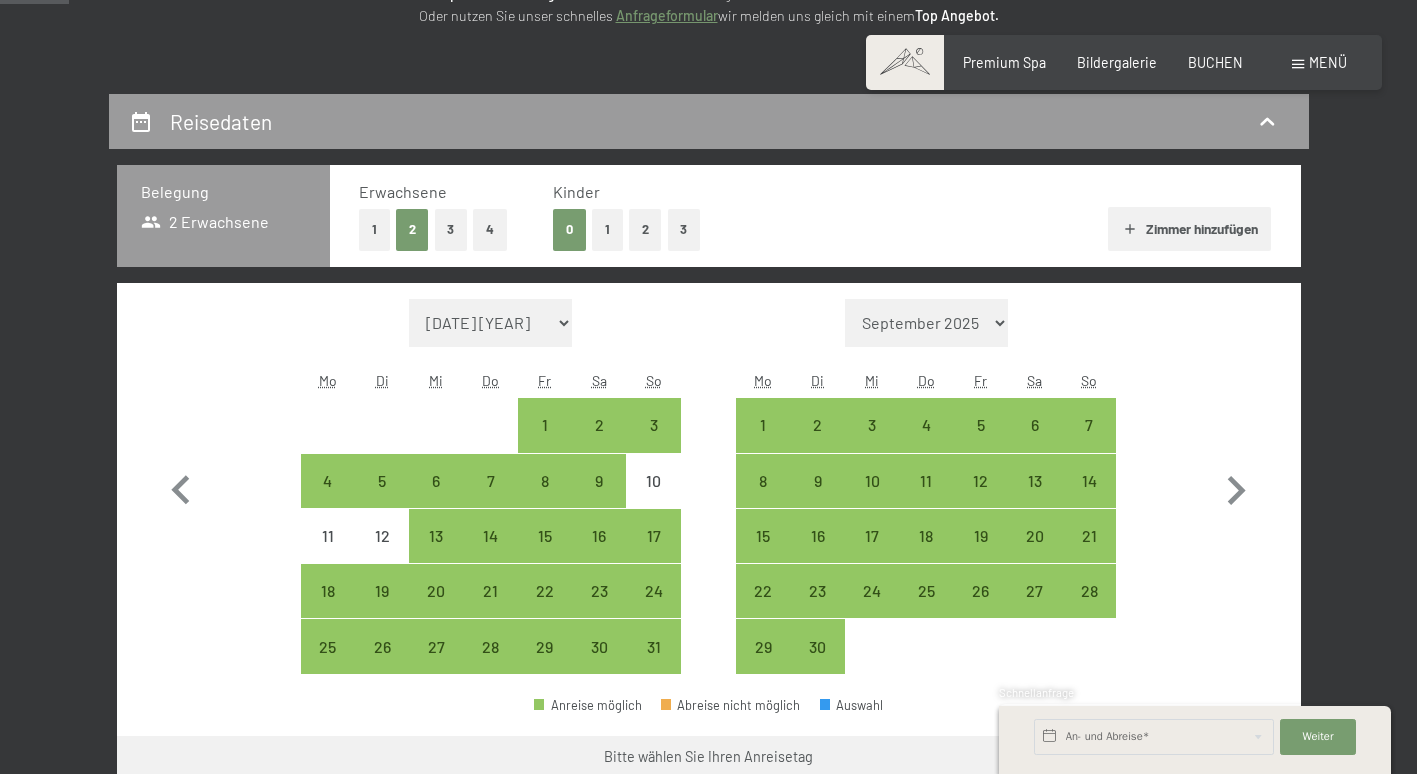 click on "1" at bounding box center [374, 229] 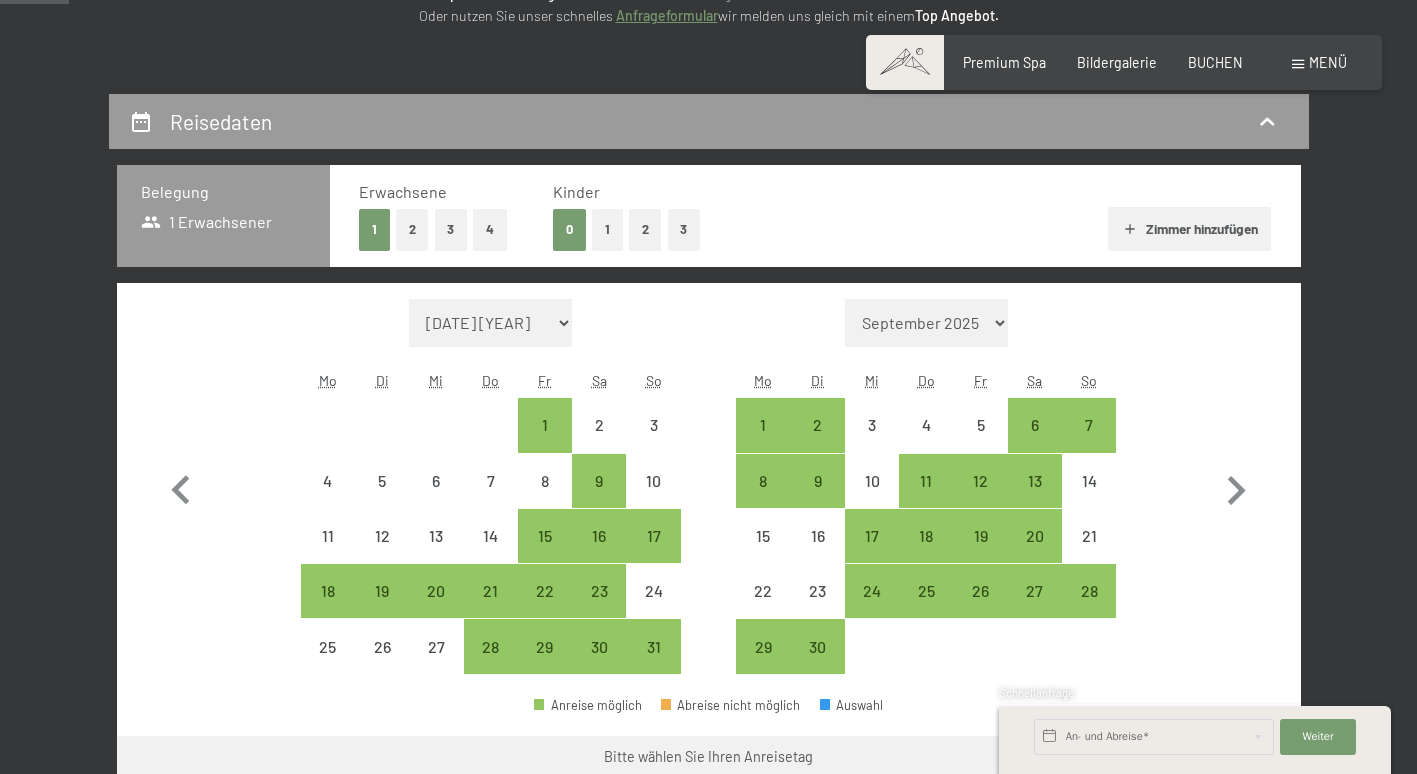 click on "2" at bounding box center [645, 229] 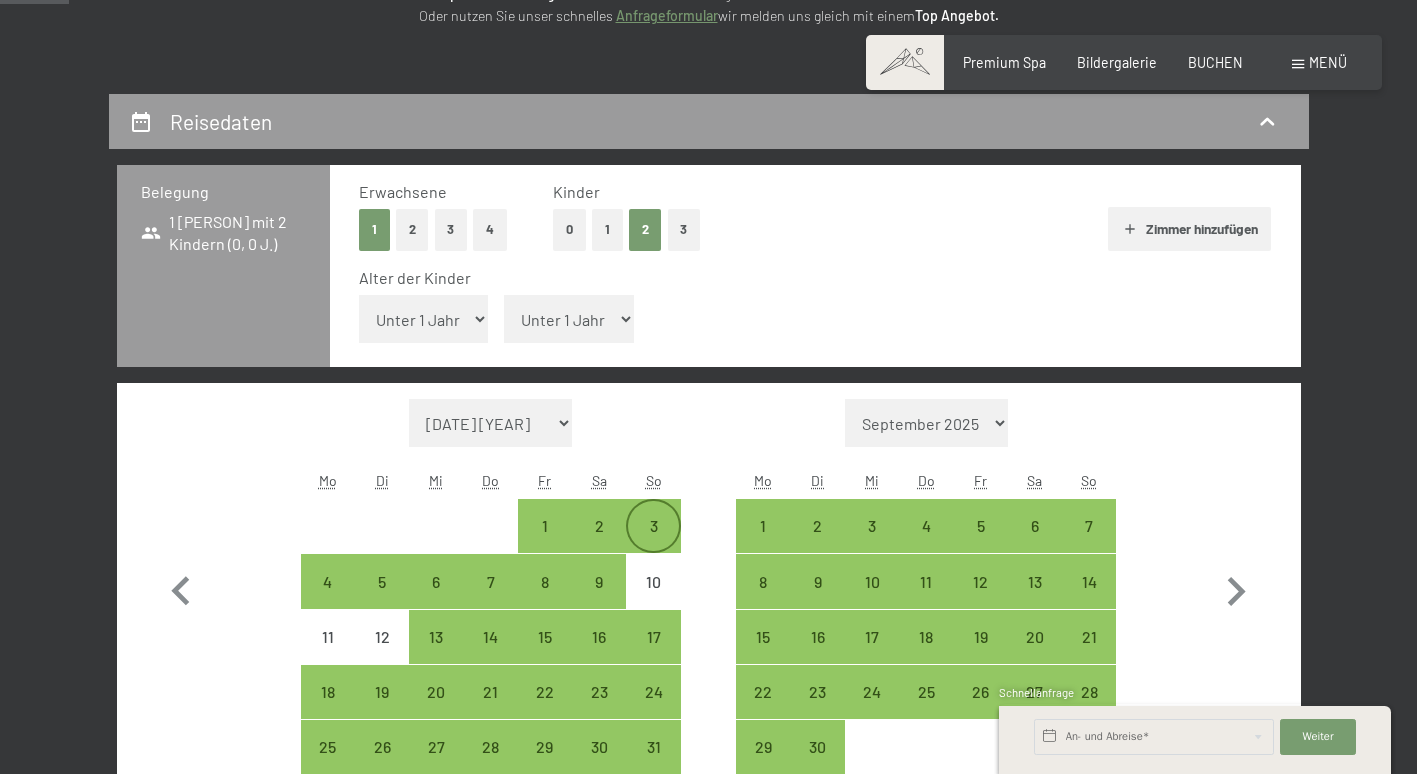 click on "3" at bounding box center [653, 543] 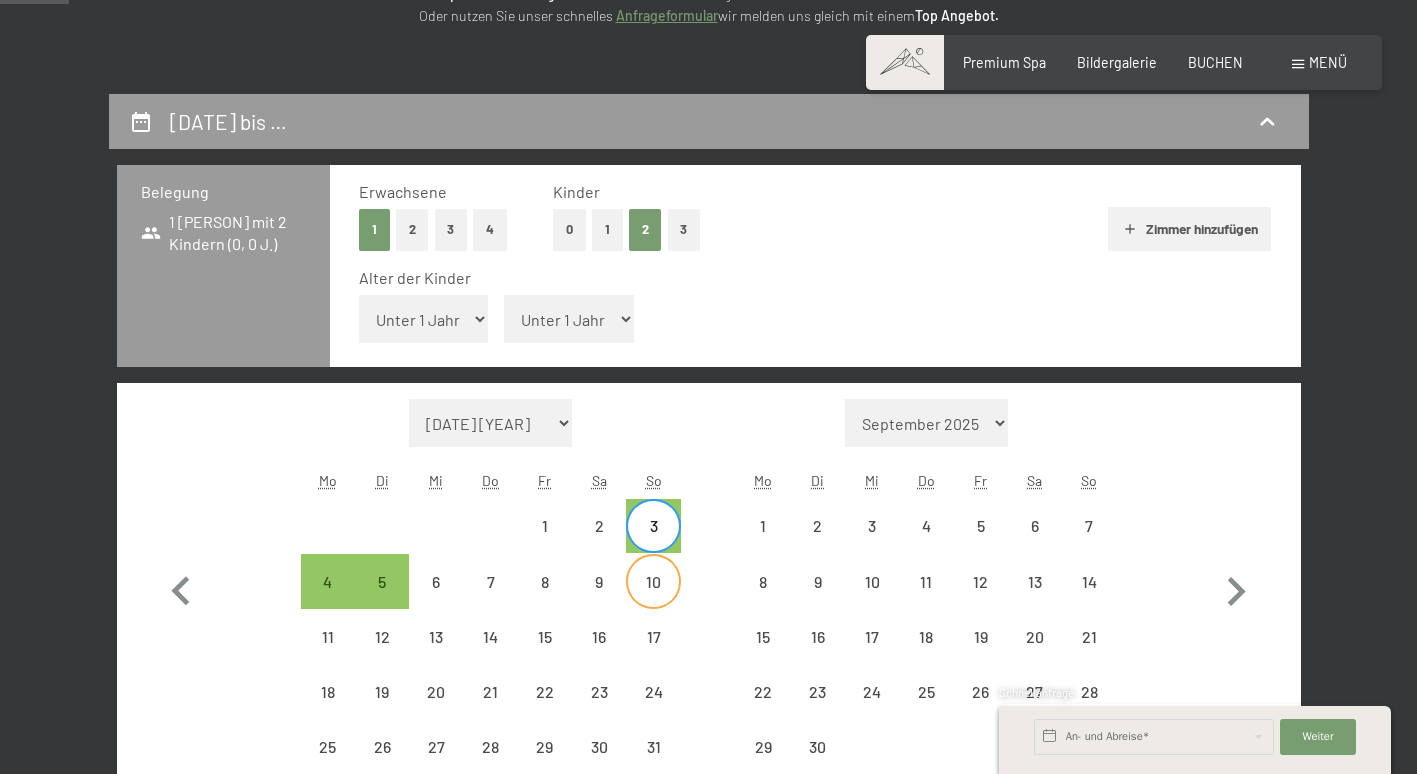 click on "10" at bounding box center [653, 599] 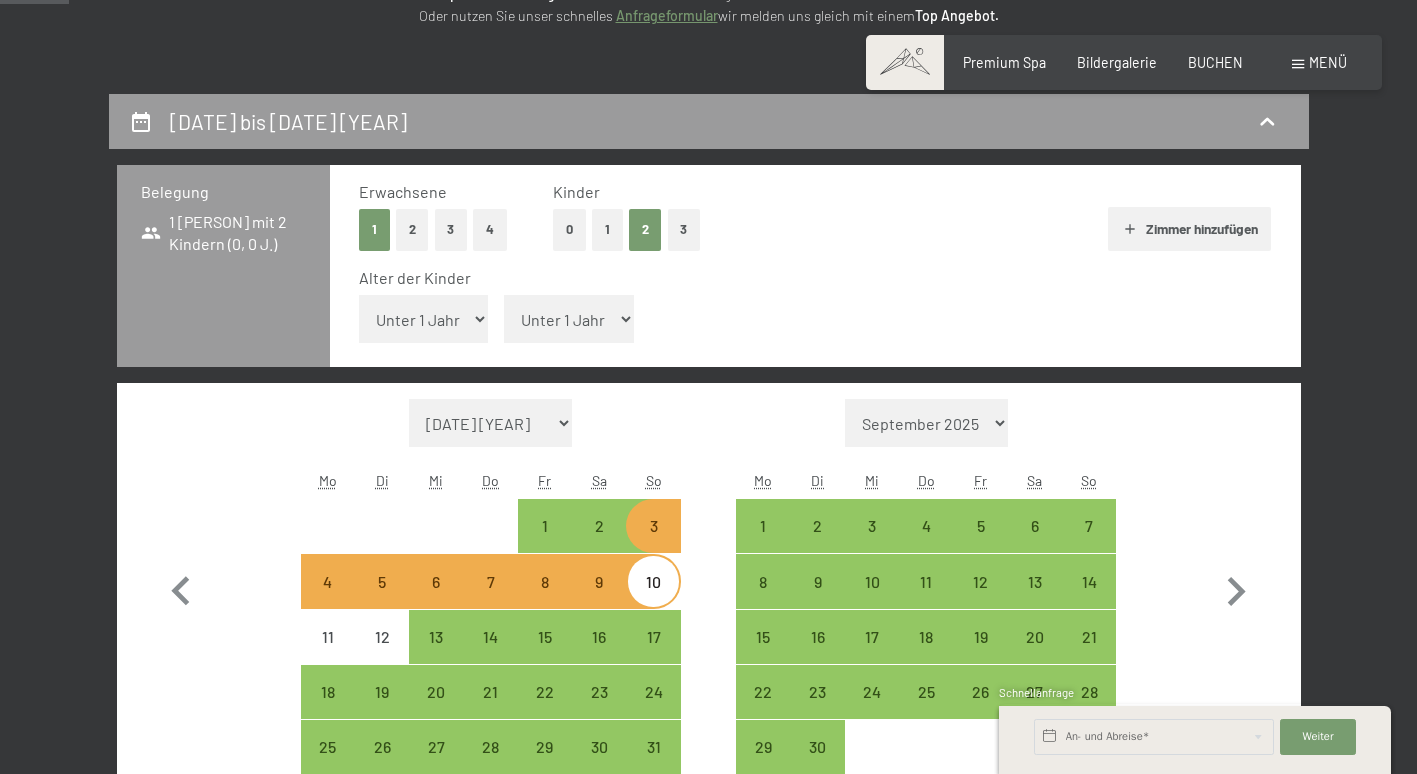 click on "Monat/Jahr August [YEAR] September [YEAR] Oktober [YEAR] November [YEAR] Dezember [YEAR] Januar [YEAR] Februar [YEAR] März [YEAR] April [YEAR] Mai [YEAR] Juni [YEAR] Juli [YEAR] August [YEAR] September [YEAR] Oktober [YEAR] November [YEAR] Dezember [YEAR] Januar [YEAR] Februar [YEAR] März [YEAR] April [YEAR] Mai [YEAR] Juni [YEAR] Juli [YEAR] August [YEAR] September [YEAR] Mo Di Mi Do Fr Sa So 1 2 3 4 5 6 7 8 9 10 11 12 13 14 15 16 17 18 19 20 21 22 23 24 25 26 27 28 29 30 31 Monat/Jahr September [YEAR] Oktober [YEAR] November [YEAR] Dezember [YEAR] Januar [YEAR] Februar [YEAR] März [YEAR] April [YEAR] Mai [YEAR] Juni [YEAR] Juli [YEAR] August [YEAR] September [YEAR] Oktober [YEAR] November [YEAR] Dezember [YEAR] Januar [YEAR] Februar [YEAR] März [YEAR] April [YEAR] Mai [YEAR] Juni [YEAR] Juli [YEAR] August [YEAR] September [YEAR] Mo Di Mi Do Fr Sa So 1 2 3 4 5 6 7 8 9 10 11 12 13 14 15 16 17 18 19 20 21 22 23 24 25 26 27 28 29 30" at bounding box center [708, 587] 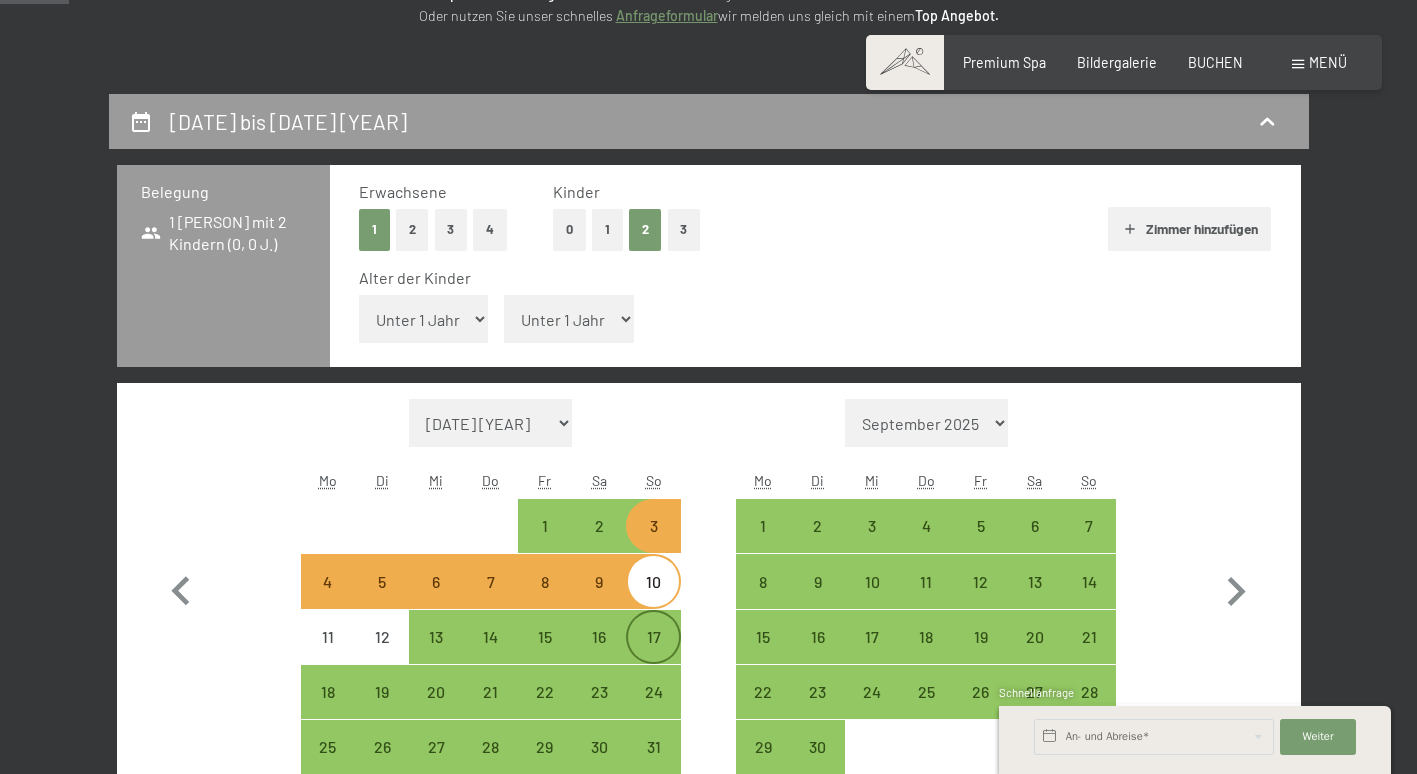click on "17" at bounding box center [653, 654] 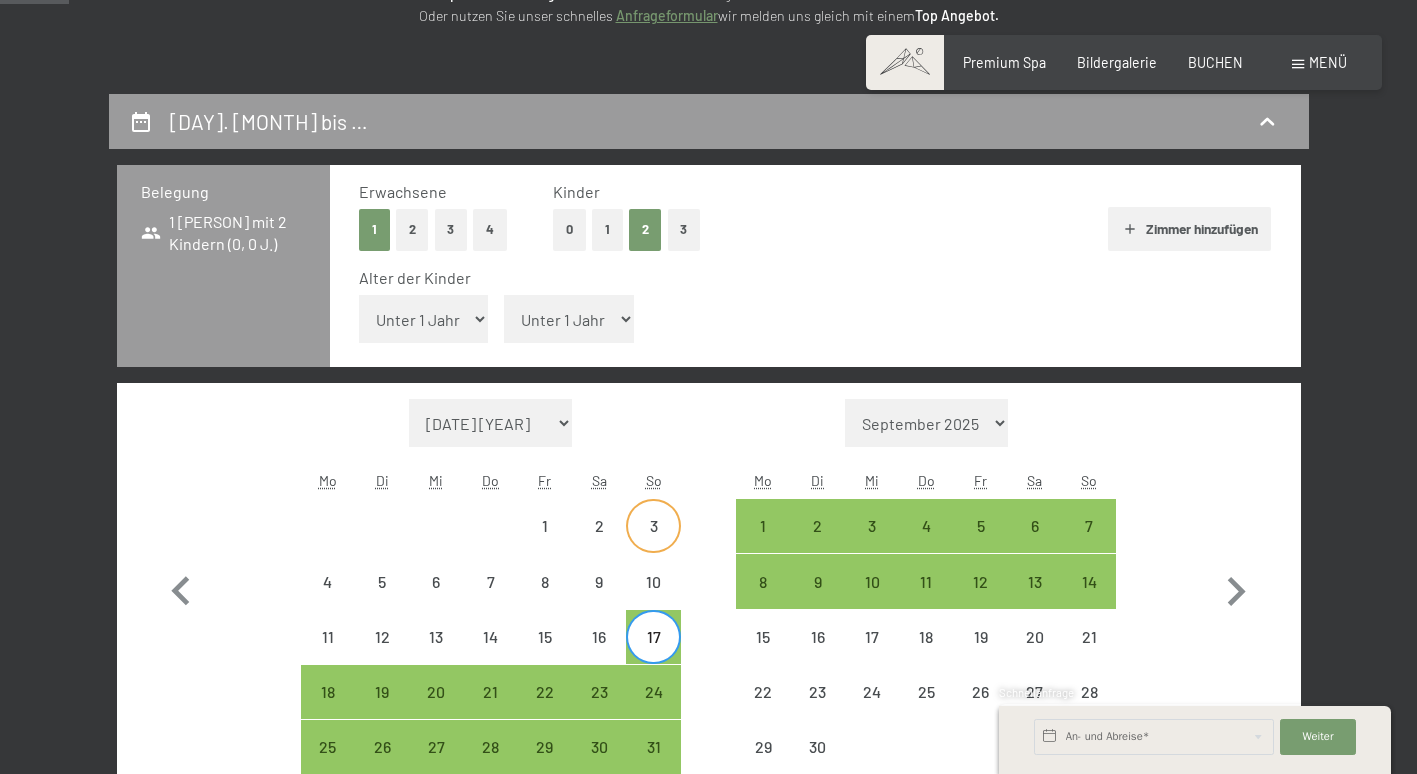 click on "3" at bounding box center (653, 543) 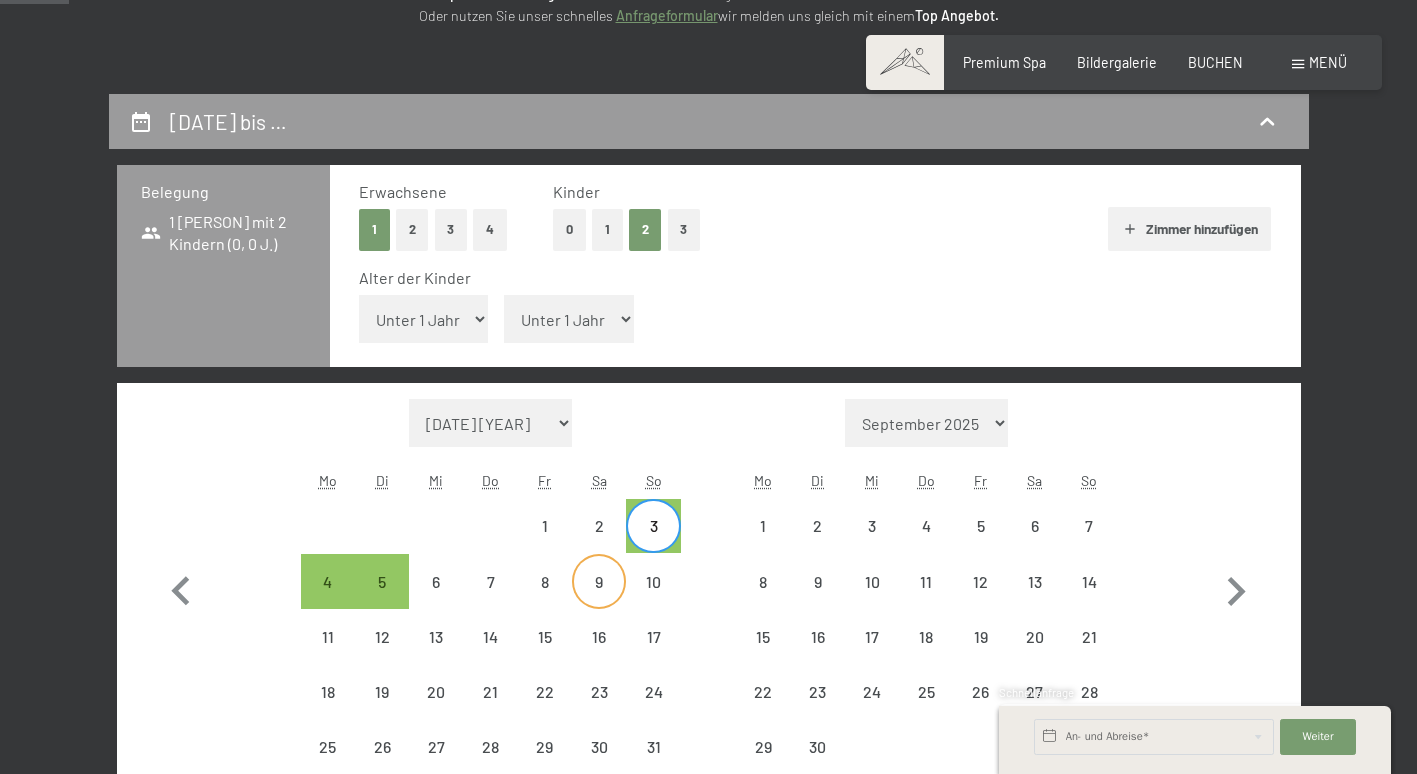 click on "9" at bounding box center [599, 599] 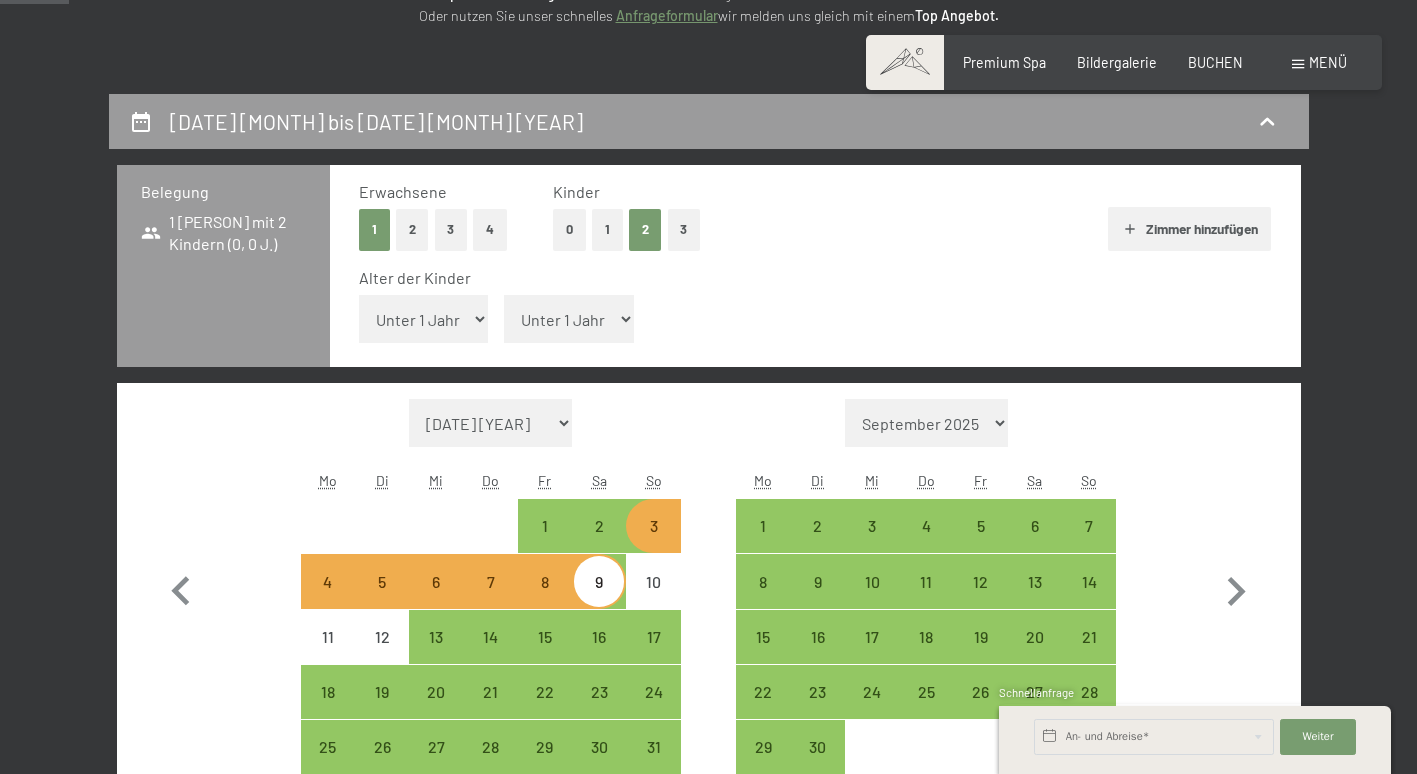 click on "So" at bounding box center [653, 481] 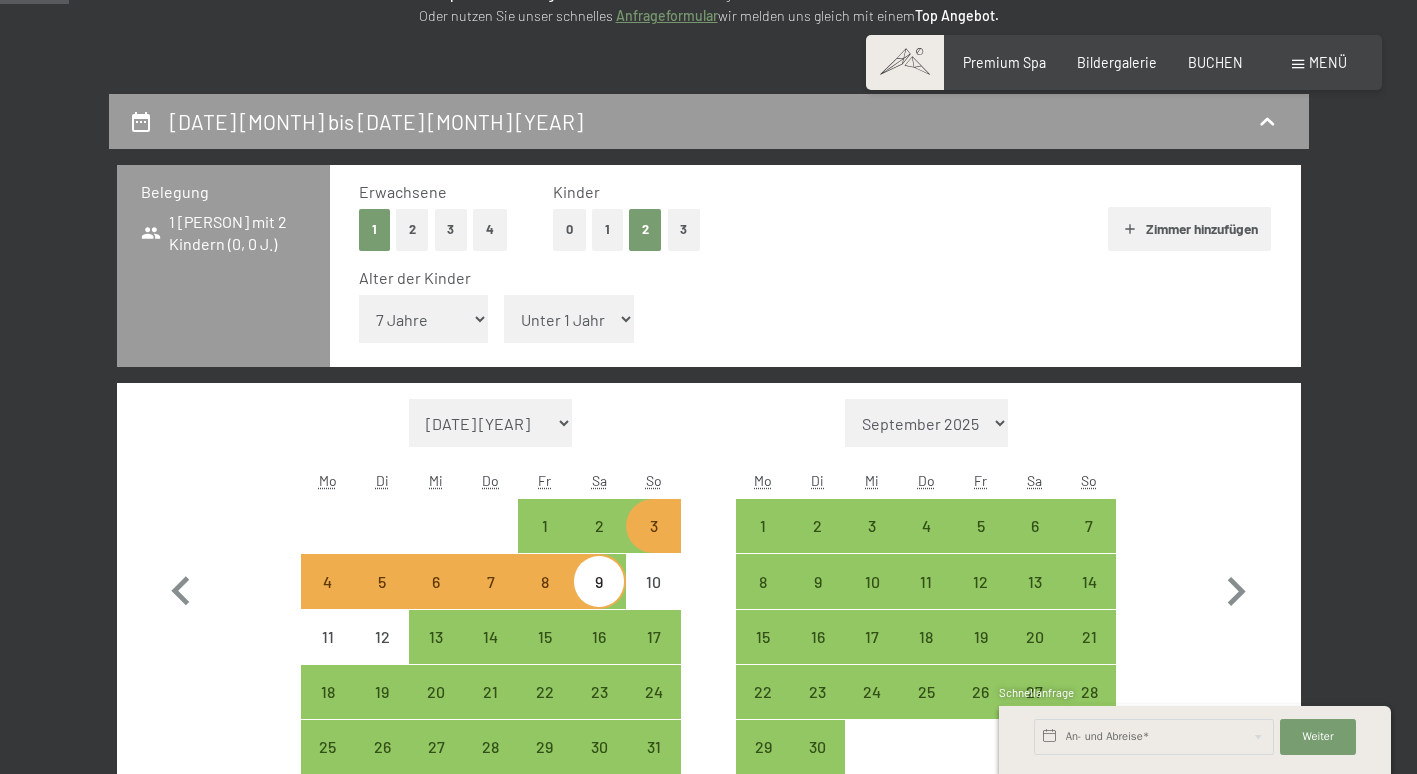 click on "Unter 1 Jahr 1 Jahr 2 Jahre 3 Jahre 4 Jahre 5 Jahre 6 Jahre 7 Jahre 8 Jahre 9 Jahre 10 Jahre 11 Jahre 12 Jahre 13 Jahre 14 Jahre 15 Jahre 16 Jahre 17 Jahre" at bounding box center (424, 319) 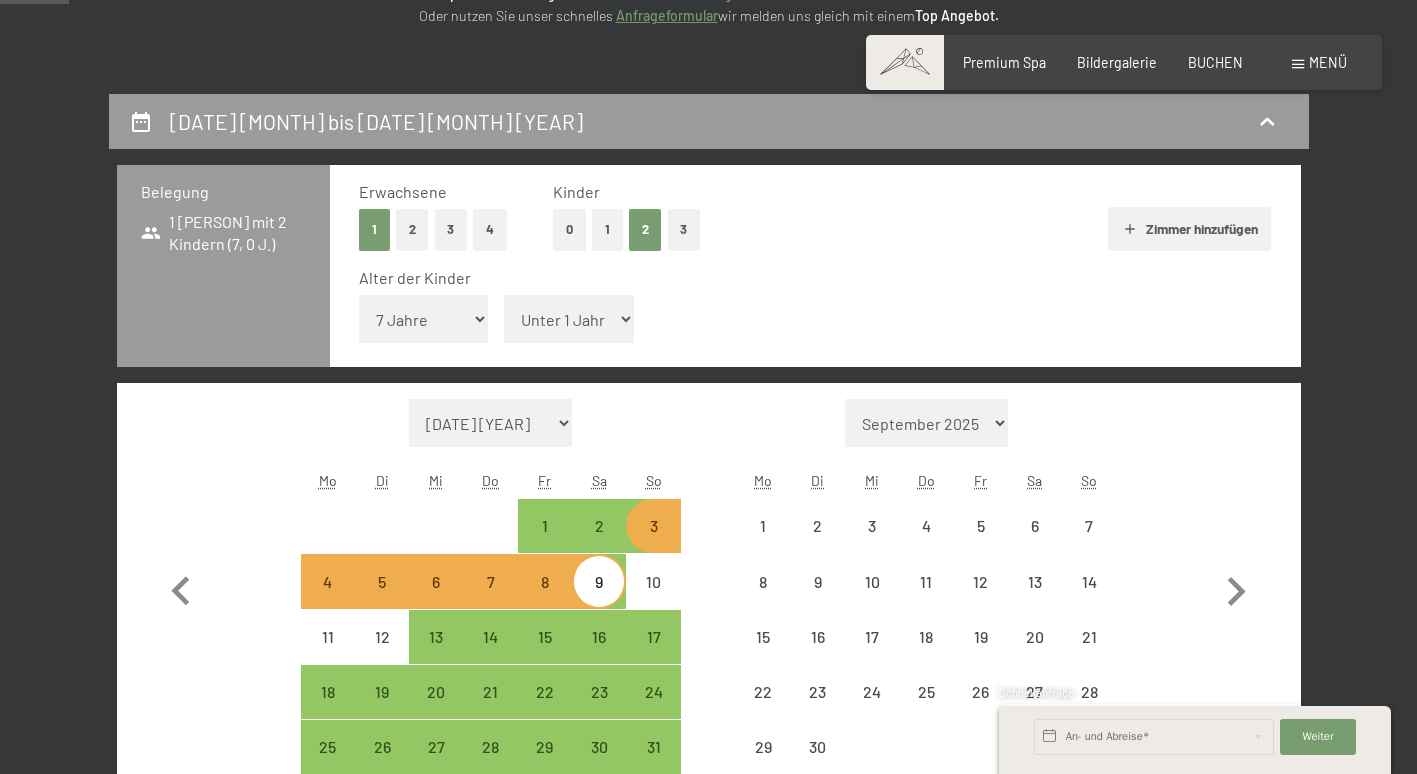 click on "Unter 1 Jahr 1 Jahr 2 Jahre 3 Jahre 4 Jahre 5 Jahre 6 Jahre 7 Jahre 8 Jahre 9 Jahre 10 Jahre 11 Jahre 12 Jahre 13 Jahre 14 Jahre 15 Jahre 16 Jahre 17 Jahre" at bounding box center (569, 319) 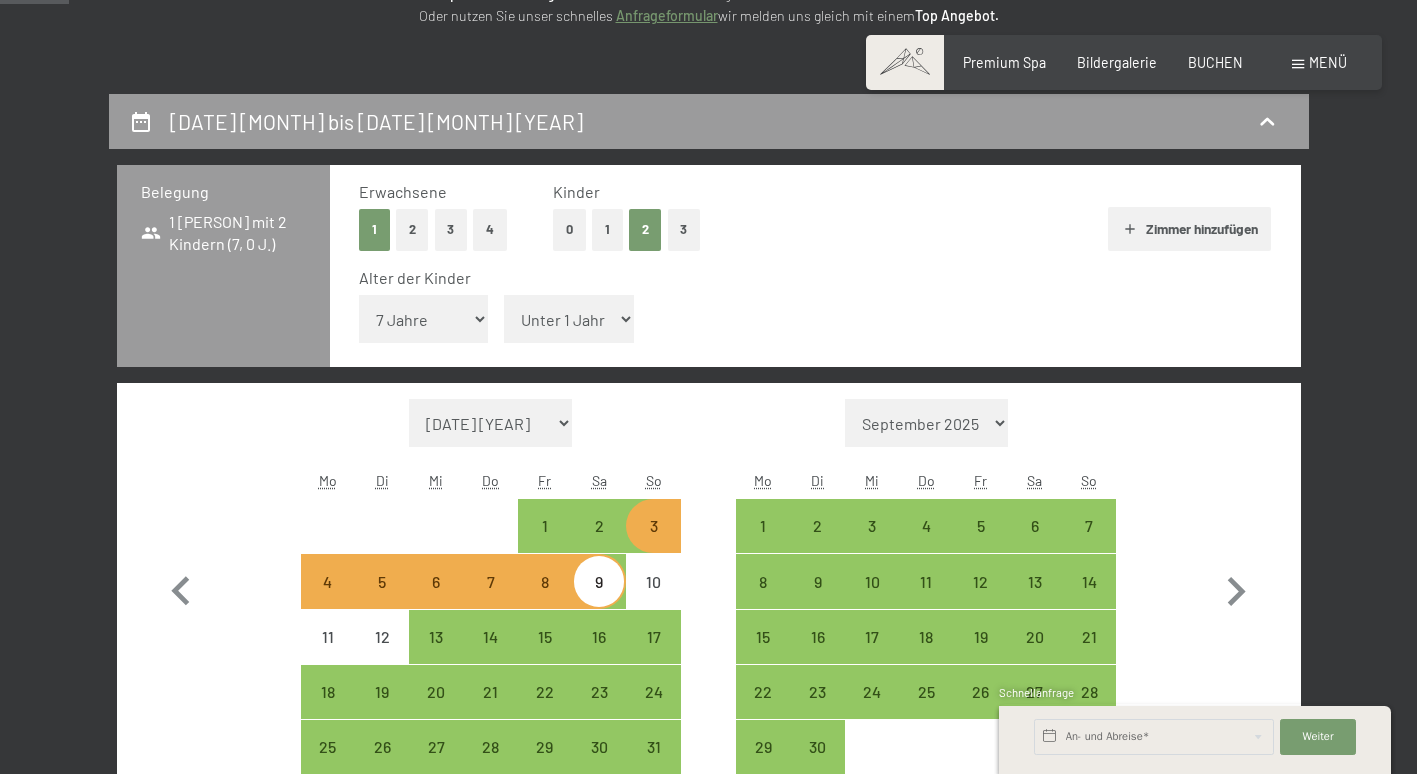 select on "10" 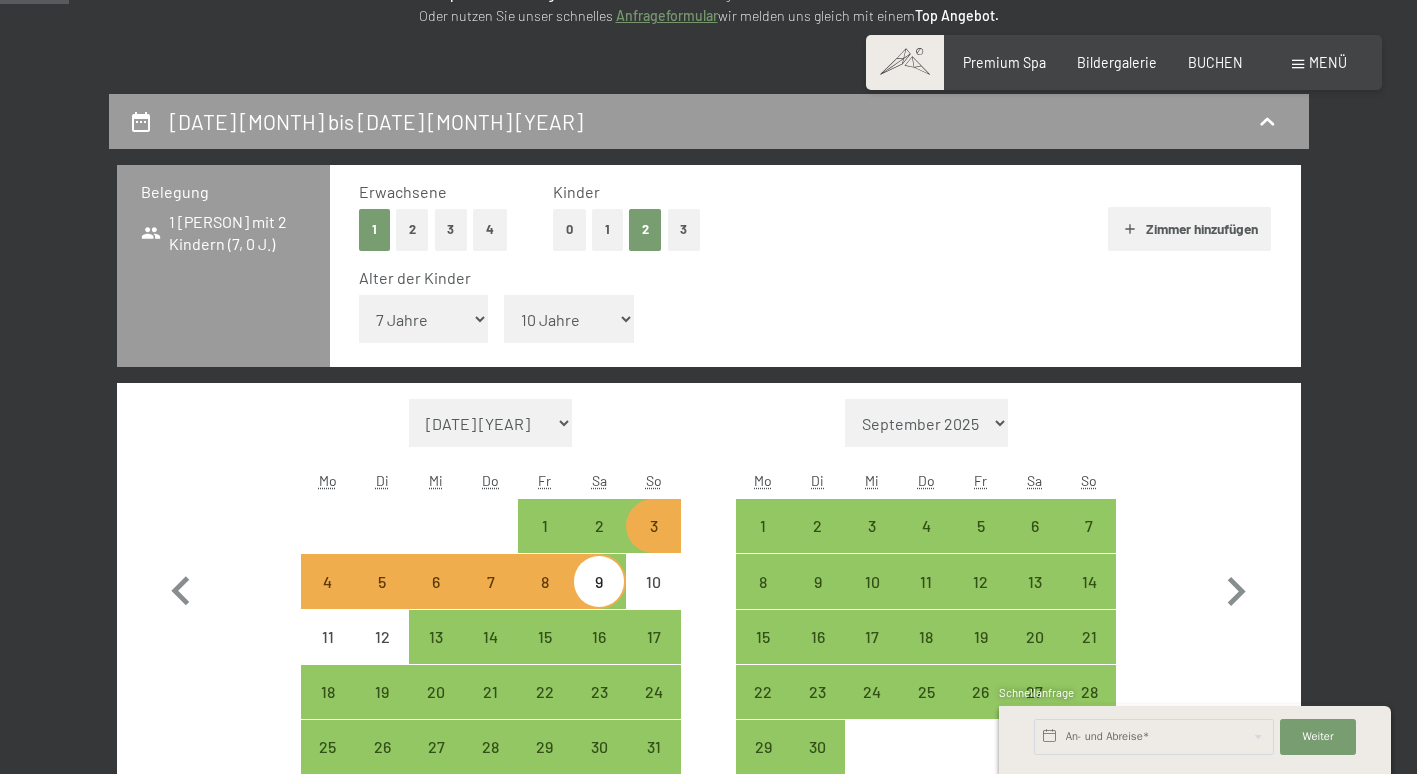 click on "Unter 1 Jahr 1 Jahr 2 Jahre 3 Jahre 4 Jahre 5 Jahre 6 Jahre 7 Jahre 8 Jahre 9 Jahre 10 Jahre 11 Jahre 12 Jahre 13 Jahre 14 Jahre 15 Jahre 16 Jahre 17 Jahre" at bounding box center (569, 319) 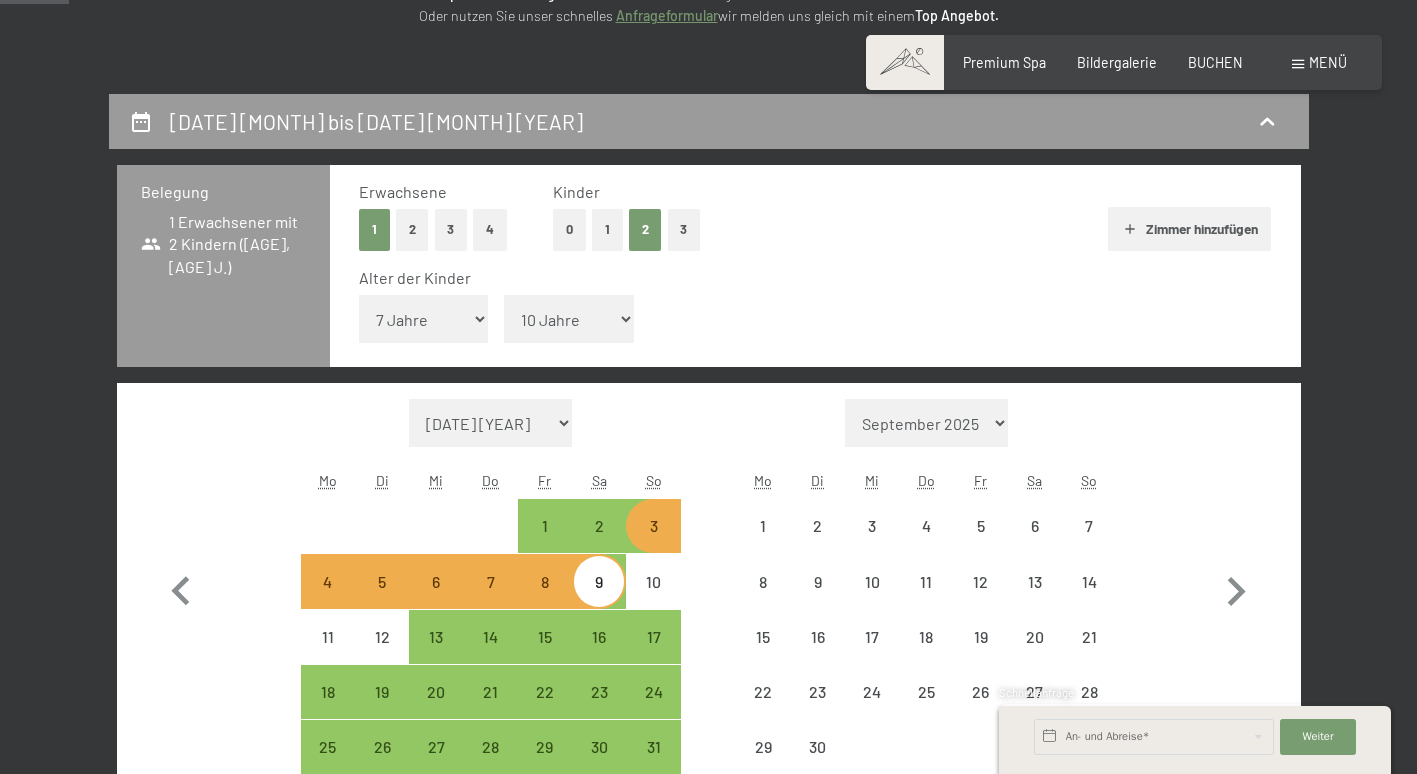 click on "3" at bounding box center (653, 526) 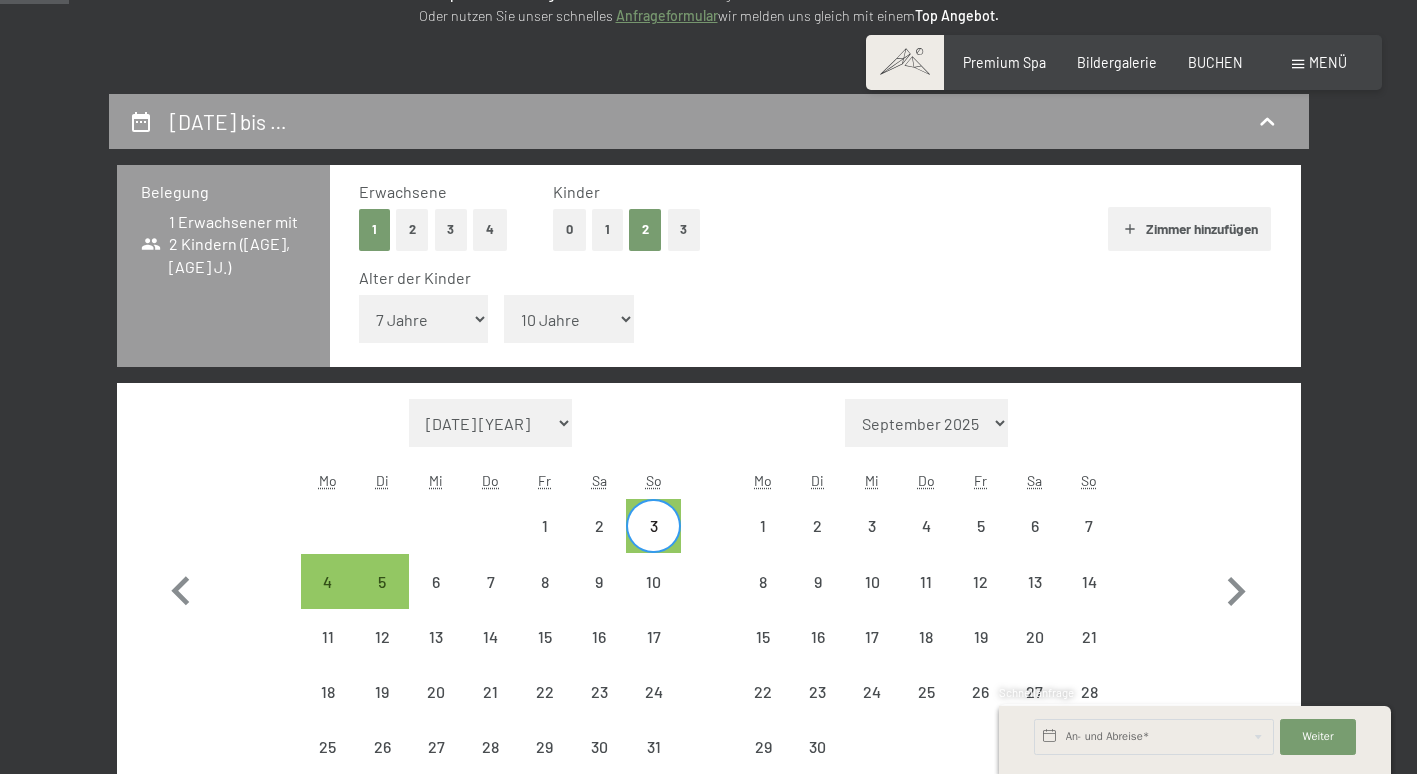 click on "2" at bounding box center (599, 526) 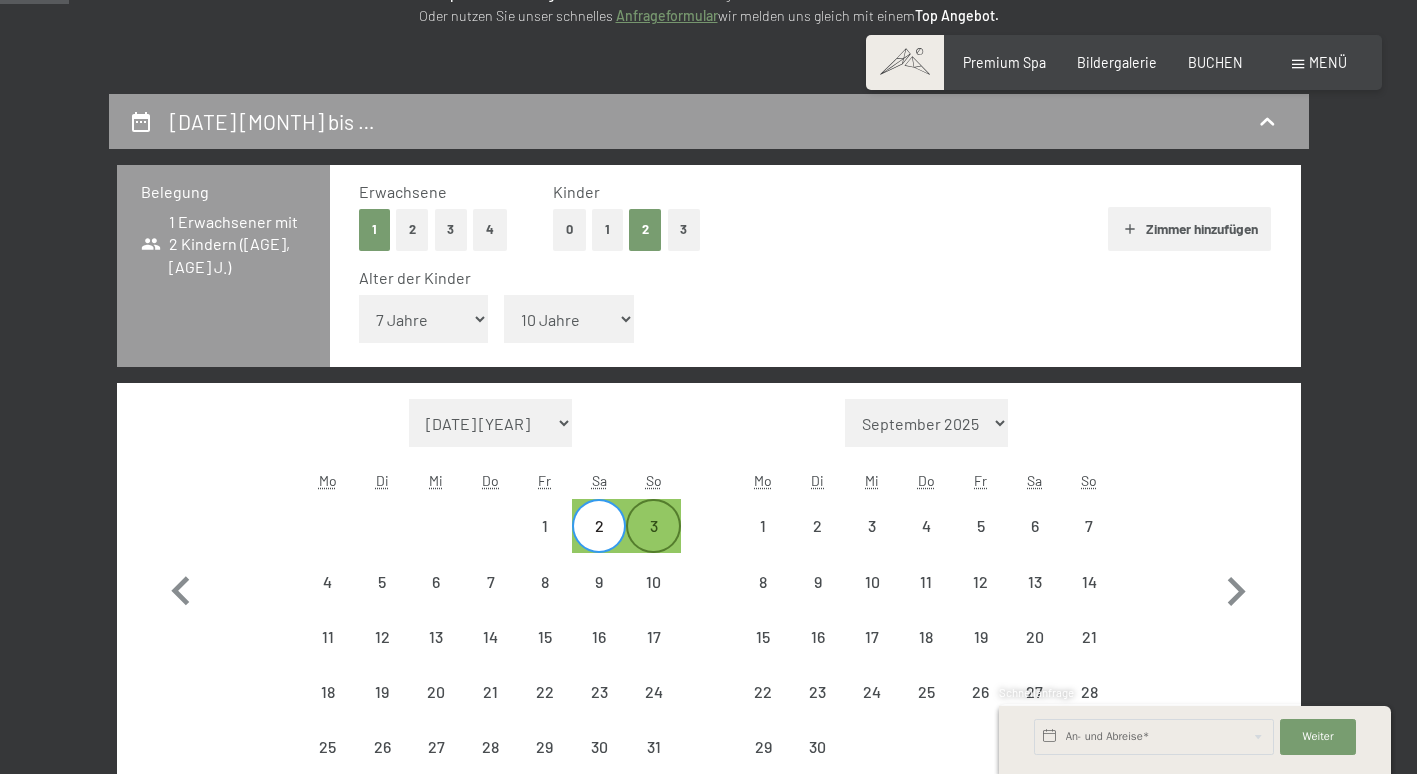 click on "3" at bounding box center [653, 543] 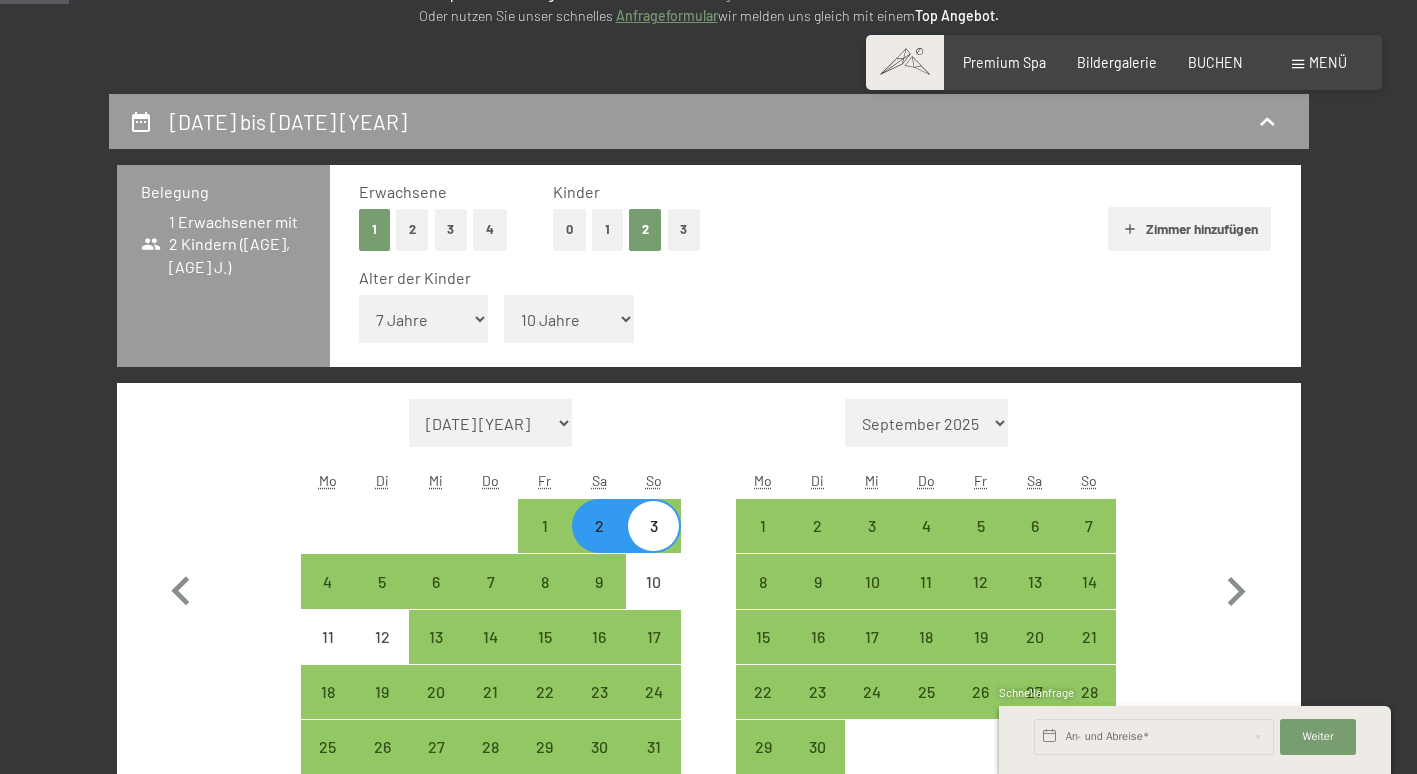 click on "3" at bounding box center [653, 543] 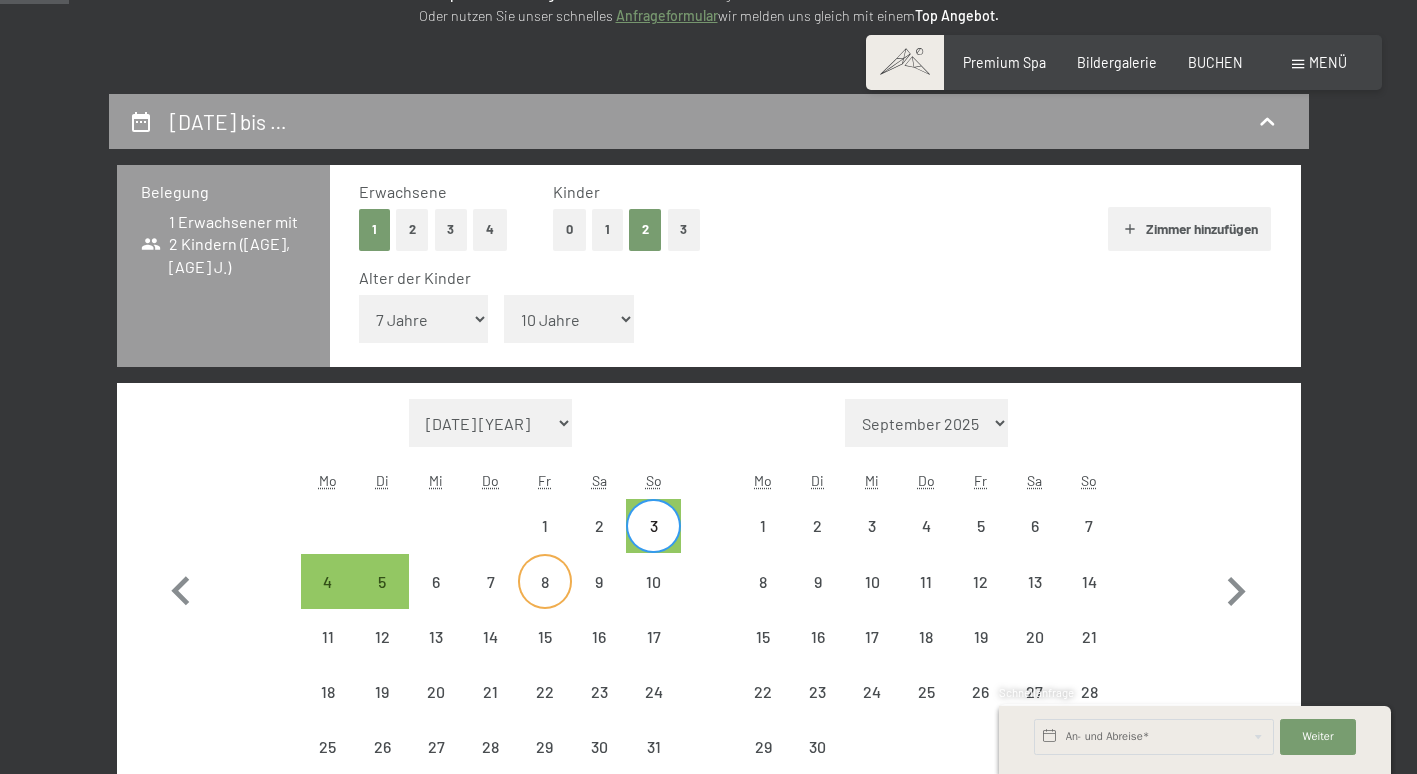 click on "8" at bounding box center [545, 599] 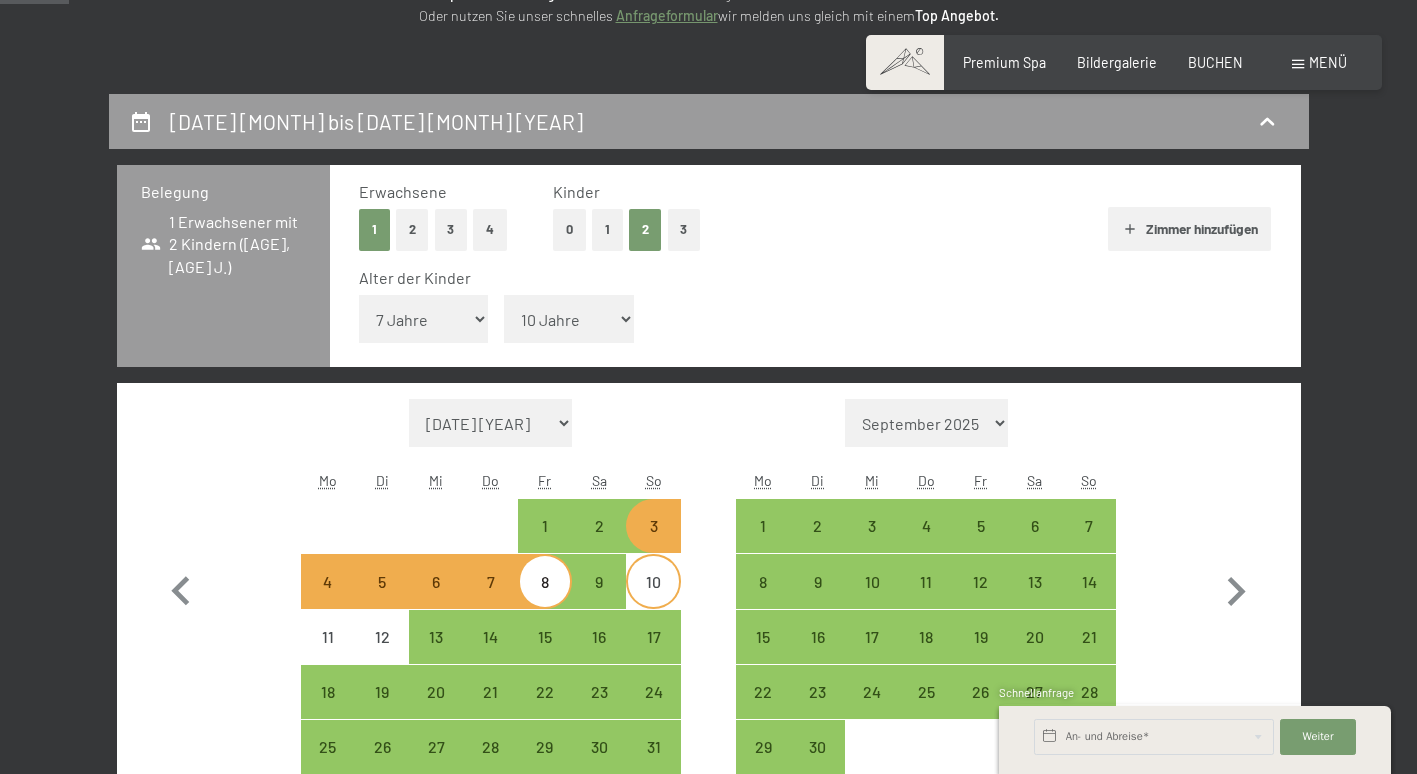 click on "10" at bounding box center [653, 599] 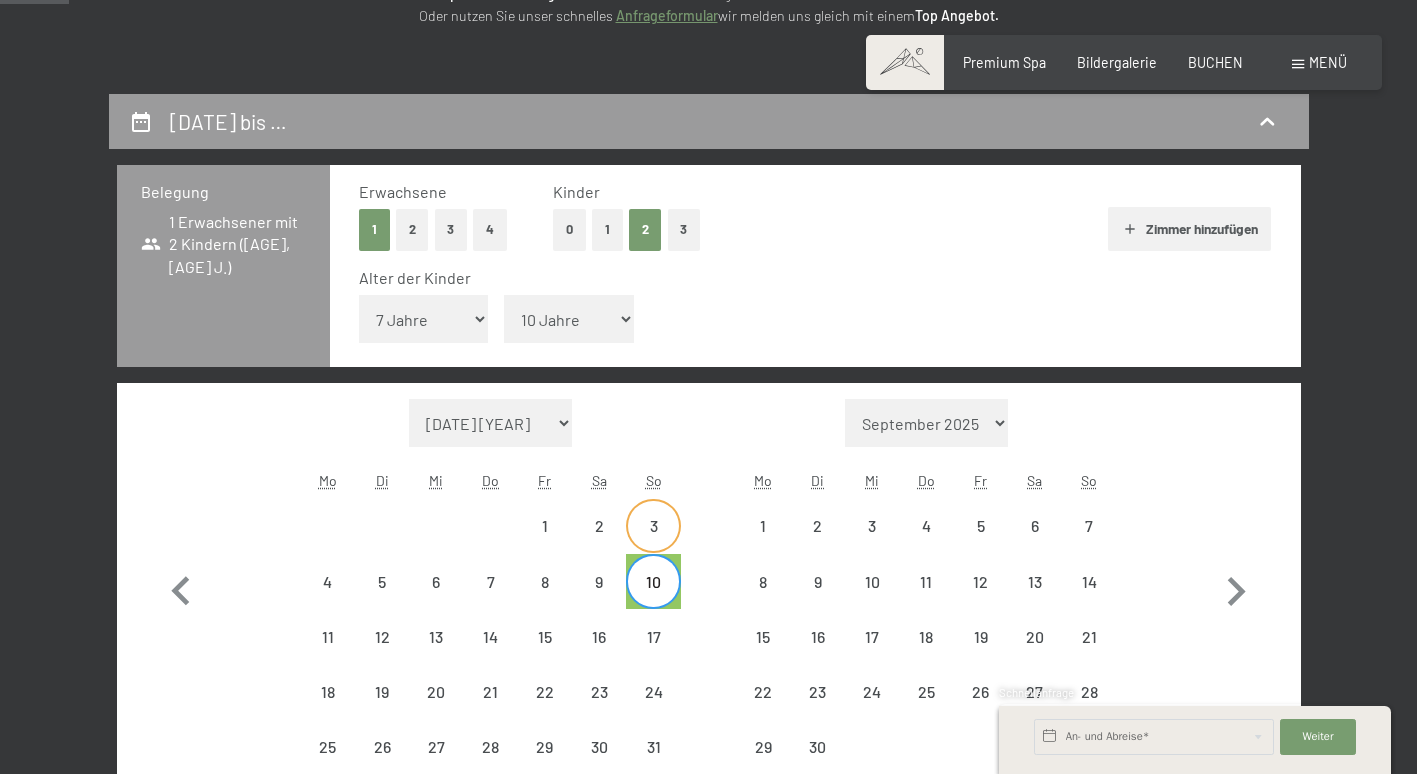 click on "3" at bounding box center [653, 543] 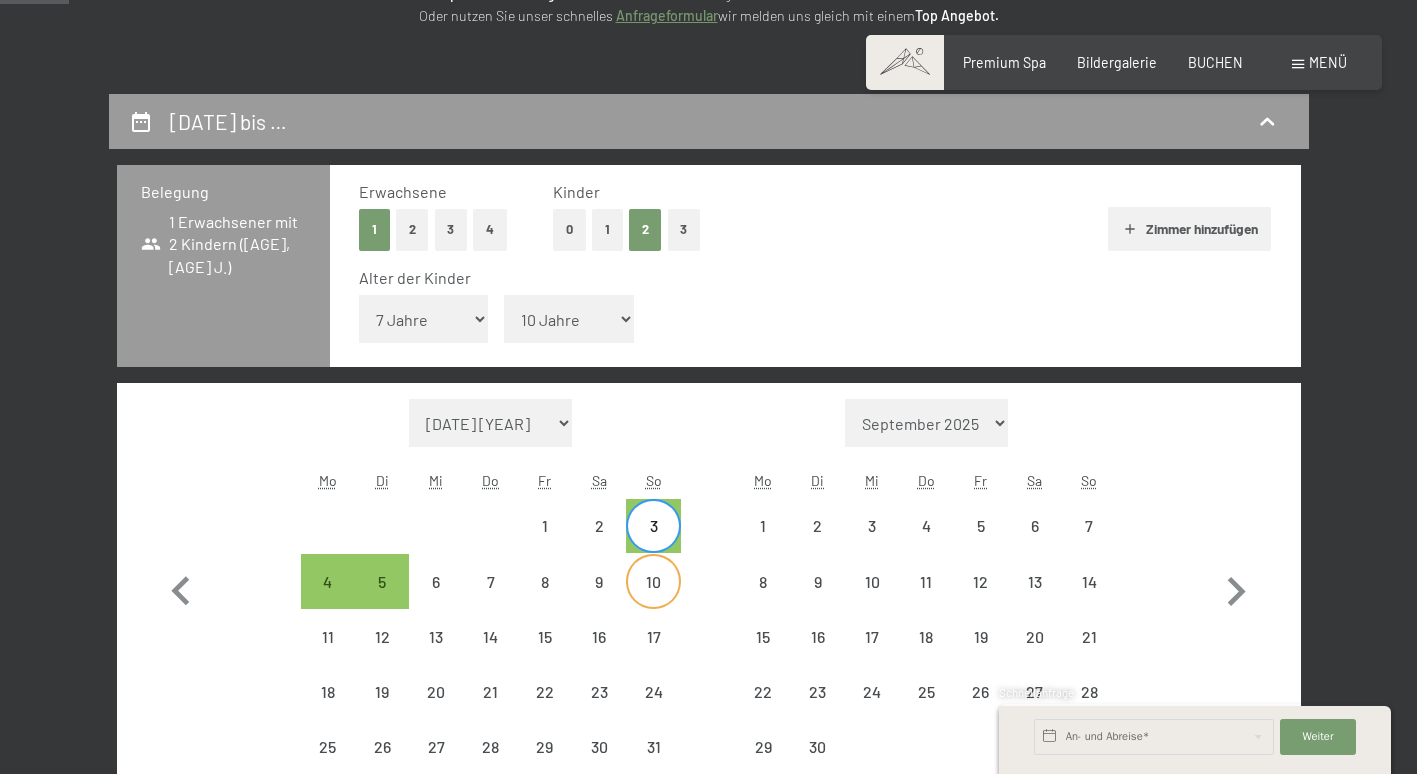 click on "10" at bounding box center [653, 599] 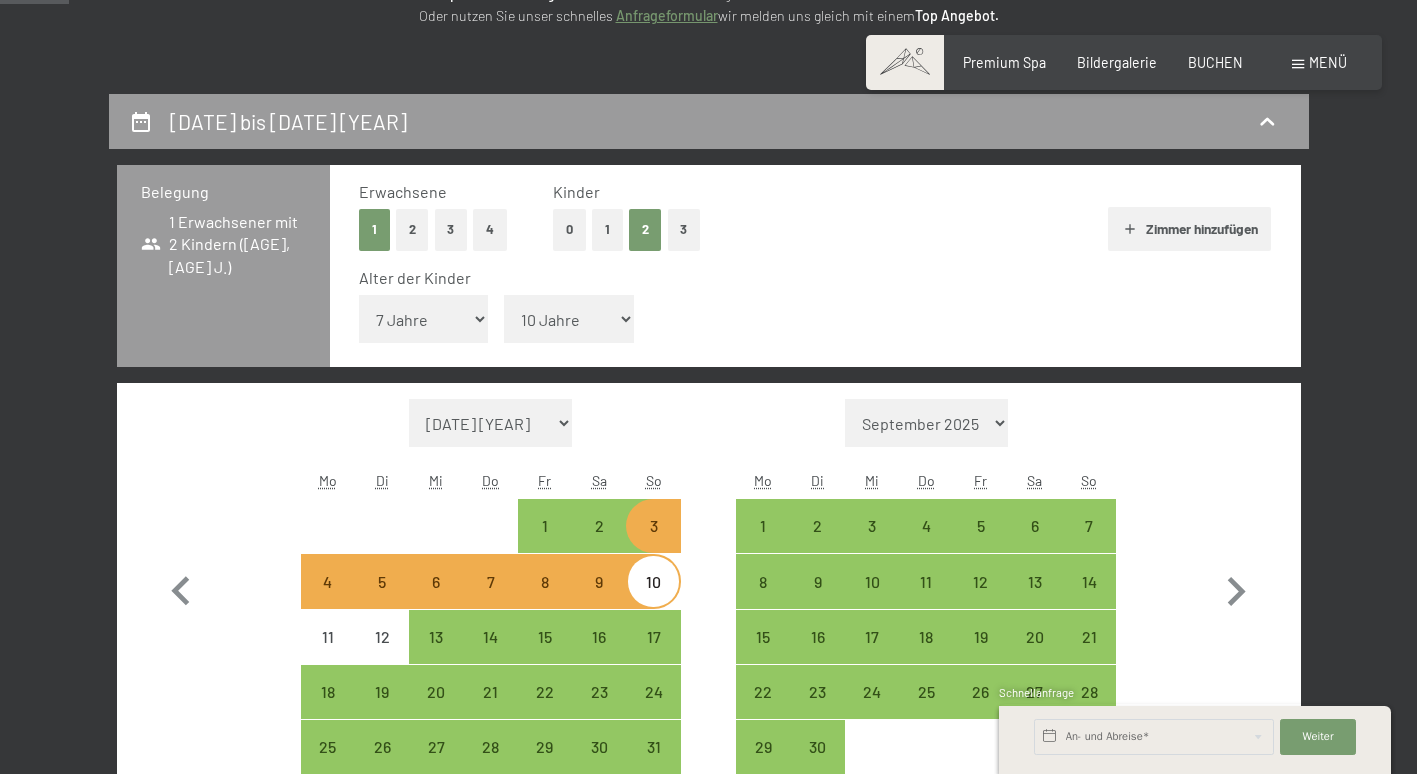 click on "Monat/Jahr August [YEAR] September [YEAR] Oktober [YEAR] November [YEAR] Dezember [YEAR] Januar [YEAR] Februar [YEAR] März [YEAR] April [YEAR] Mai [YEAR] Juni [YEAR] Juli [YEAR] August [YEAR] September [YEAR] Oktober [YEAR] November [YEAR] Dezember [YEAR] Januar [YEAR] Februar [YEAR] März [YEAR] April [YEAR] Mai [YEAR] Juni [YEAR] Juli [YEAR] August [YEAR] September [YEAR] Mo Di Mi Do Fr Sa So 1 2 3 4 5 6 7 8 9 10 11 12 13 14 15 16 17 18 19 20 21 22 23 24 25 26 27 28 29 30 31 Monat/Jahr September [YEAR] Oktober [YEAR] November [YEAR] Dezember [YEAR] Januar [YEAR] Februar [YEAR] März [YEAR] April [YEAR] Mai [YEAR] Juni [YEAR] Juli [YEAR] August [YEAR] September [YEAR] Oktober [YEAR] November [YEAR] Dezember [YEAR] Januar [YEAR] Februar [YEAR] März [YEAR] April [YEAR] Mai [YEAR] Juni [YEAR] Juli [YEAR] August [YEAR] September [YEAR] Mo Di Mi Do Fr Sa So 1 2 3 4 5 6 7 8 9 10 11 12 13 14 15 16 17 18 19 20 21 22 23 24 25 26 27 28 29 30" at bounding box center (708, 587) 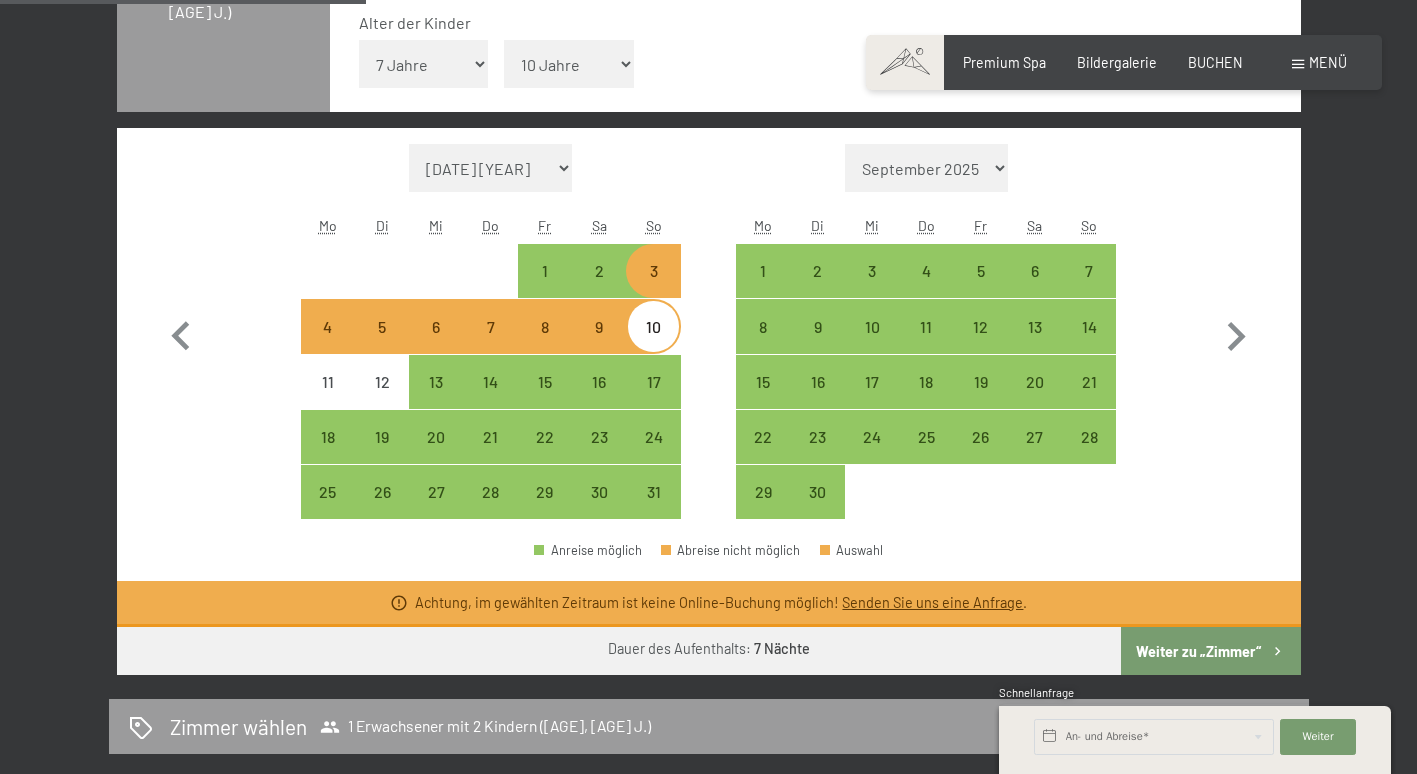 scroll, scrollTop: 572, scrollLeft: 0, axis: vertical 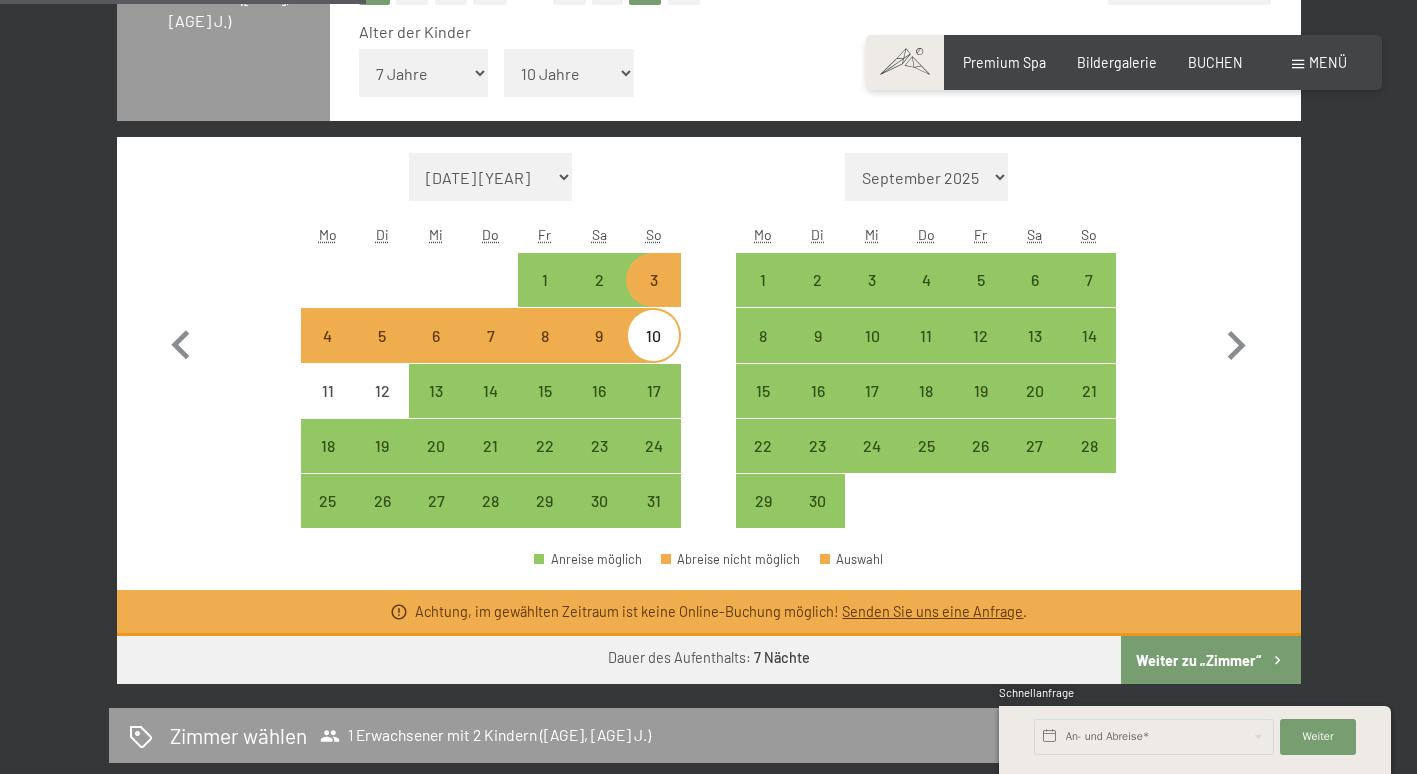 click on "Monat/Jahr August [YEAR] September [YEAR] Oktober [YEAR] November [YEAR] Dezember [YEAR] Januar [YEAR] Februar [YEAR] März [YEAR] April [YEAR] Mai [YEAR] Juni [YEAR] Juli [YEAR] August [YEAR] September [YEAR] Oktober [YEAR] November [YEAR] Dezember [YEAR] Januar [YEAR] Februar [YEAR] März [YEAR] April [YEAR] Mai [YEAR] Juni [YEAR] Juli [YEAR] August [YEAR] September [YEAR] Mo Di Mi Do Fr Sa So 1 2 3 4 5 6 7 8 9 10 11 12 13 14 15 16 17 18 19 20 21 22 23 24 25 26 27 28 29 30 31 Monat/Jahr September [YEAR] Oktober [YEAR] November [YEAR] Dezember [YEAR] Januar [YEAR] Februar [YEAR] März [YEAR] April [YEAR] Mai [YEAR] Juni [YEAR] Juli [YEAR] August [YEAR] September [YEAR] Oktober [YEAR] November [YEAR] Dezember [YEAR] Januar [YEAR] Februar [YEAR] März [YEAR] April [YEAR] Mai [YEAR] Juni [YEAR] Juli [YEAR] August [YEAR] September [YEAR] Mo Di Mi Do Fr Sa So 1 2 3 4 5 6 7 8 9 10 11 12 13 14 15 16 17 18 19 20 21 22 23 24 25 26 27 28 29 30" at bounding box center (709, 341) 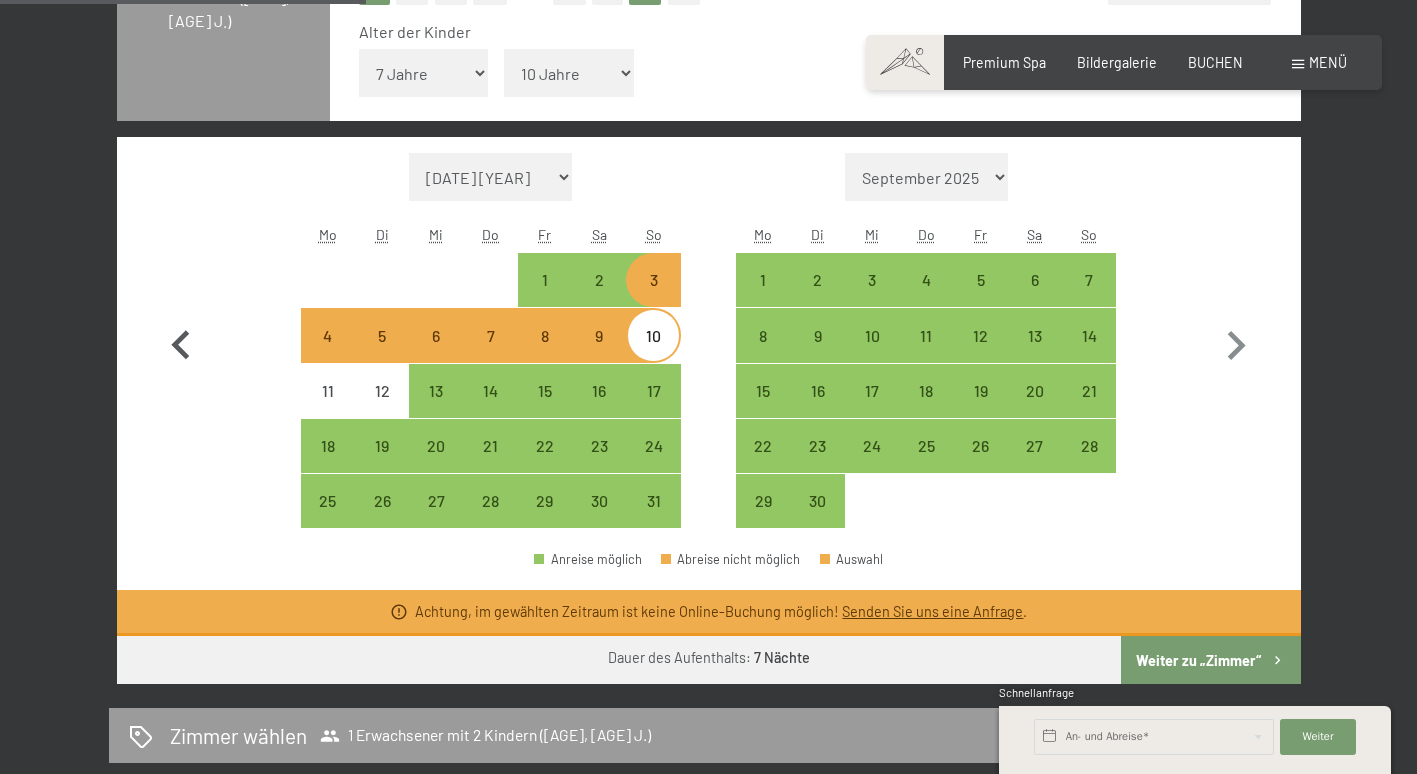 click at bounding box center (181, 341) 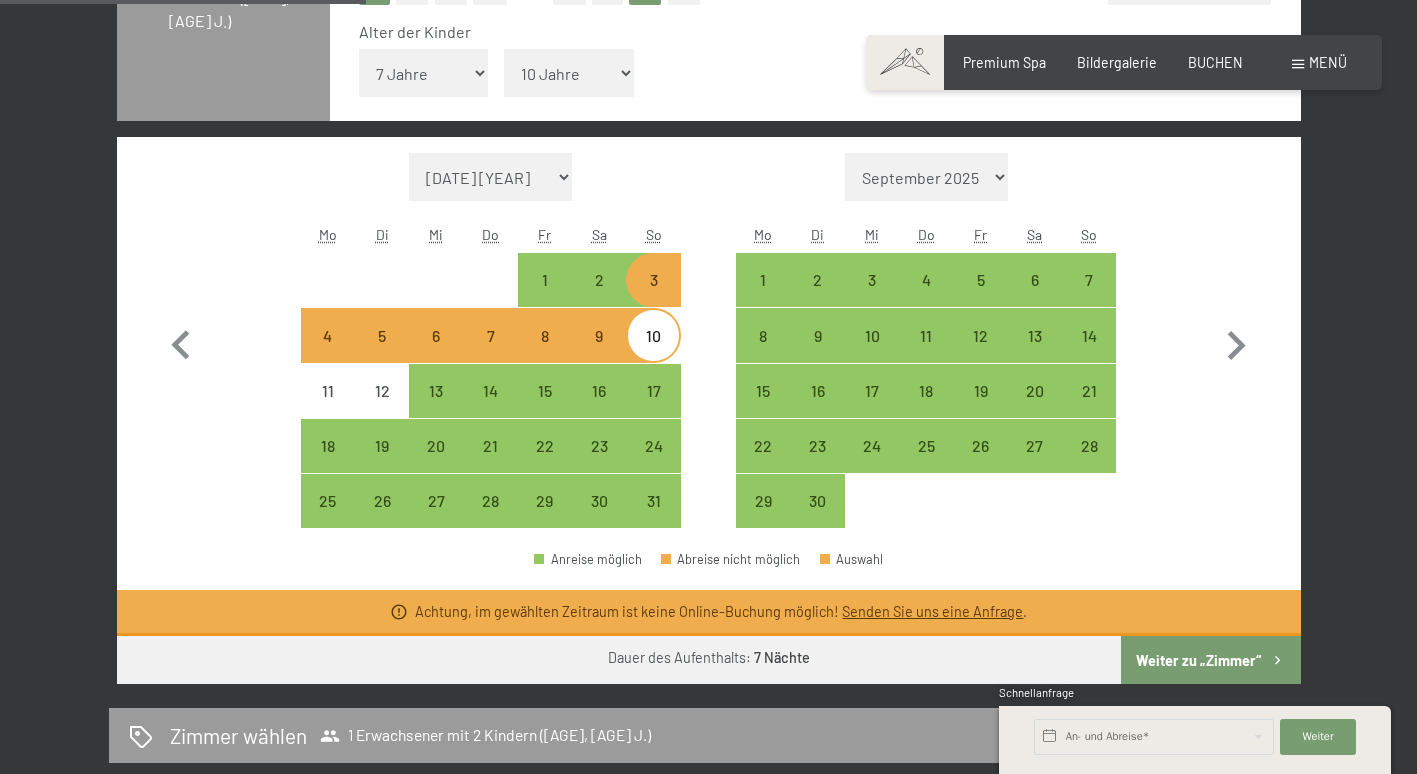 click on "Monat/Jahr August [YEAR] September [YEAR] Oktober [YEAR] November [YEAR] Dezember [YEAR] Januar [YEAR] Februar [YEAR] März [YEAR] April [YEAR] Mai [YEAR] Juni [YEAR] Juli [YEAR] August [YEAR] September [YEAR] Oktober [YEAR] November [YEAR] Dezember [YEAR] Januar [YEAR] Februar [YEAR] März [YEAR] April [YEAR] Mai [YEAR] Juni [YEAR] Juli [YEAR] August [YEAR] September [YEAR]" at bounding box center (491, 177) 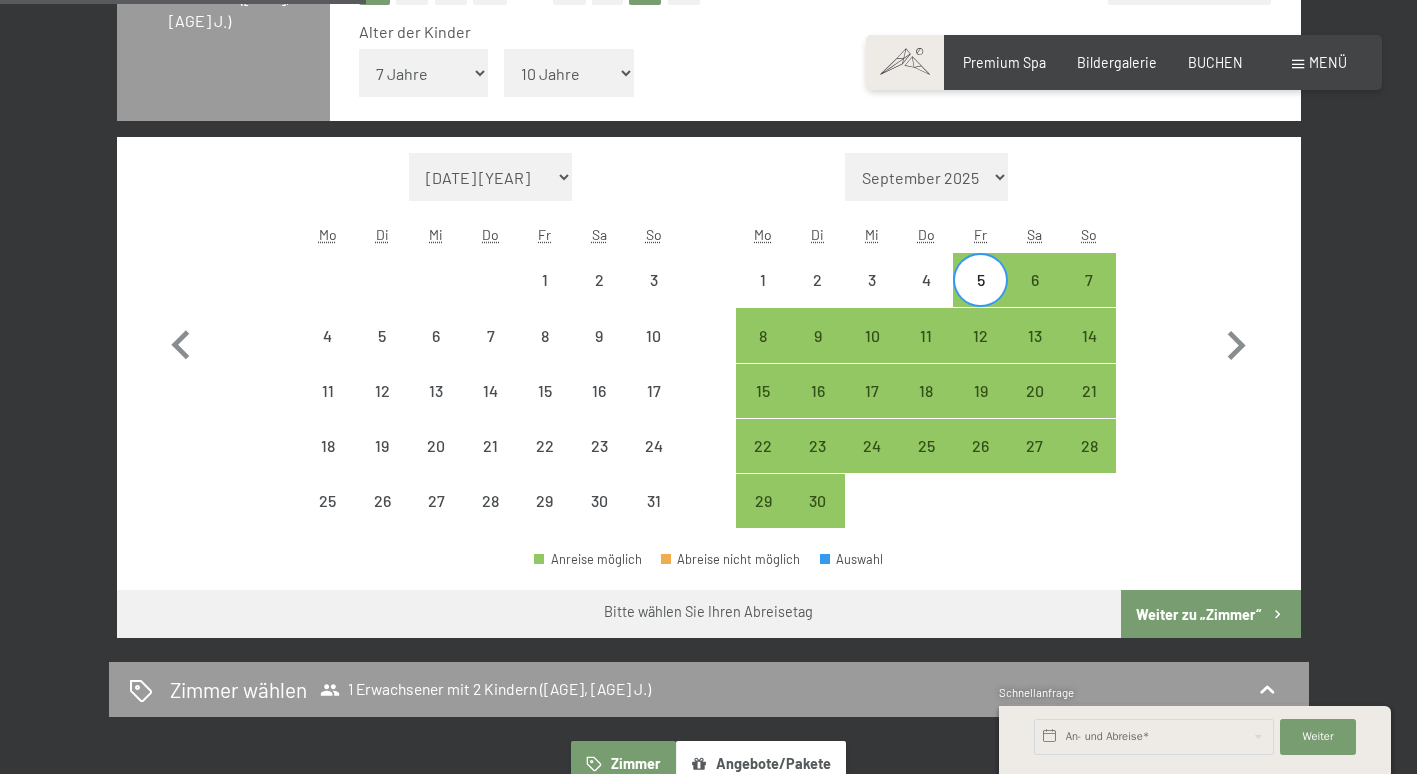 click on "[MONTH] [YEAR] [MONTH] [YEAR] [MONTH] [YEAR] [MONTH] [YEAR] [MONTH] [YEAR] [MONTH] [YEAR] [MONTH] [YEAR] [MONTH] [YEAR] [MONTH] [YEAR] [MONTH] [YEAR] [MONTH] [YEAR] [MONTH] [YEAR] [MONTH] [YEAR] [MONTH] [YEAR] [MONTH] [YEAR] [MONTH] [YEAR] [MONTH] [YEAR] [MONTH] [YEAR] [MONTH] [YEAR] [MONTH] [YEAR] [MONTH] [YEAR] [MONTH] [YEAR] [MONTH] [YEAR] [MONTH] [YEAR] [MONTH] [YEAR] [MONTH] [YEAR]" at bounding box center (490, 177) 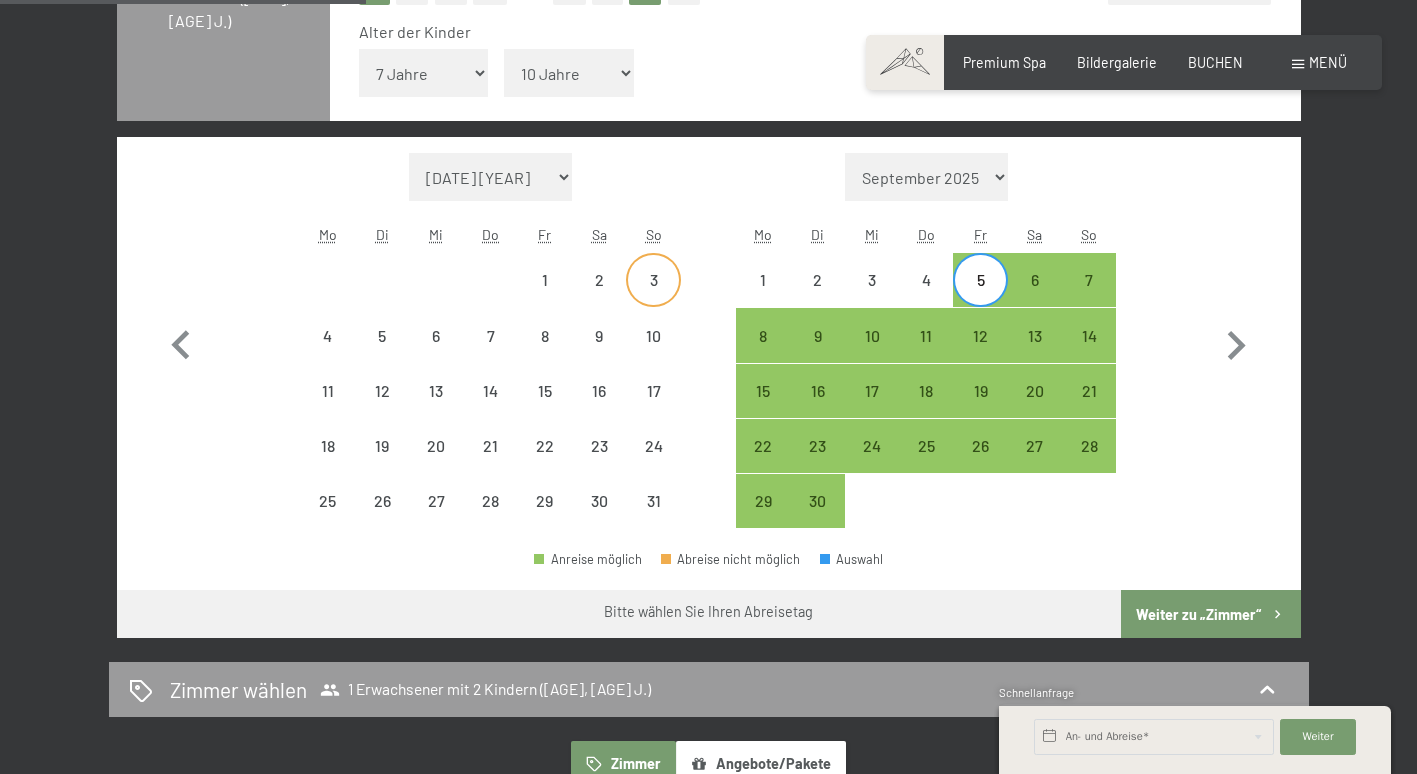 click on "3" at bounding box center [653, 297] 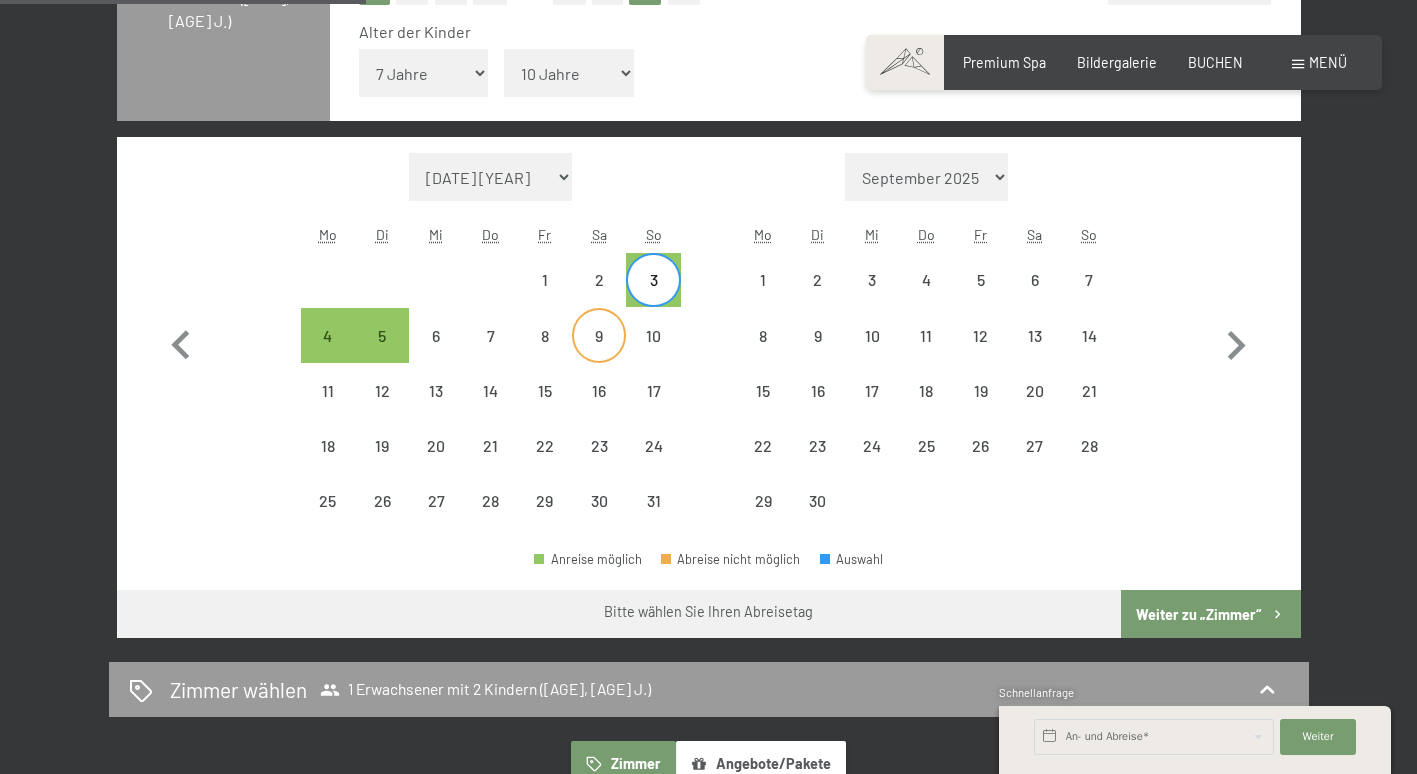 click on "9" at bounding box center (599, 353) 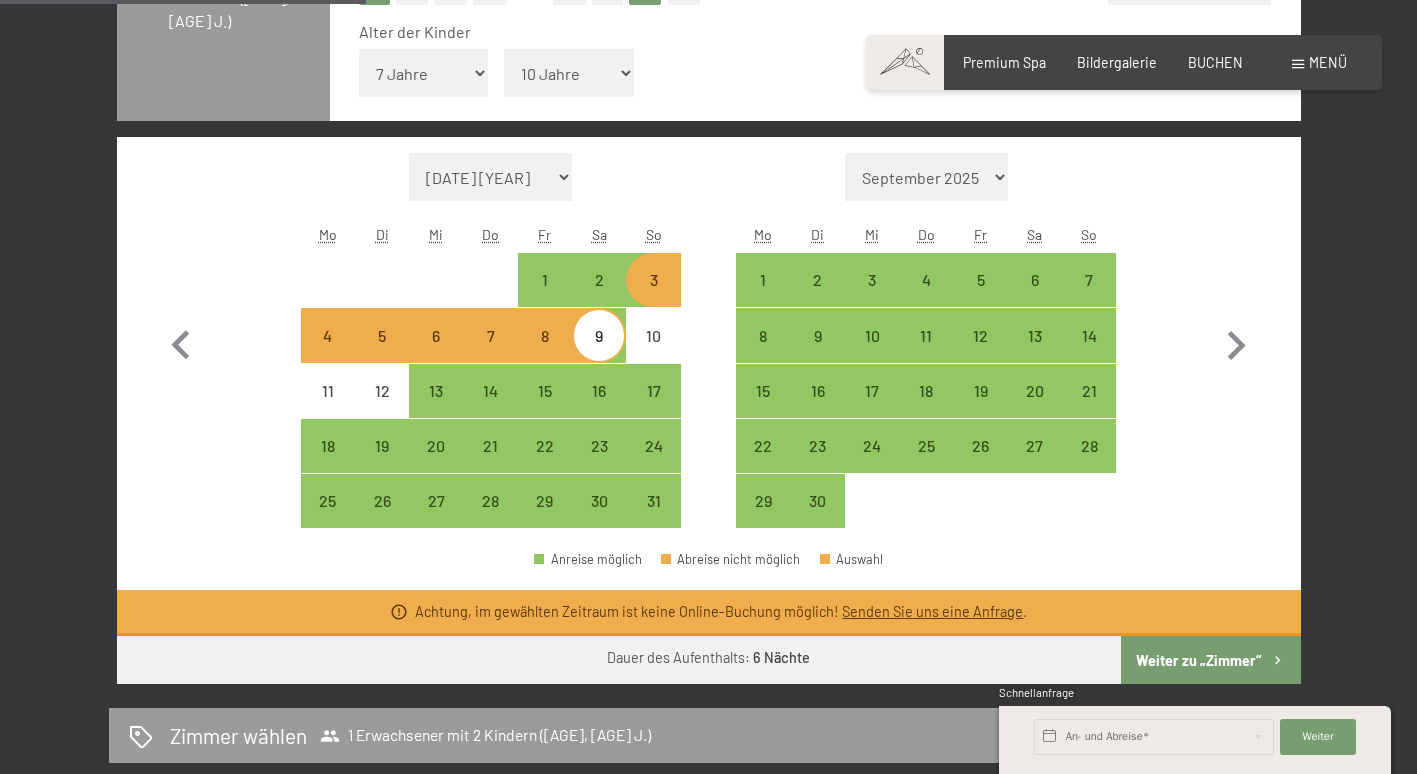 click on "Senden Sie uns eine Anfrage" at bounding box center [932, 611] 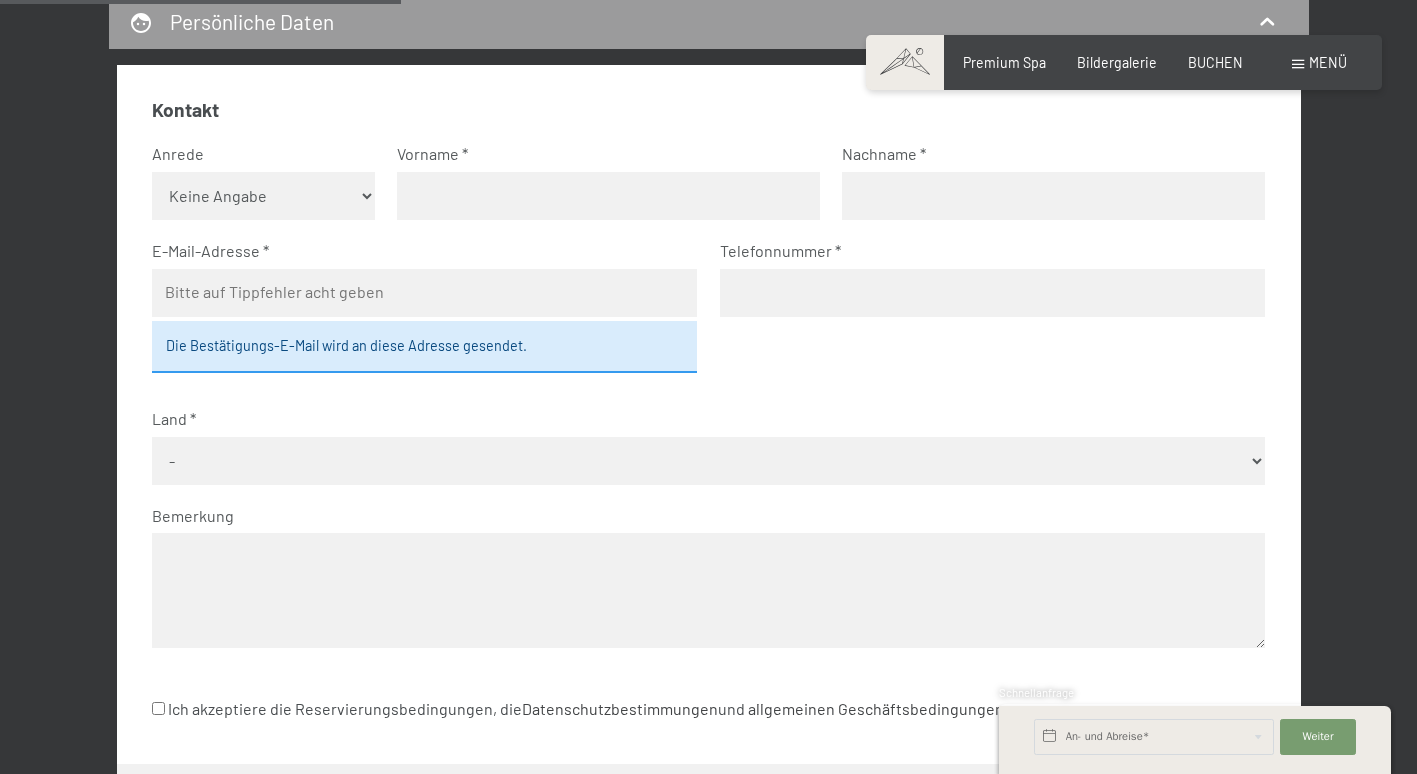 scroll, scrollTop: 568, scrollLeft: 0, axis: vertical 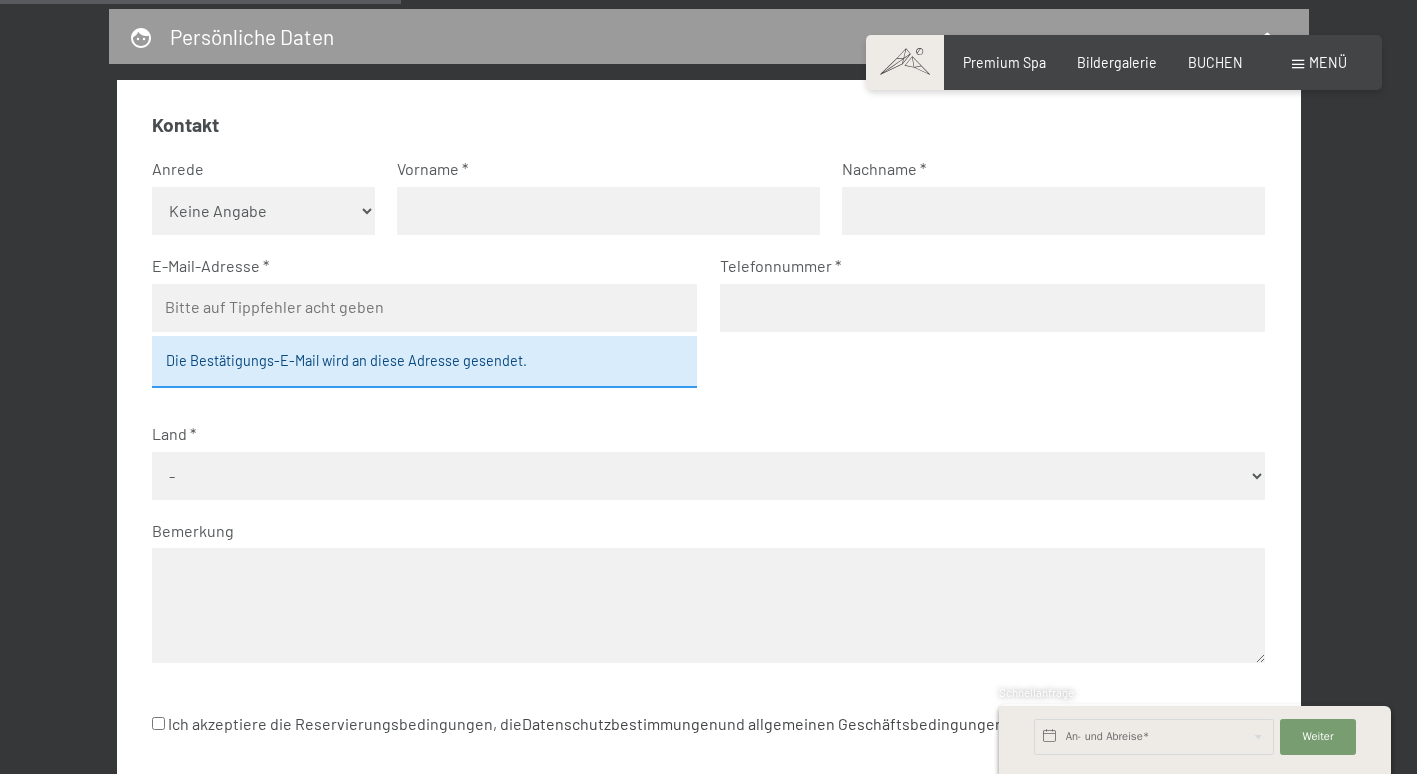 click on "Keine Angabe Frau Herr" at bounding box center (263, 211) 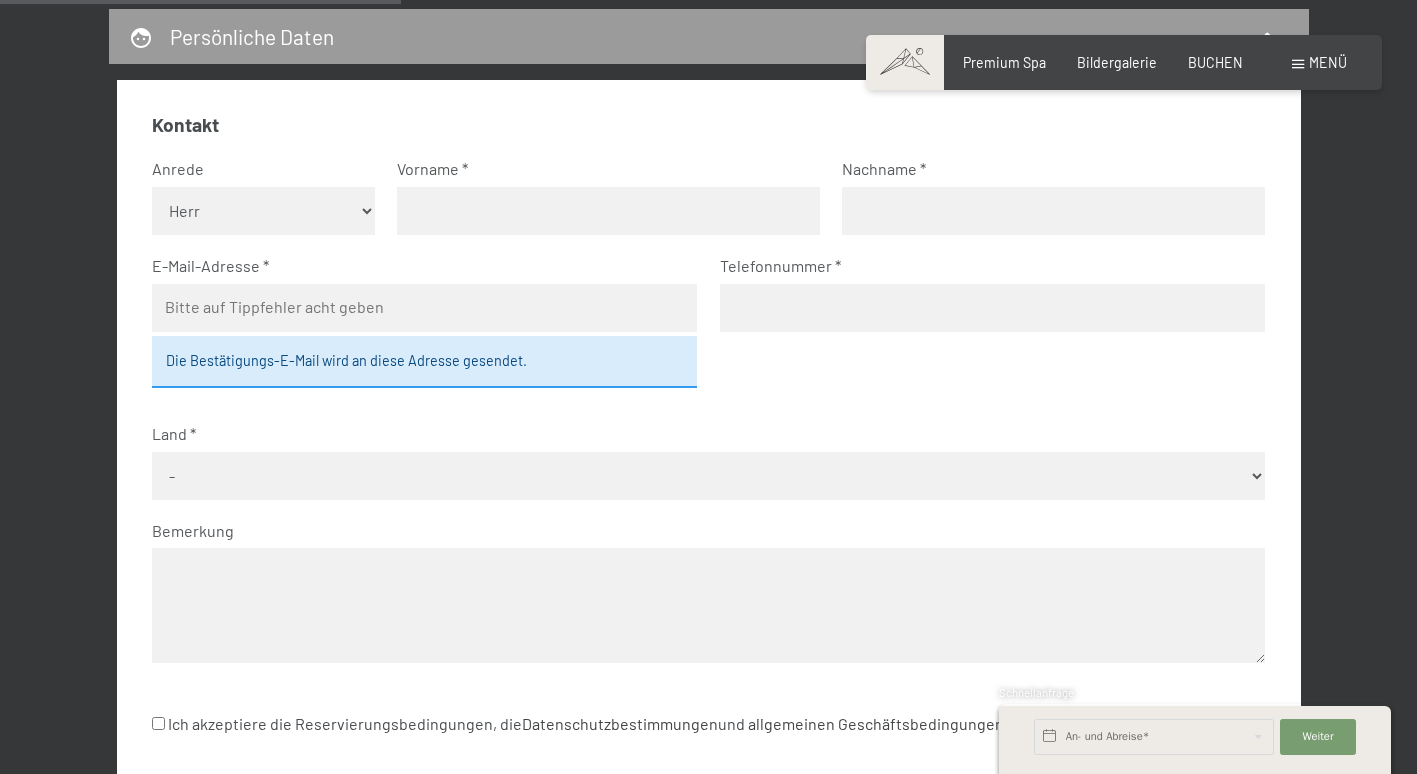 click on "Keine Angabe Frau Herr" at bounding box center (263, 211) 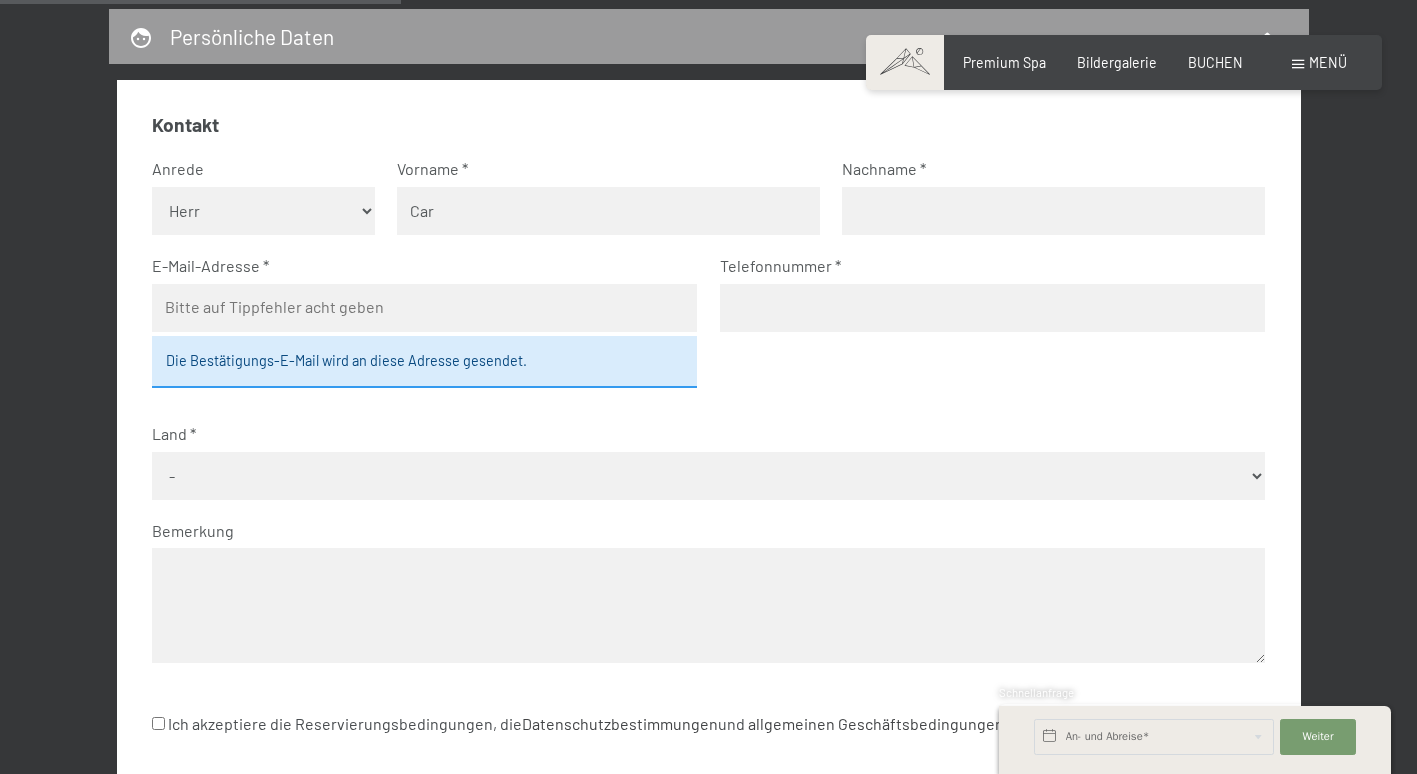 type on "[FIRST]" 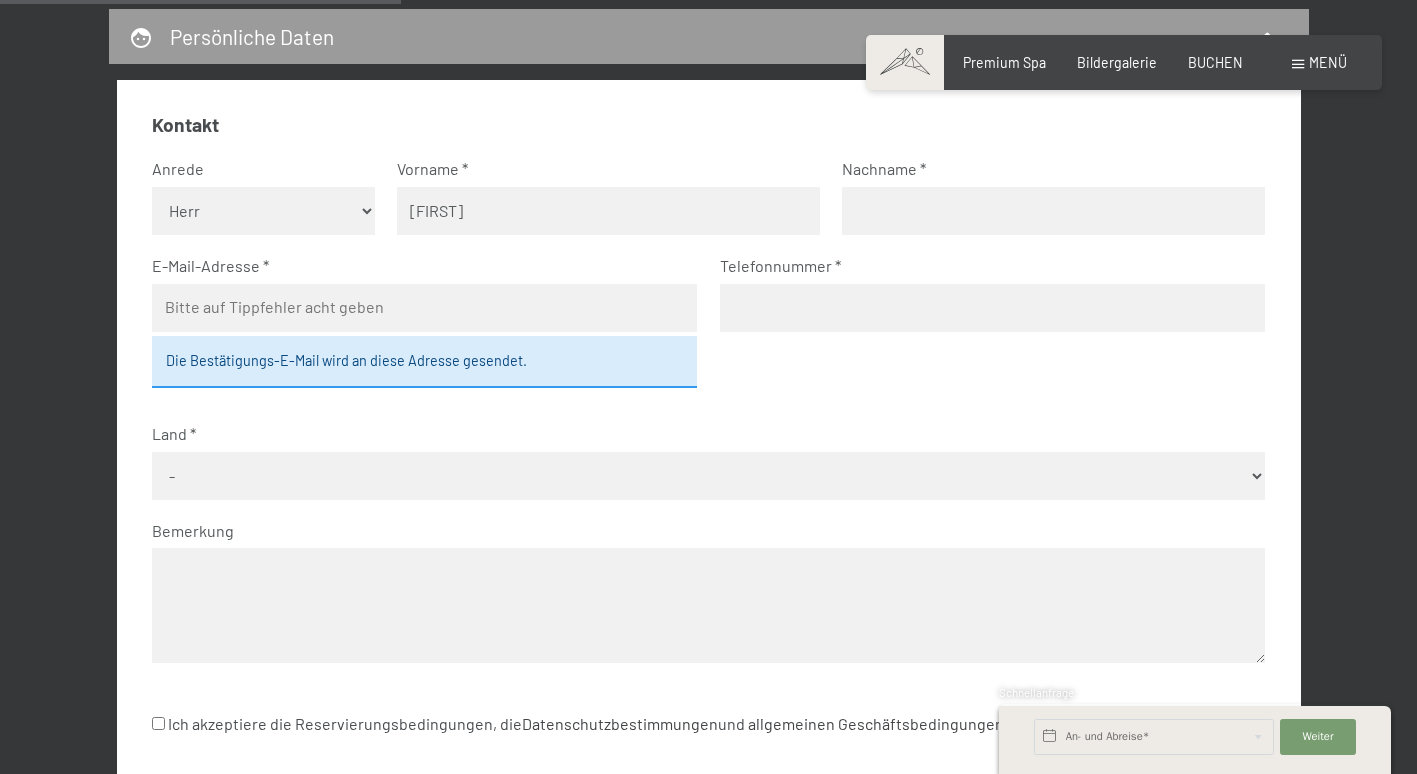 type on "[LAST]" 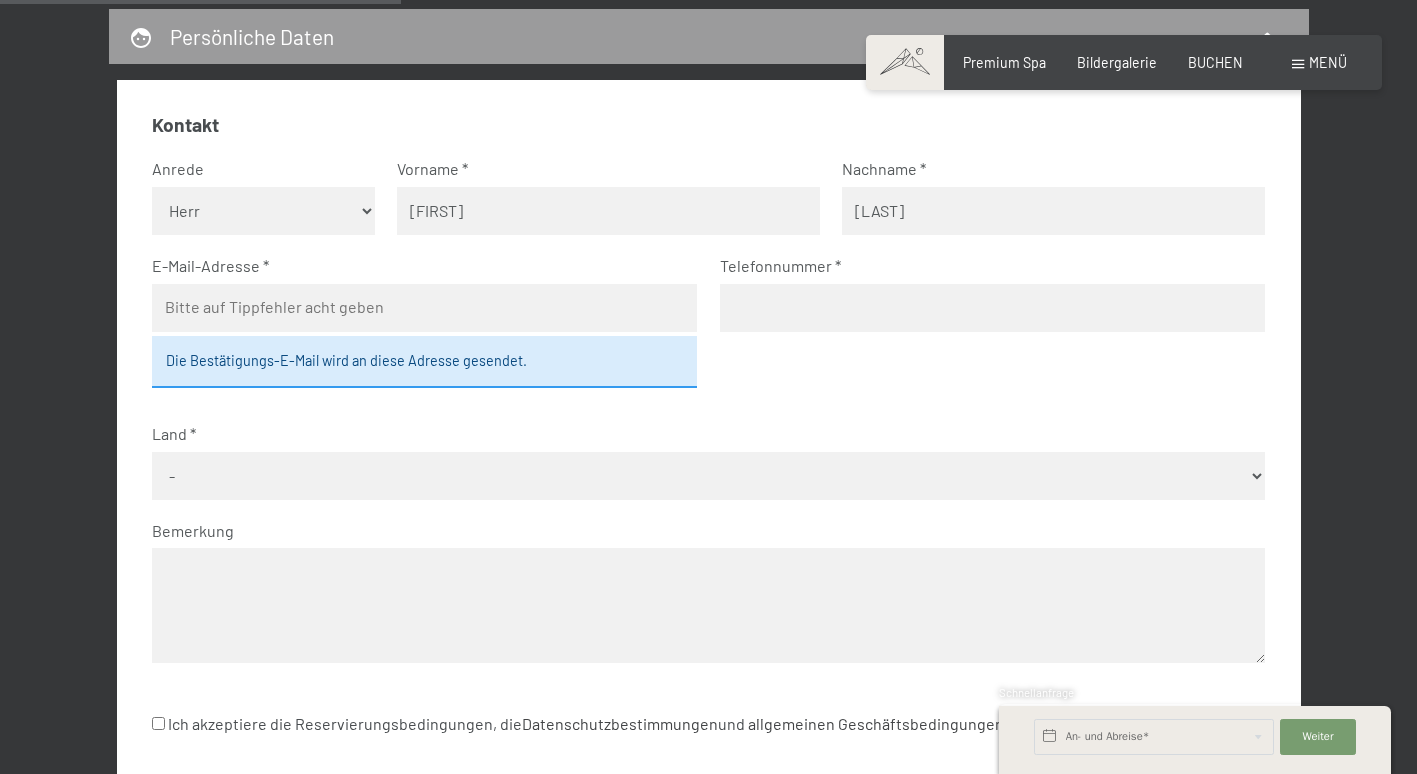 type on "[EMAIL]" 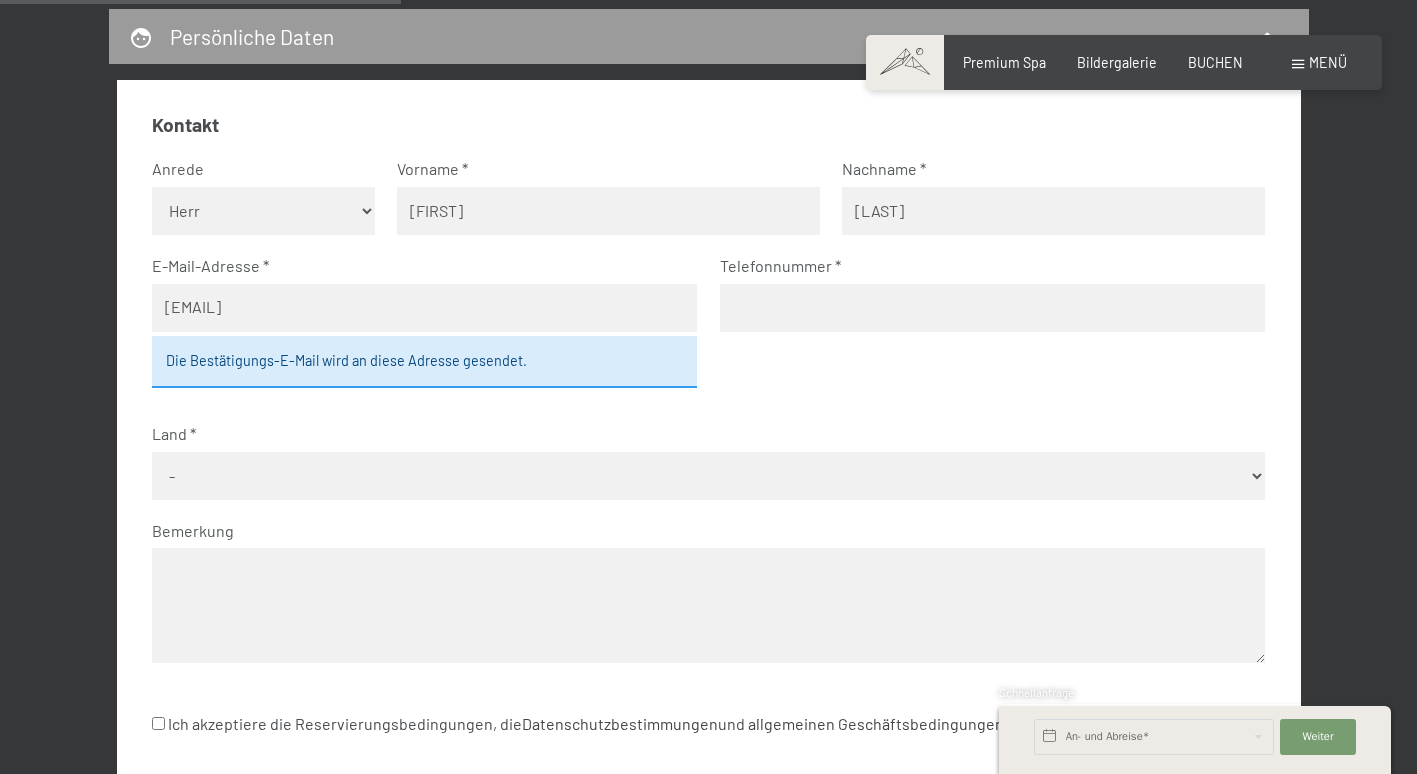 type on "[PHONE]" 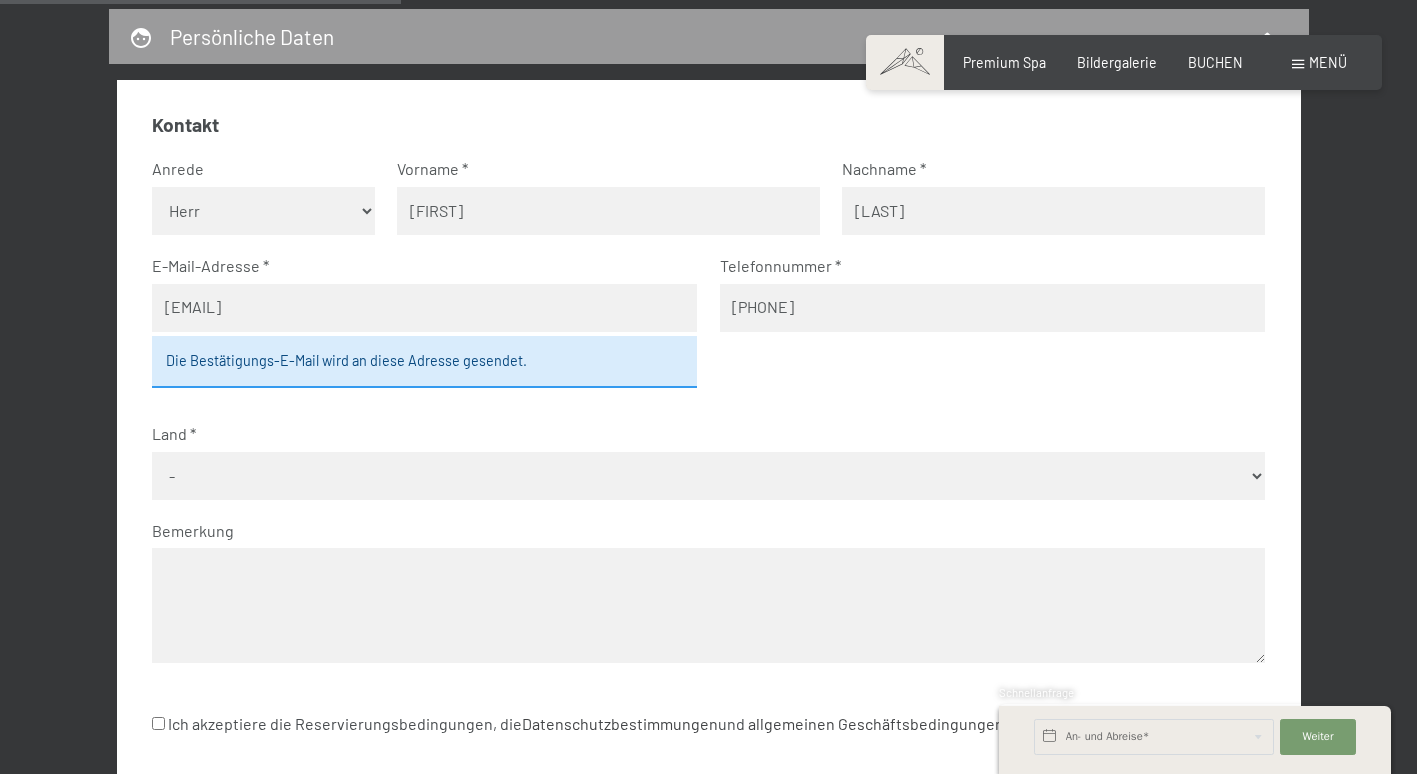 select on "[COUNTRY]" 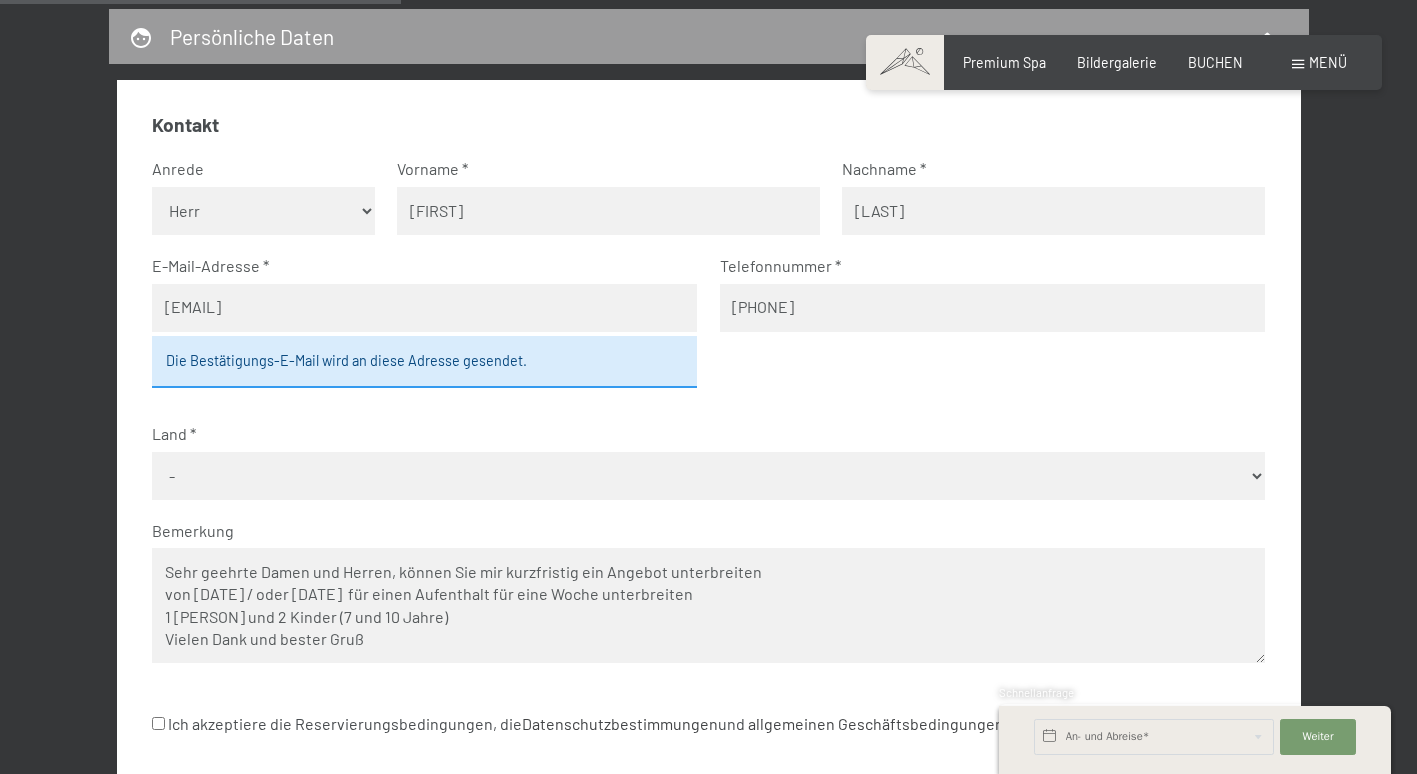 scroll, scrollTop: 8, scrollLeft: 0, axis: vertical 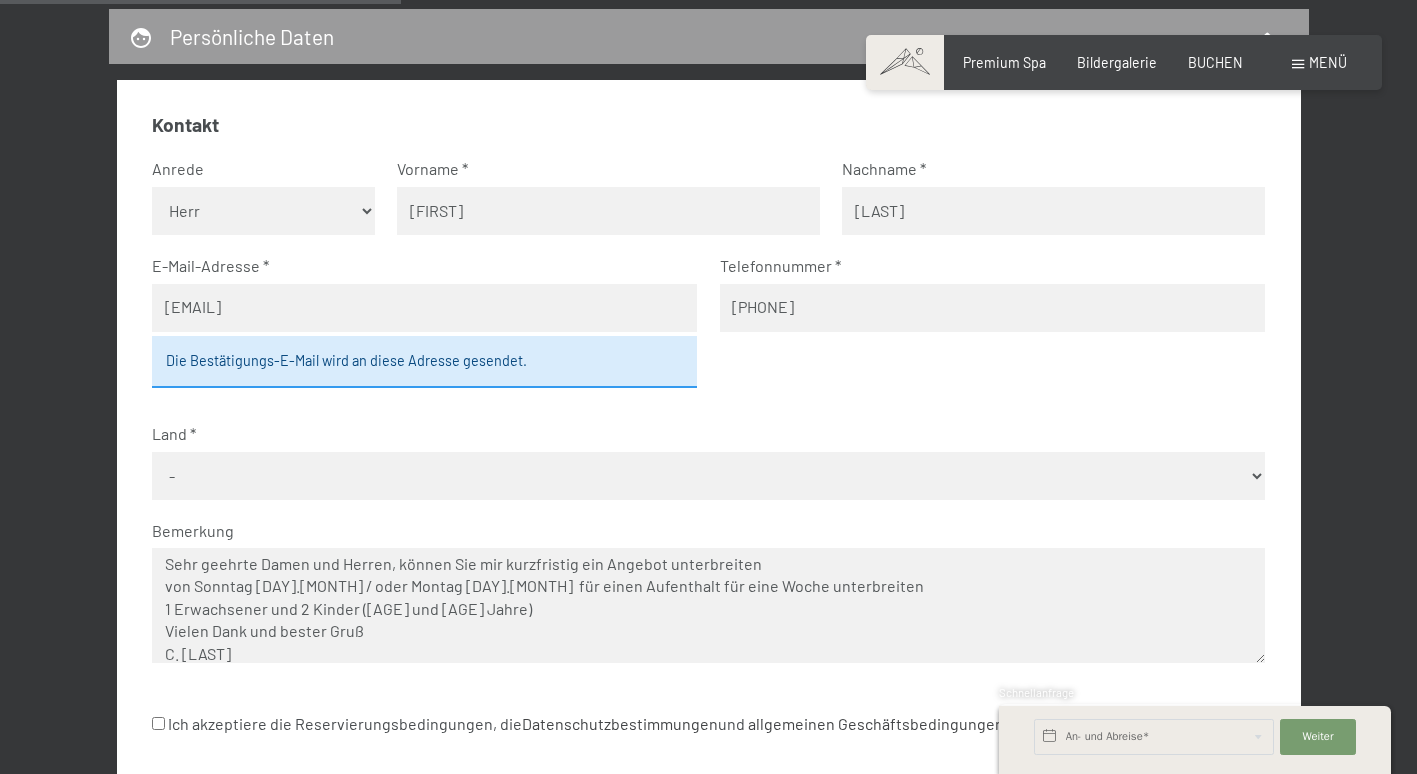 type on "Sehr geehrte Damen und Herren, können Sie mir kurzfristig ein Angebot unterbreiten
von Sonntag [DAY].[MONTH] / oder Montag [DAY].[MONTH]  für einen Aufenthalt für eine Woche unterbreiten
1 Erwachsener und 2 Kinder ([AGE] und [AGE] Jahre)
Vielen Dank und bester Gruß
C. [LAST]" 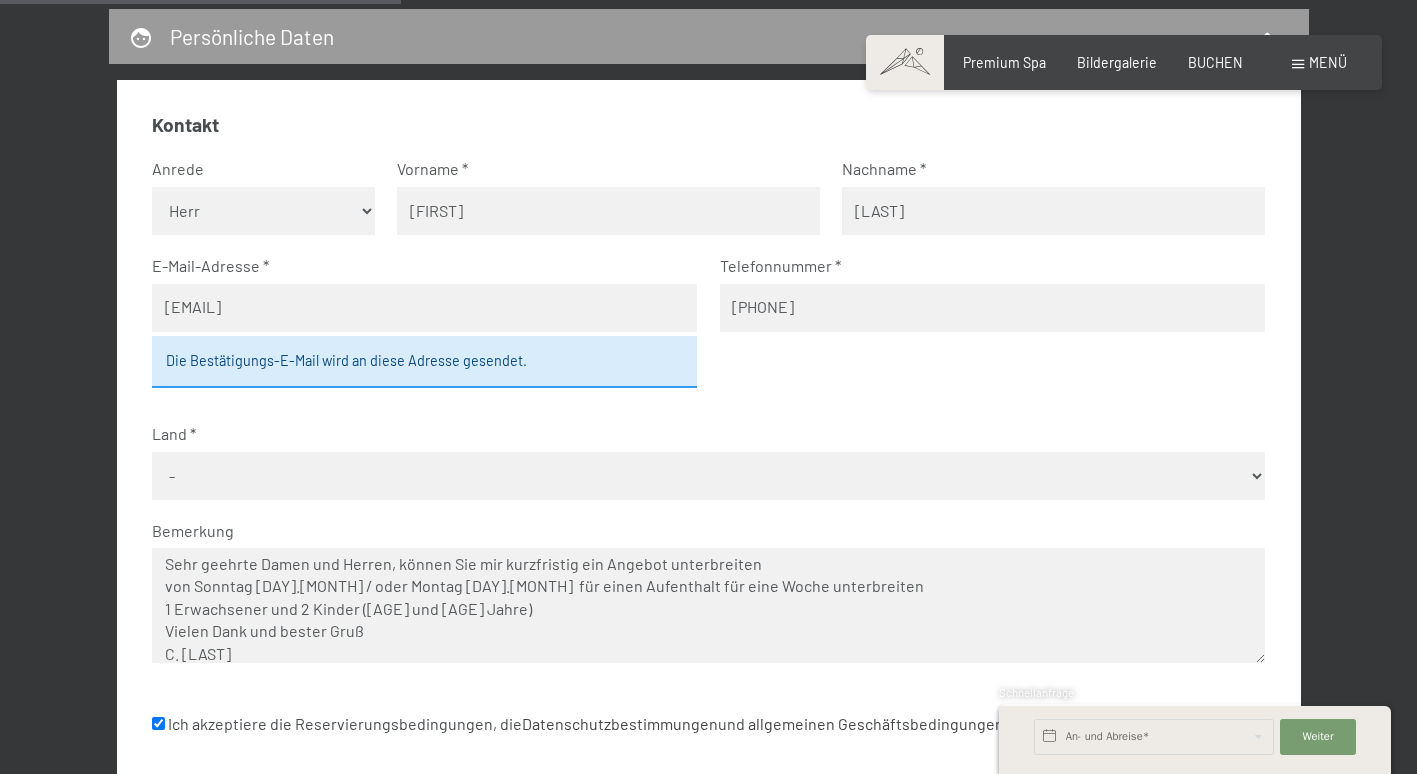 checkbox on "true" 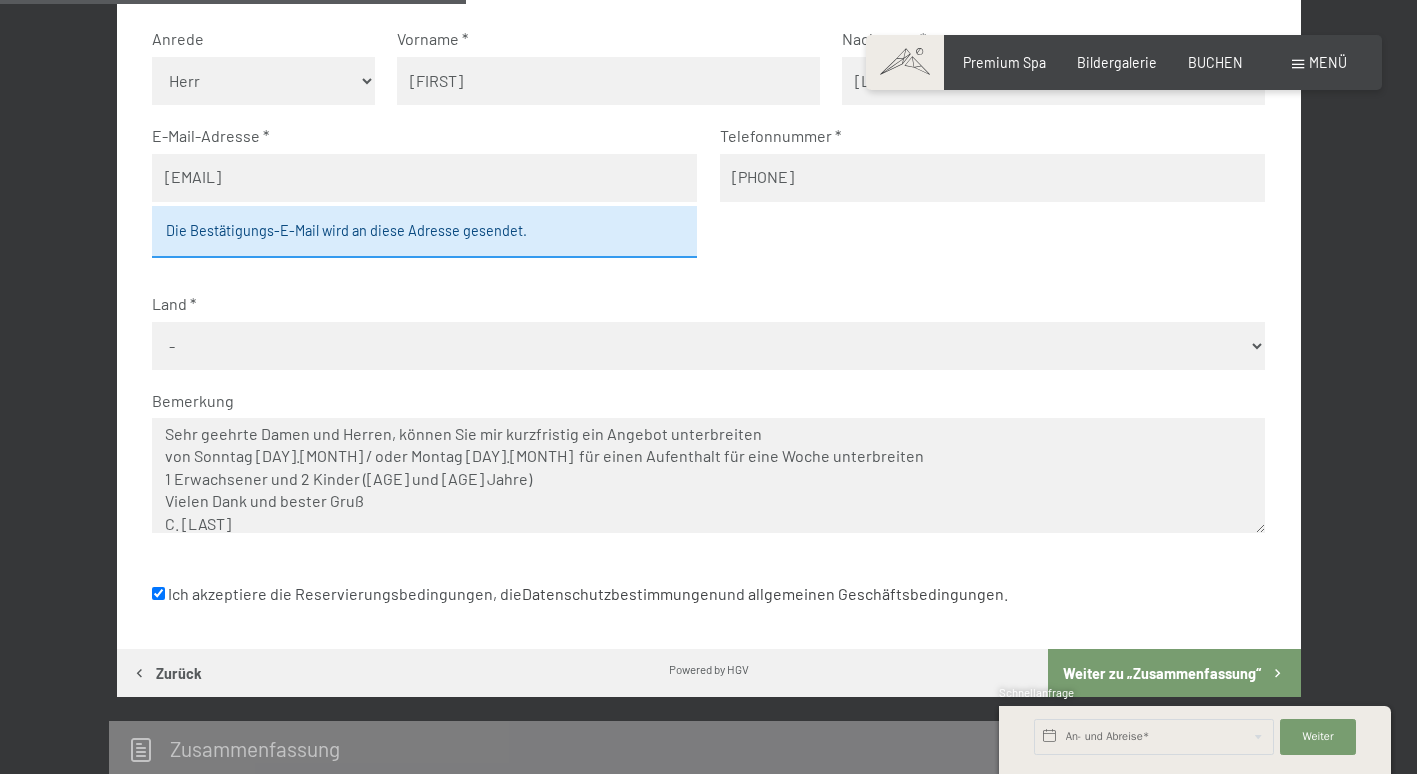 scroll, scrollTop: 704, scrollLeft: 0, axis: vertical 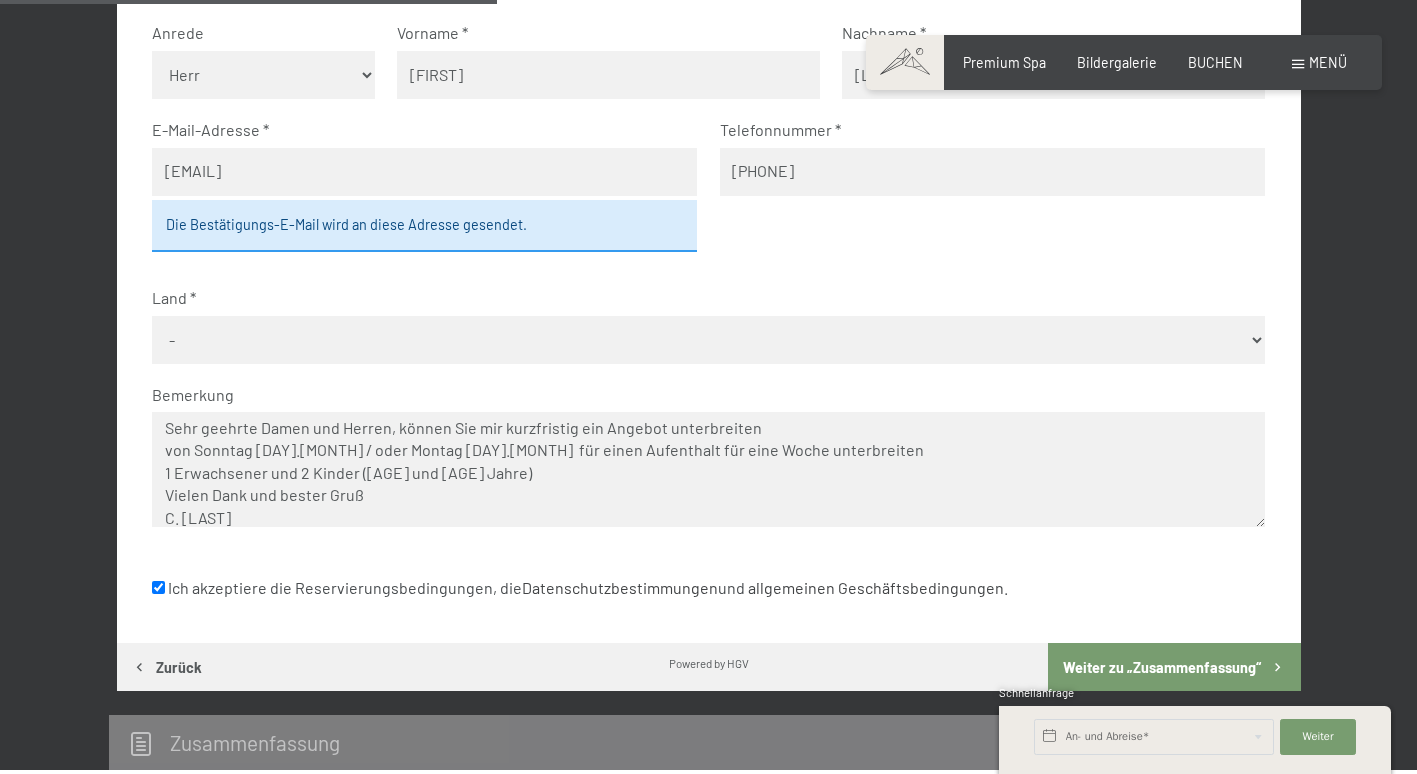 click on "Weiter zu „Zusammen­fassung“" at bounding box center (1174, 667) 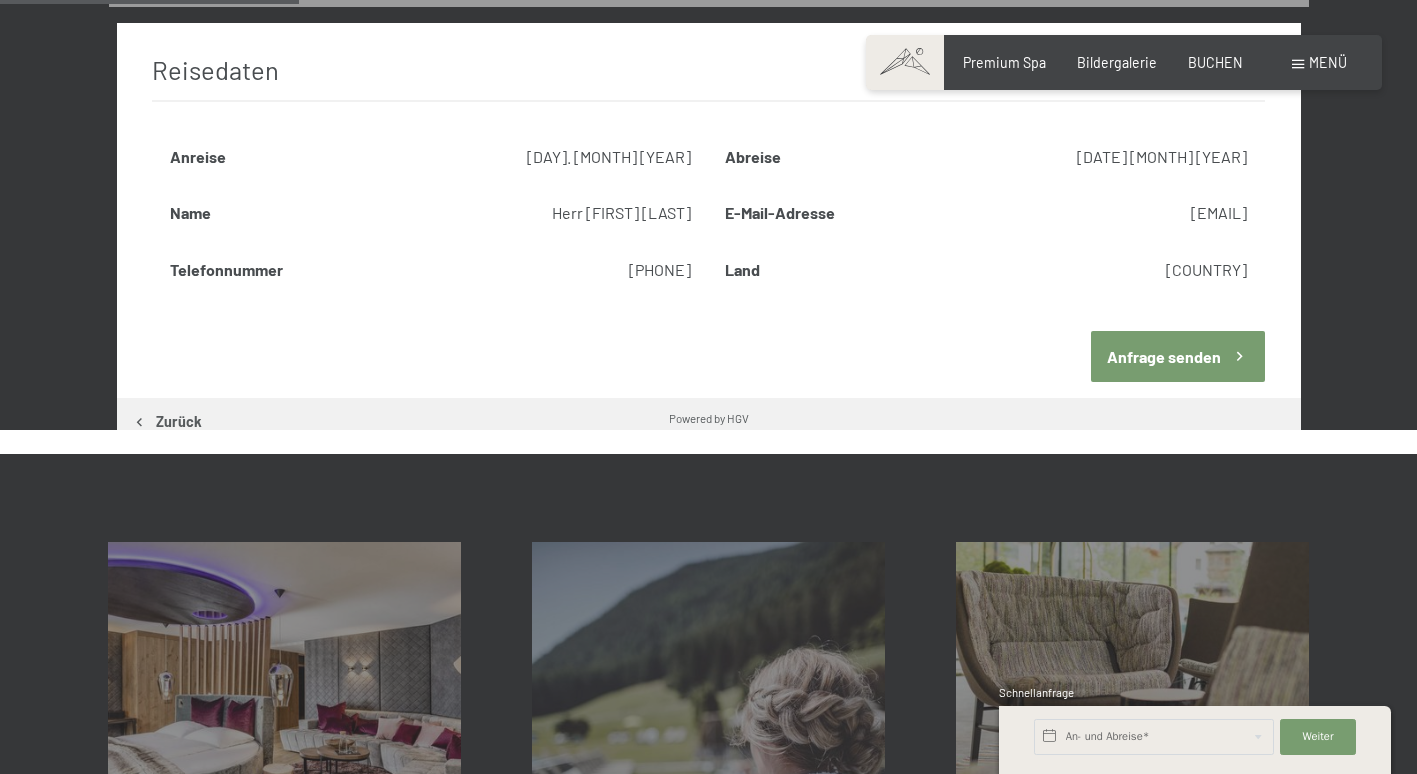 scroll, scrollTop: 420, scrollLeft: 0, axis: vertical 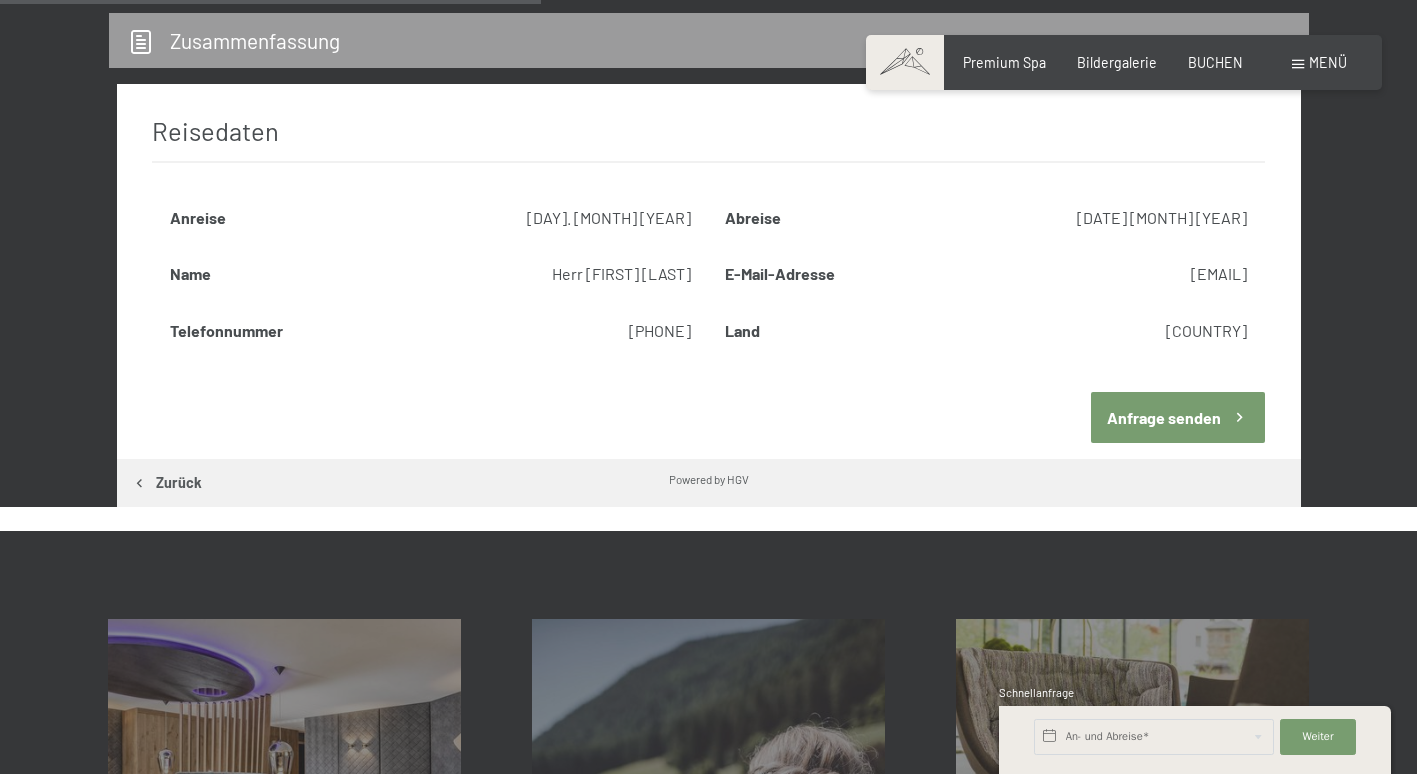 click 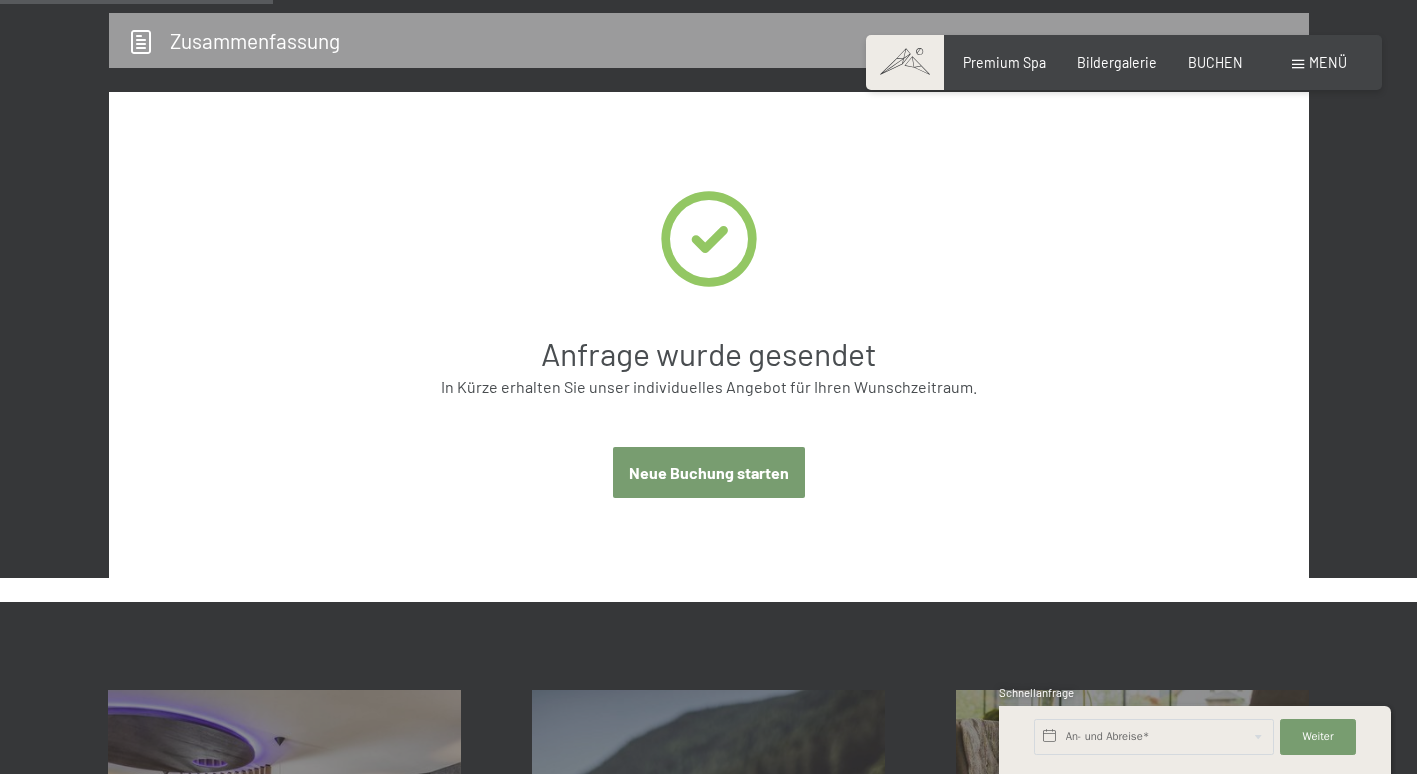 scroll, scrollTop: 420, scrollLeft: 0, axis: vertical 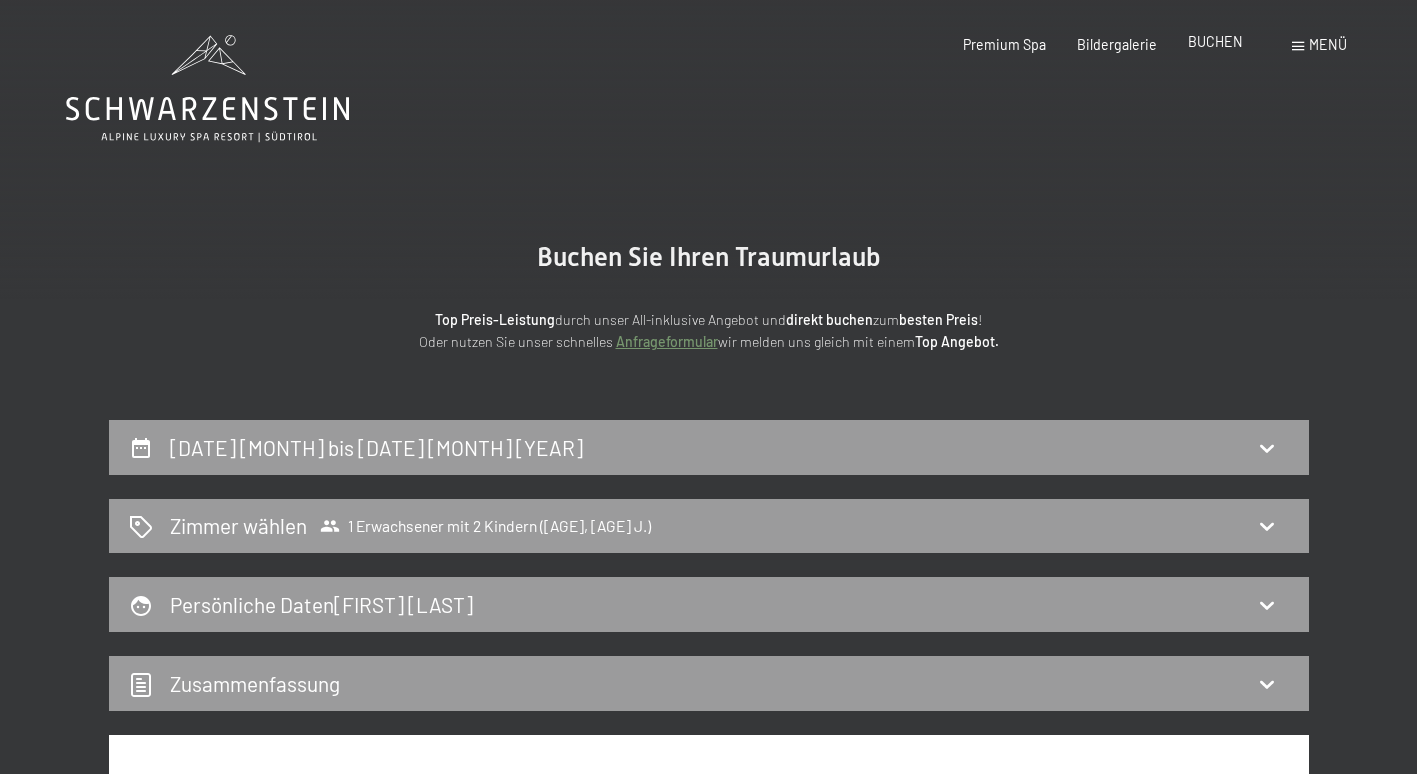 click on "BUCHEN" at bounding box center [1215, 41] 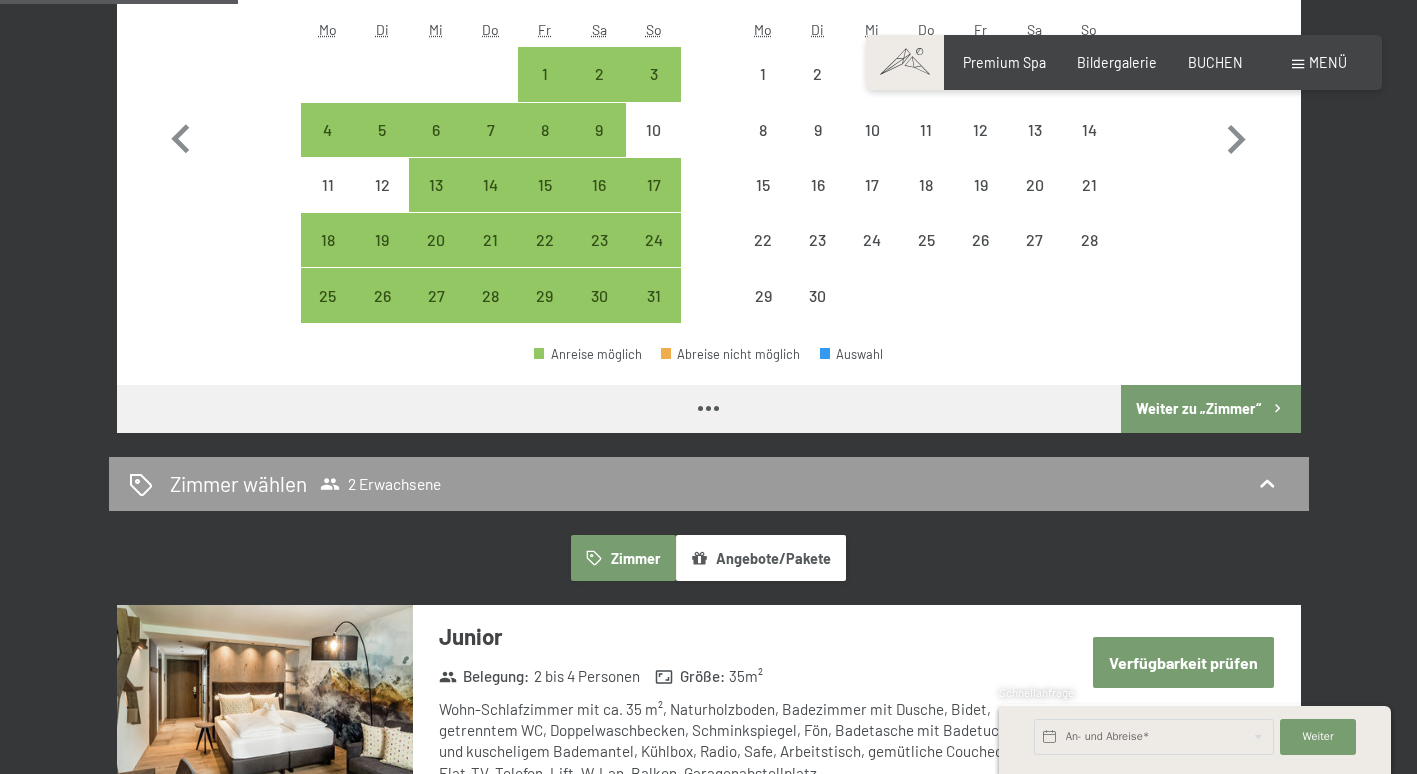 scroll, scrollTop: 1124, scrollLeft: 0, axis: vertical 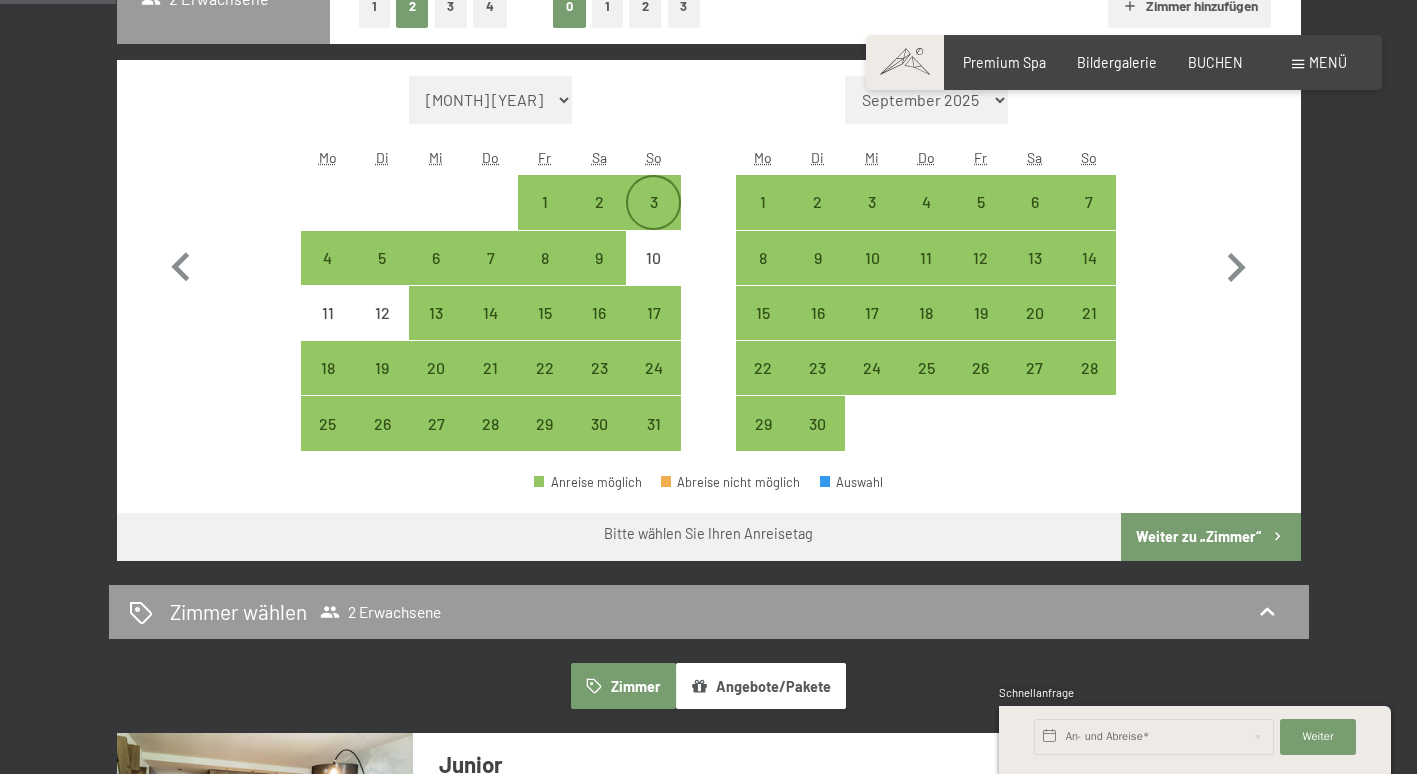 click on "3" at bounding box center (653, 219) 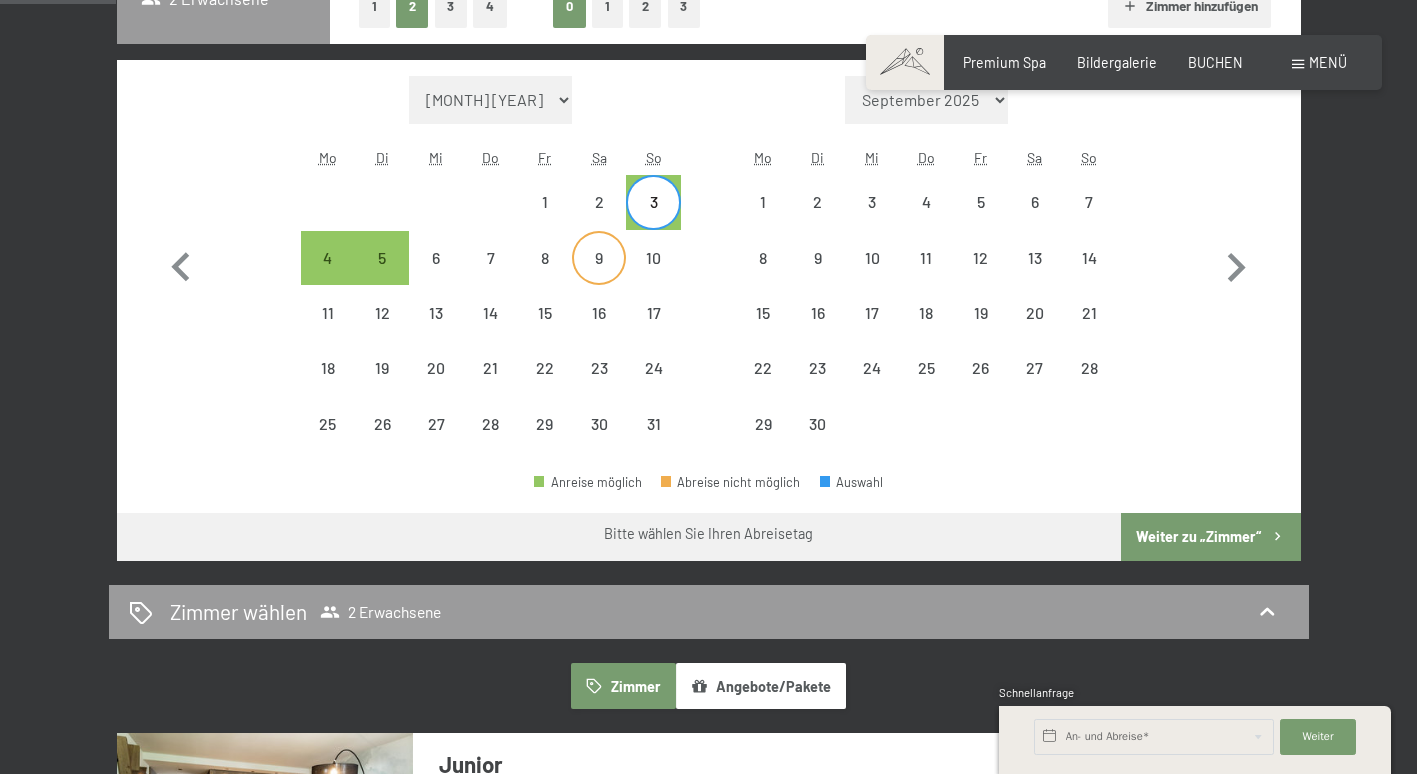 click on "9" at bounding box center (599, 275) 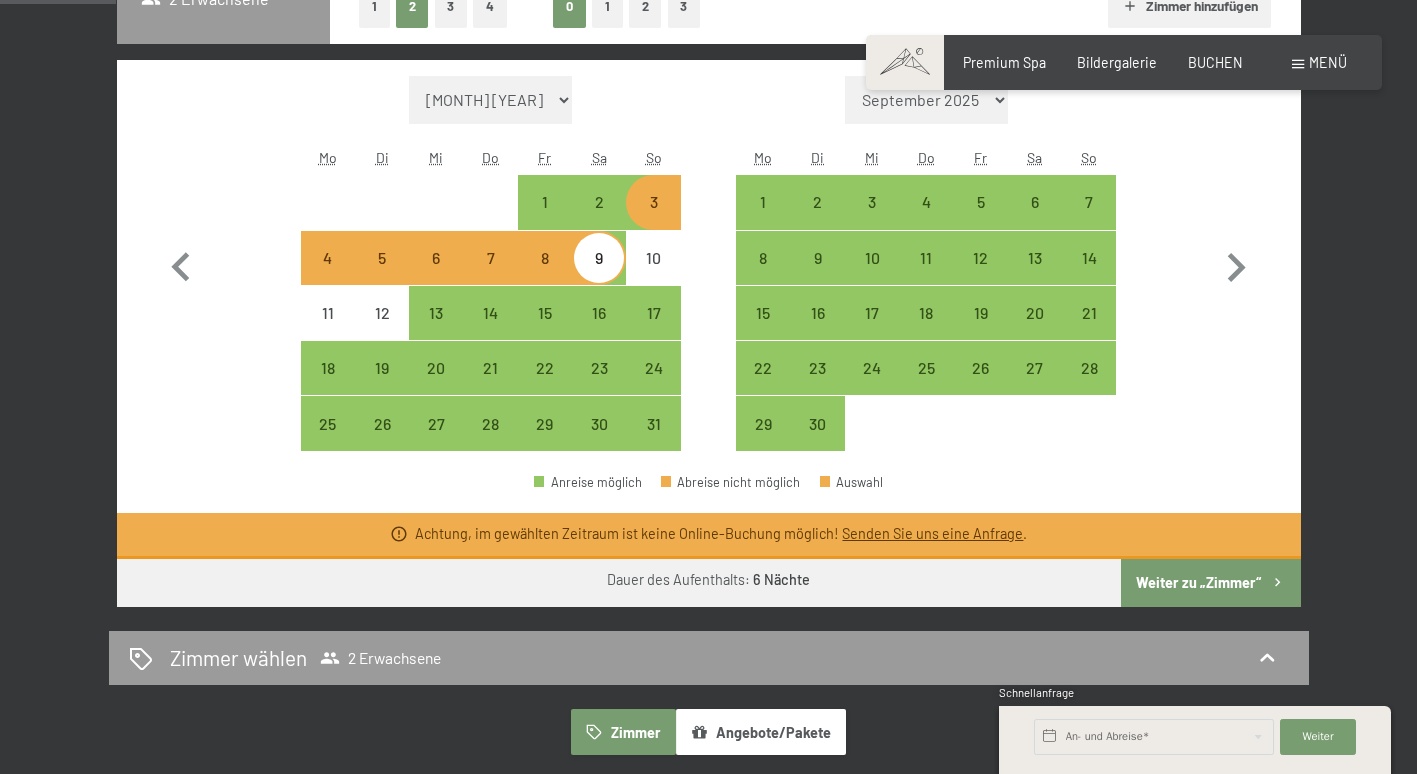 click on "5" at bounding box center [382, 275] 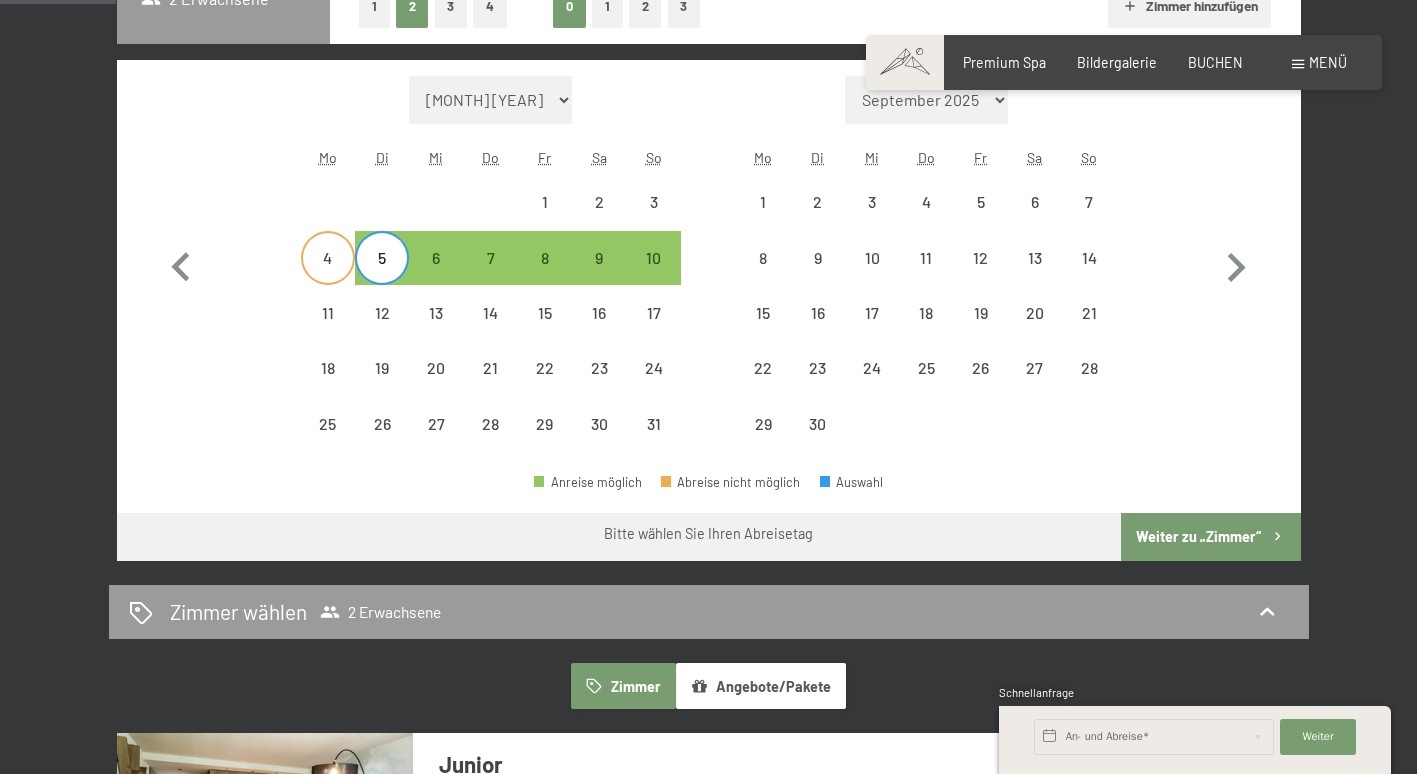 click on "4" at bounding box center (328, 275) 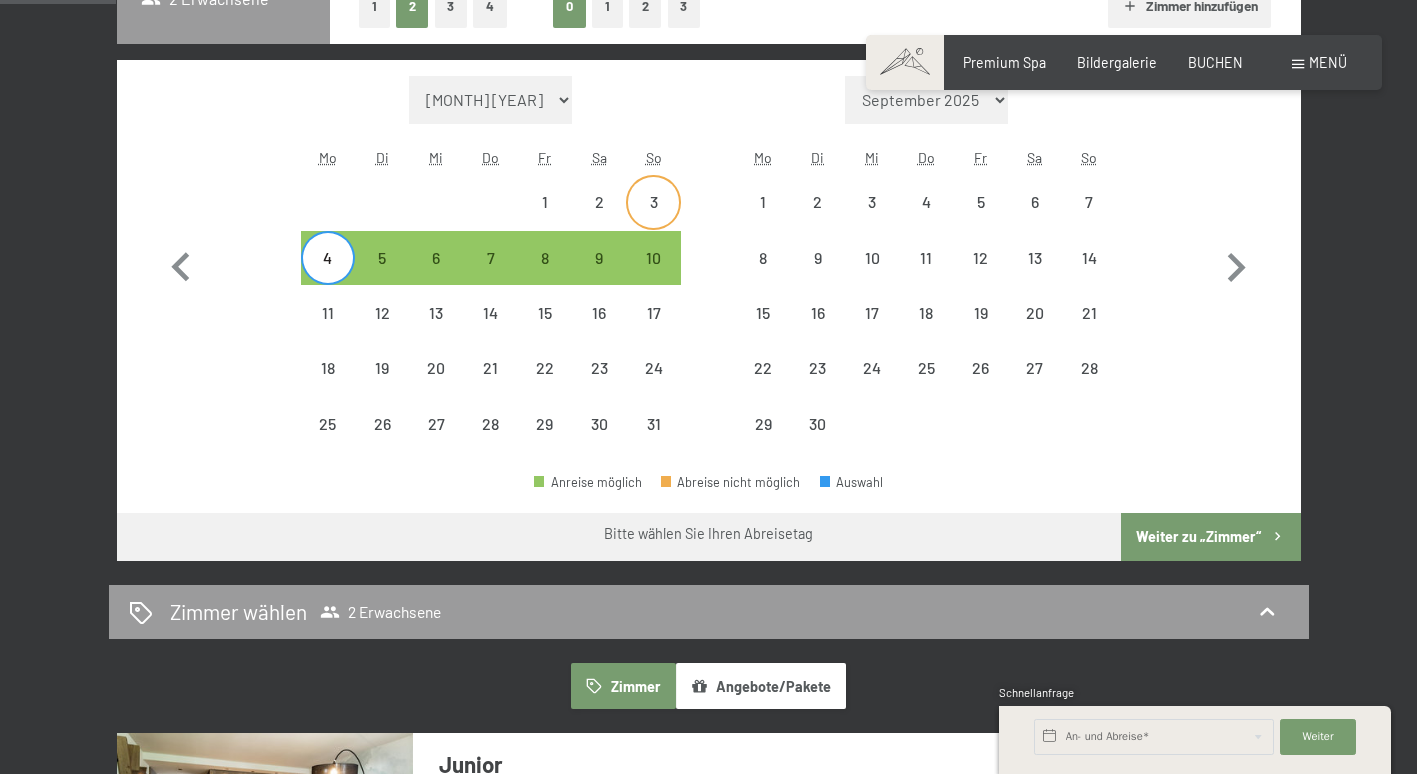 click on "3" at bounding box center (653, 219) 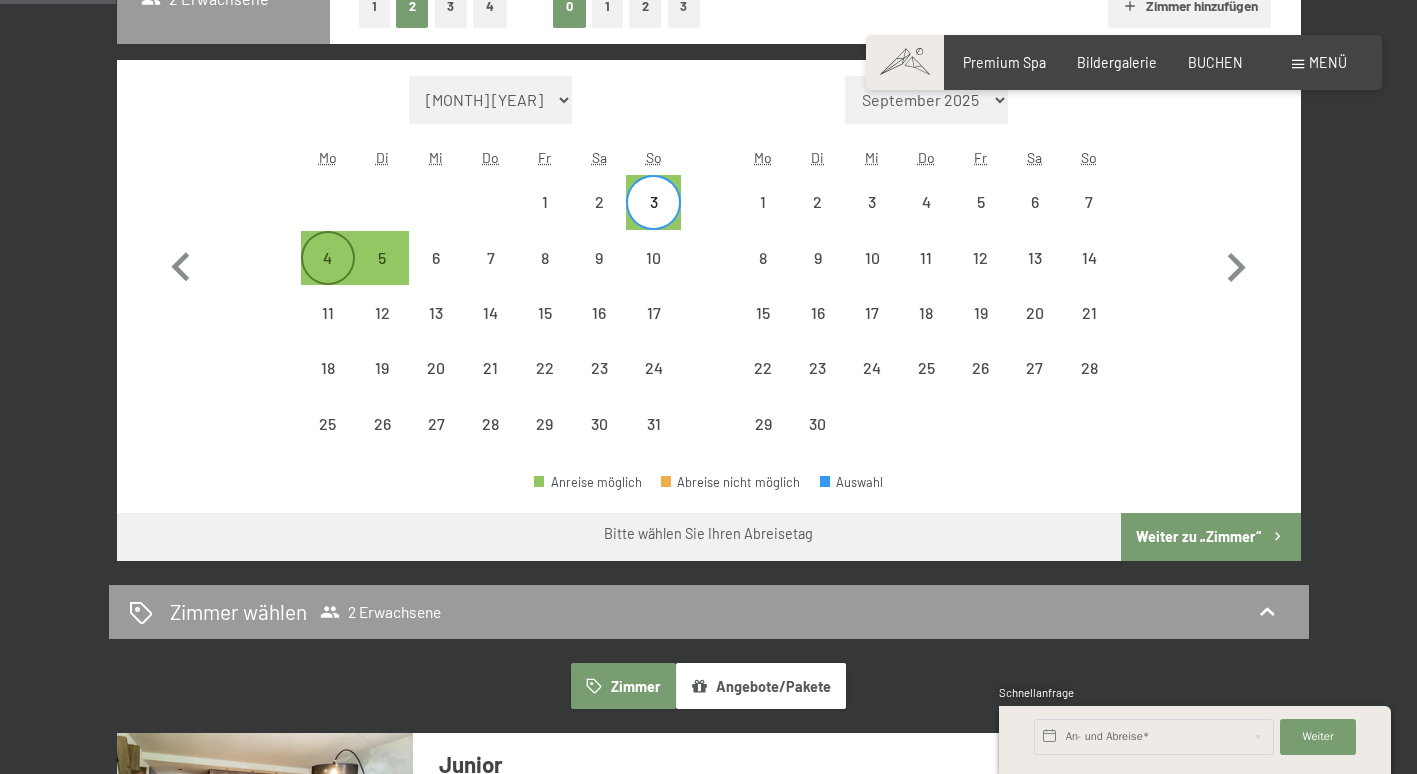click on "4" at bounding box center (328, 275) 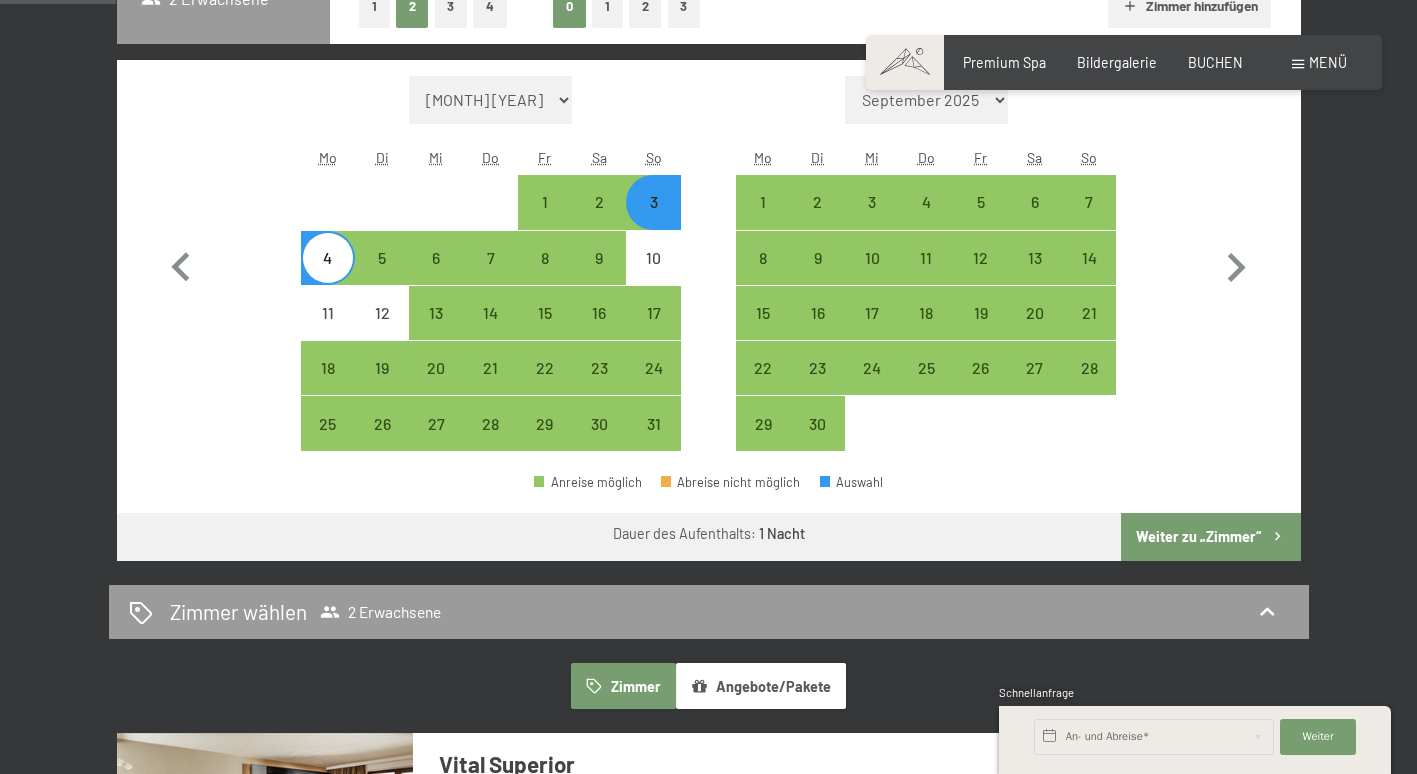click on "9" at bounding box center (599, 258) 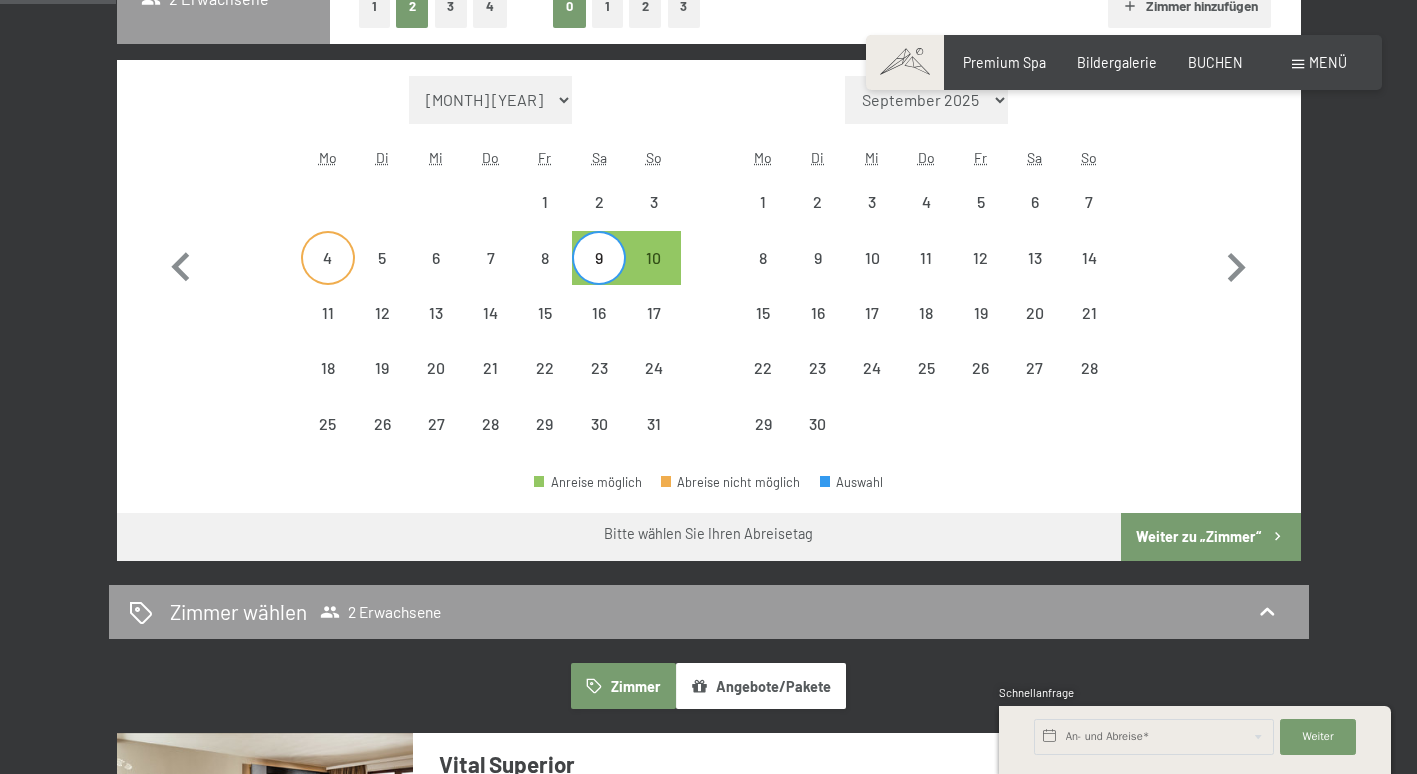click on "4" at bounding box center (328, 275) 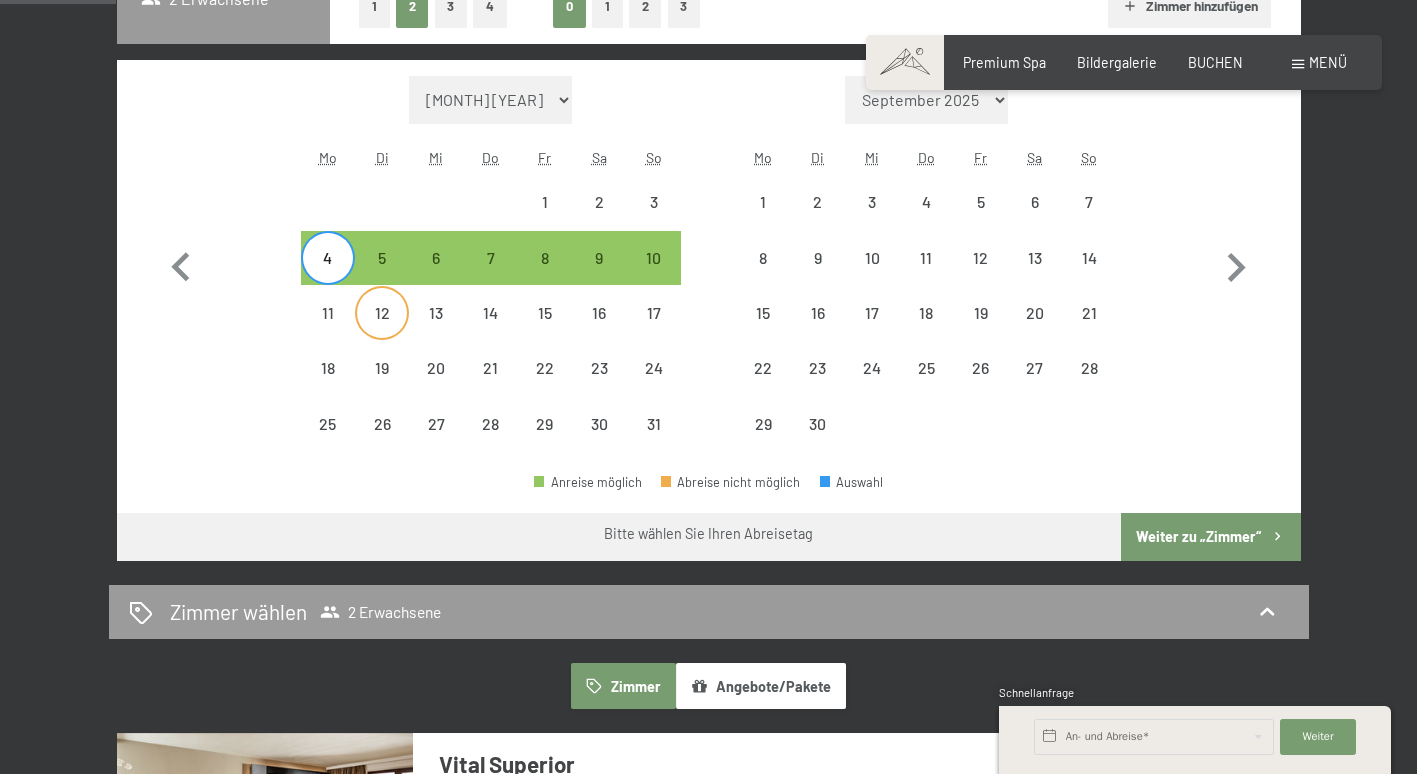 click on "12" at bounding box center [382, 330] 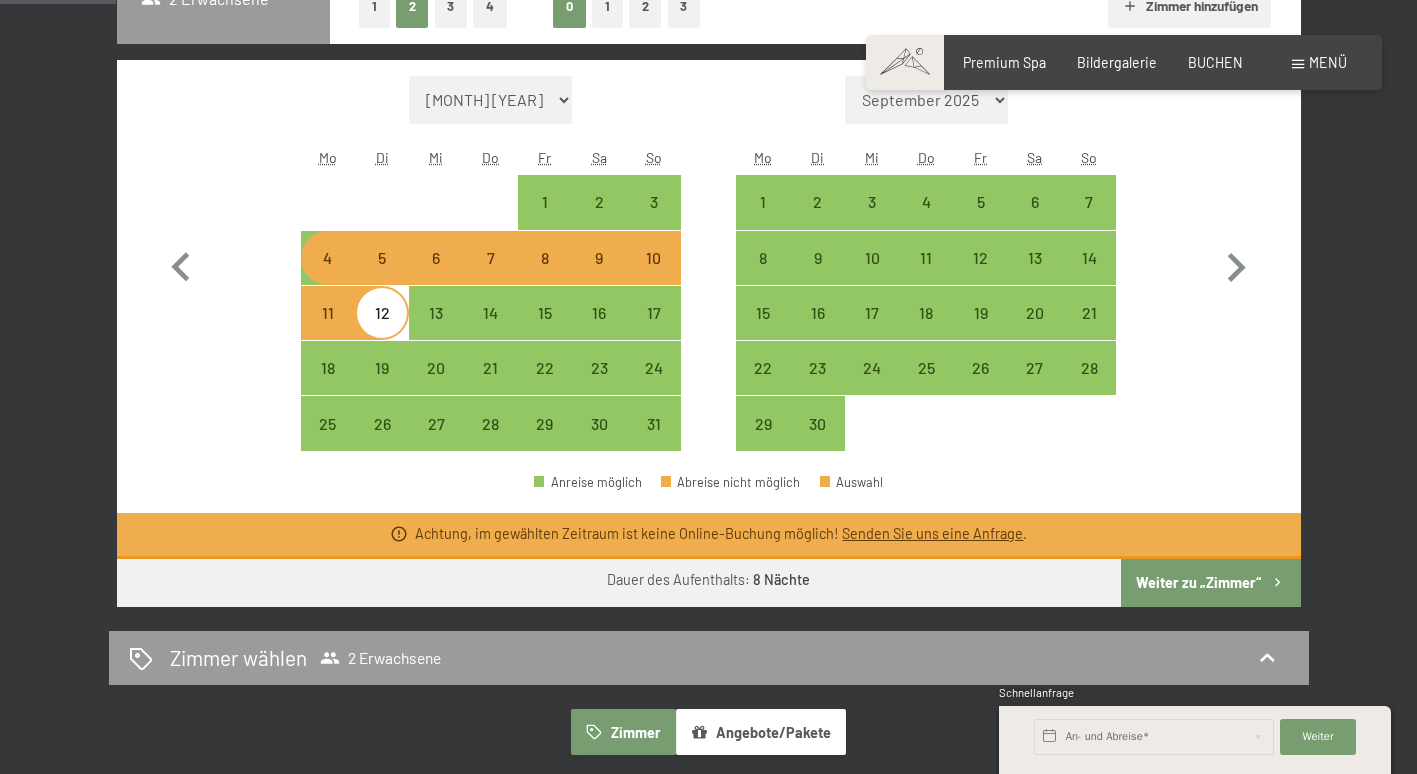click on "11" at bounding box center (328, 330) 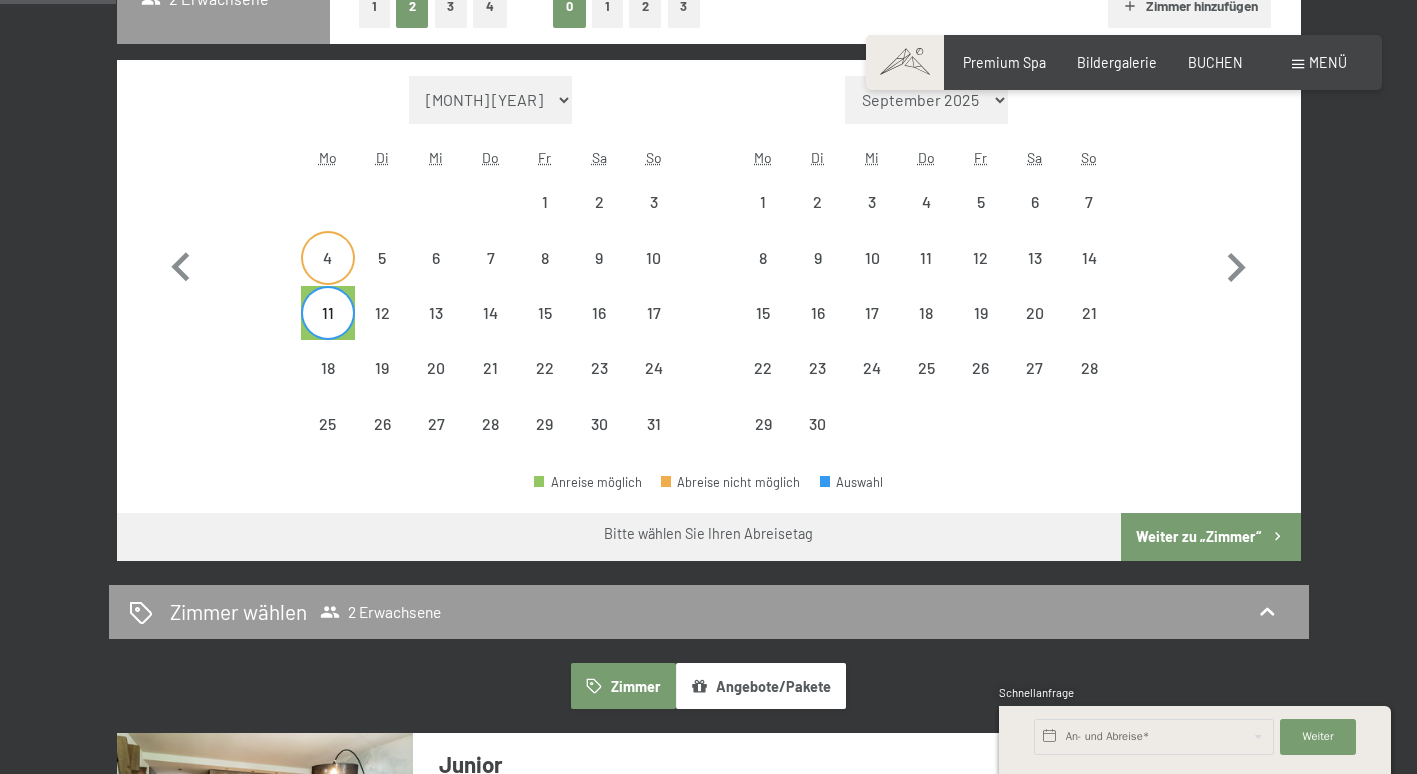 click on "4" at bounding box center [328, 275] 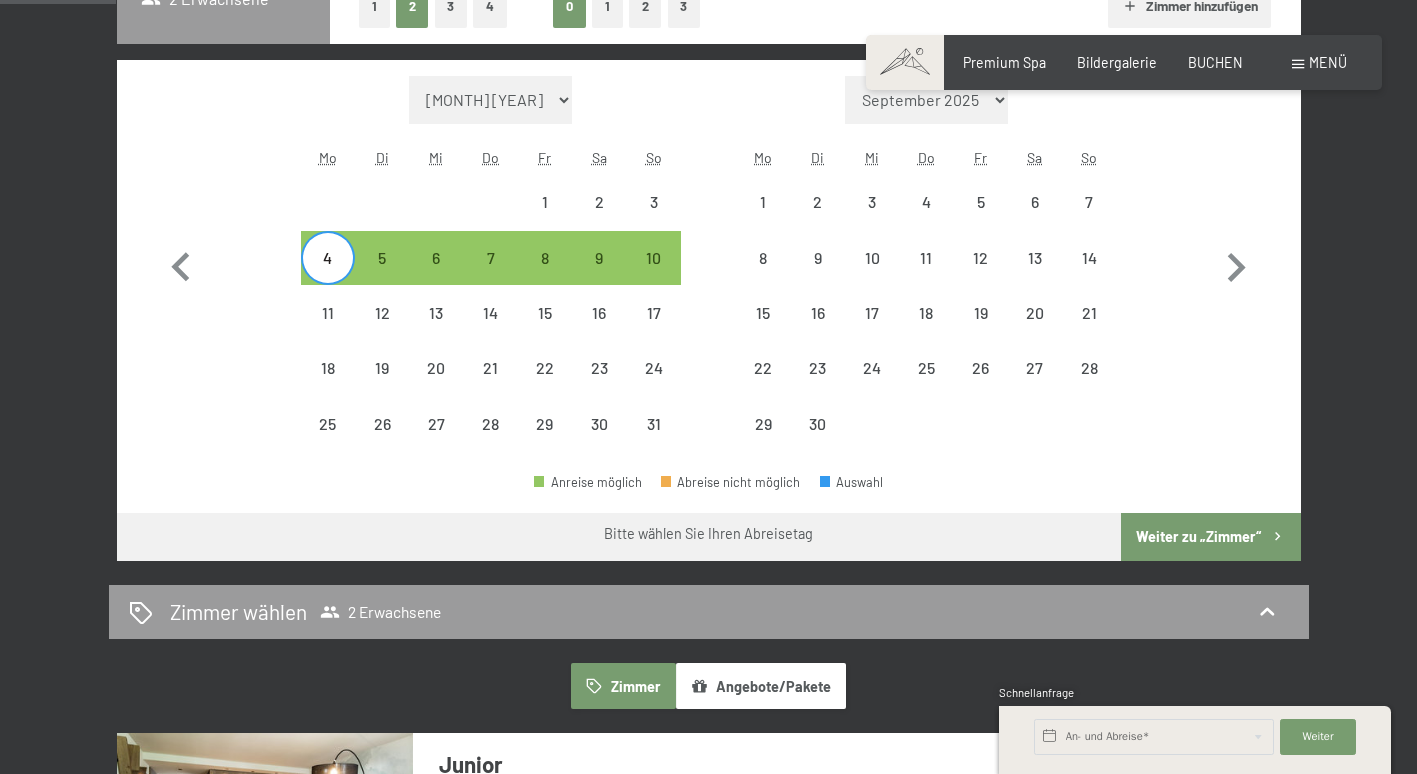 click on "Weiter zu „Zimmer“" at bounding box center [1210, 537] 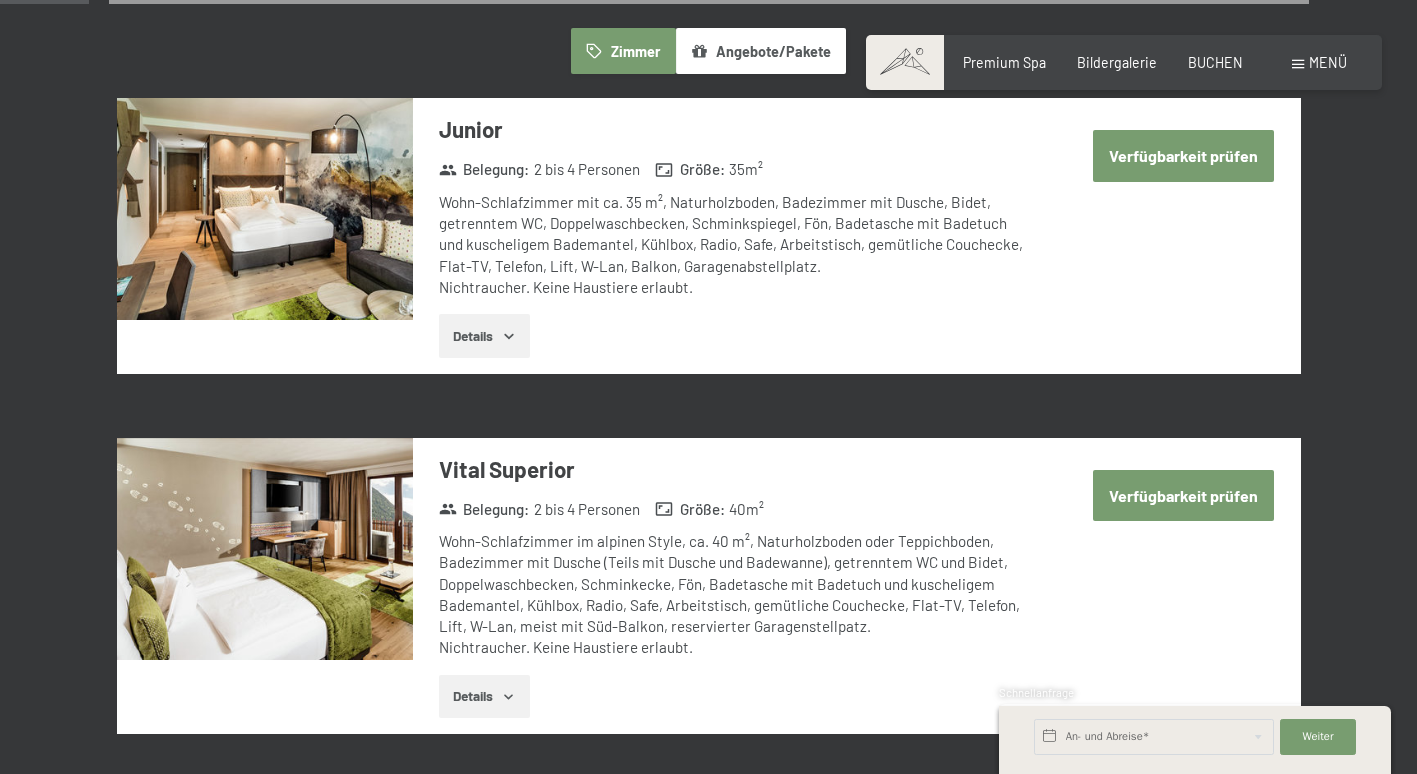scroll, scrollTop: 420, scrollLeft: 0, axis: vertical 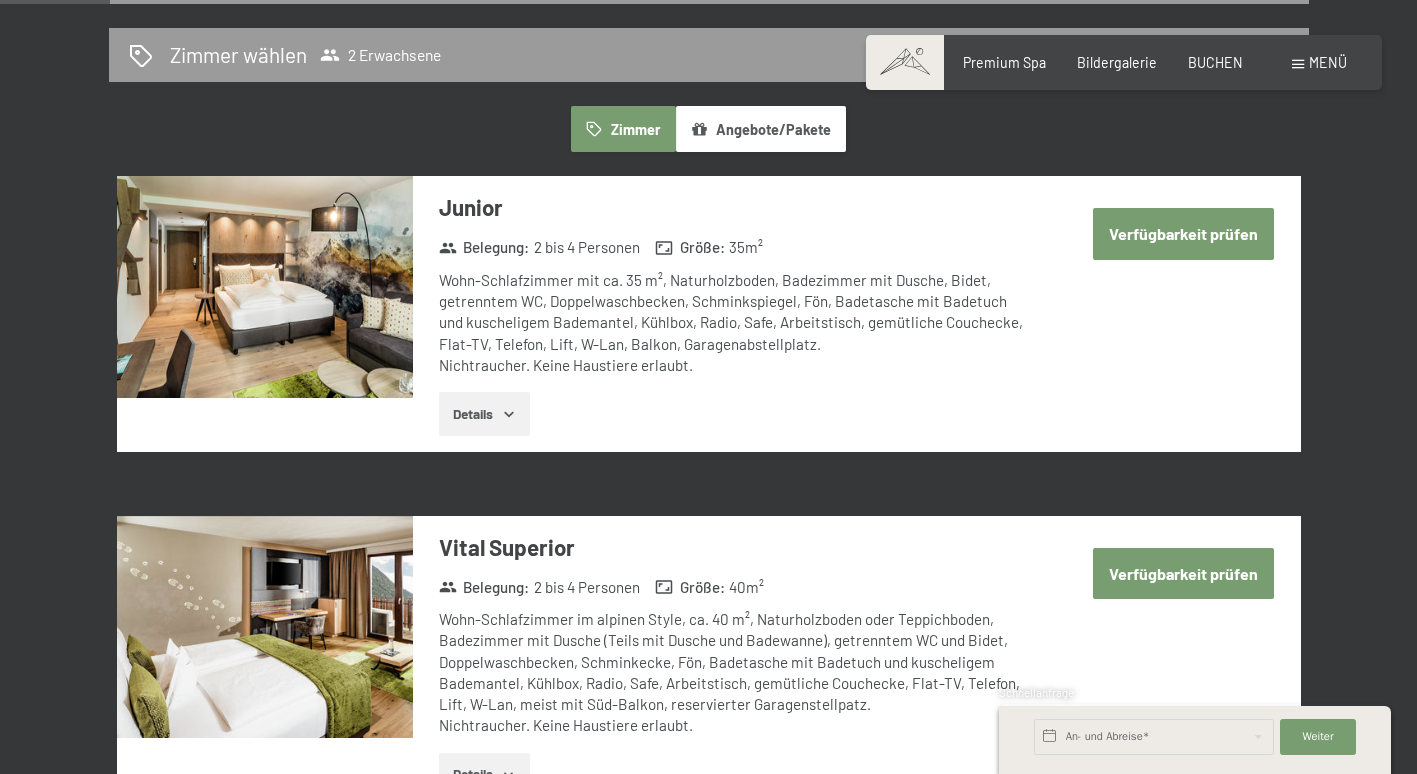 click on "Verfügbarkeit prüfen" at bounding box center [1183, 233] 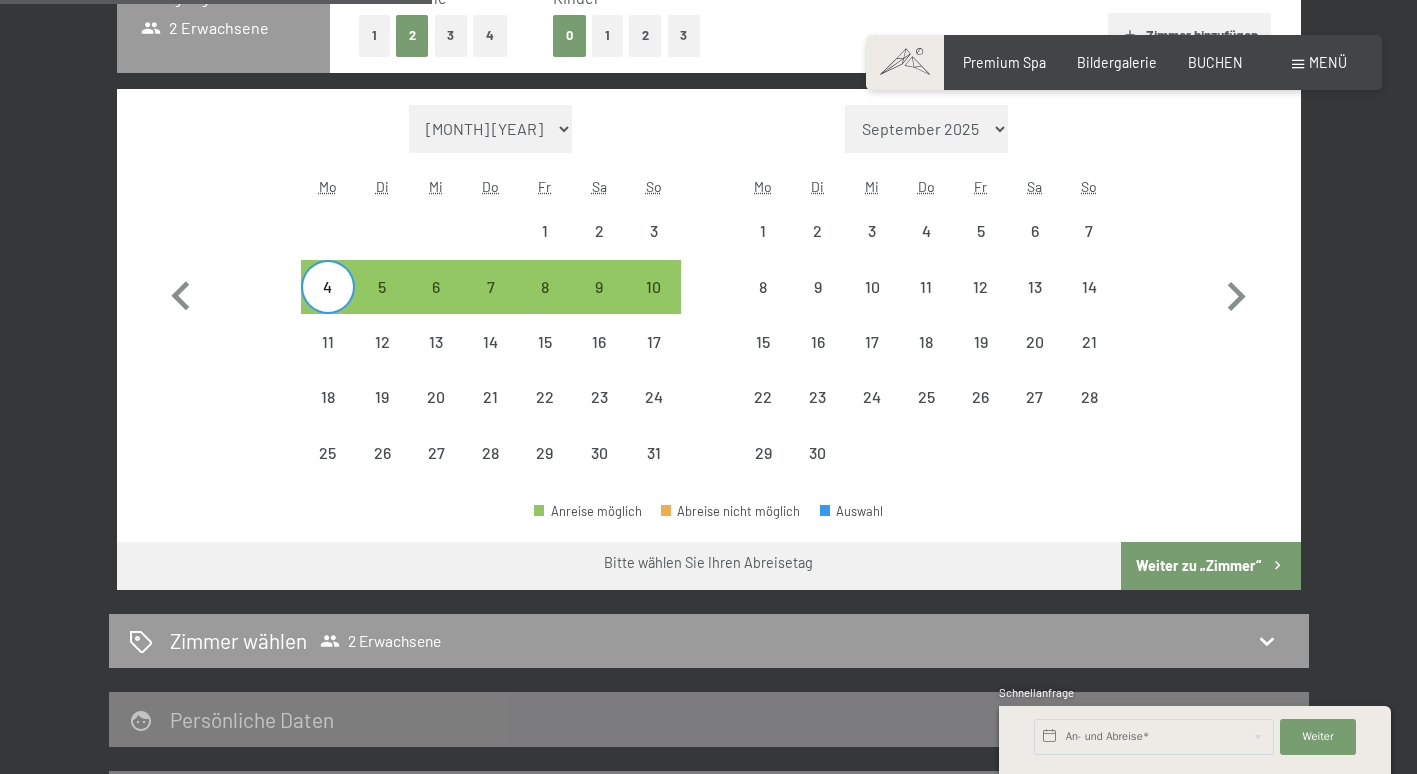 scroll, scrollTop: 561, scrollLeft: 0, axis: vertical 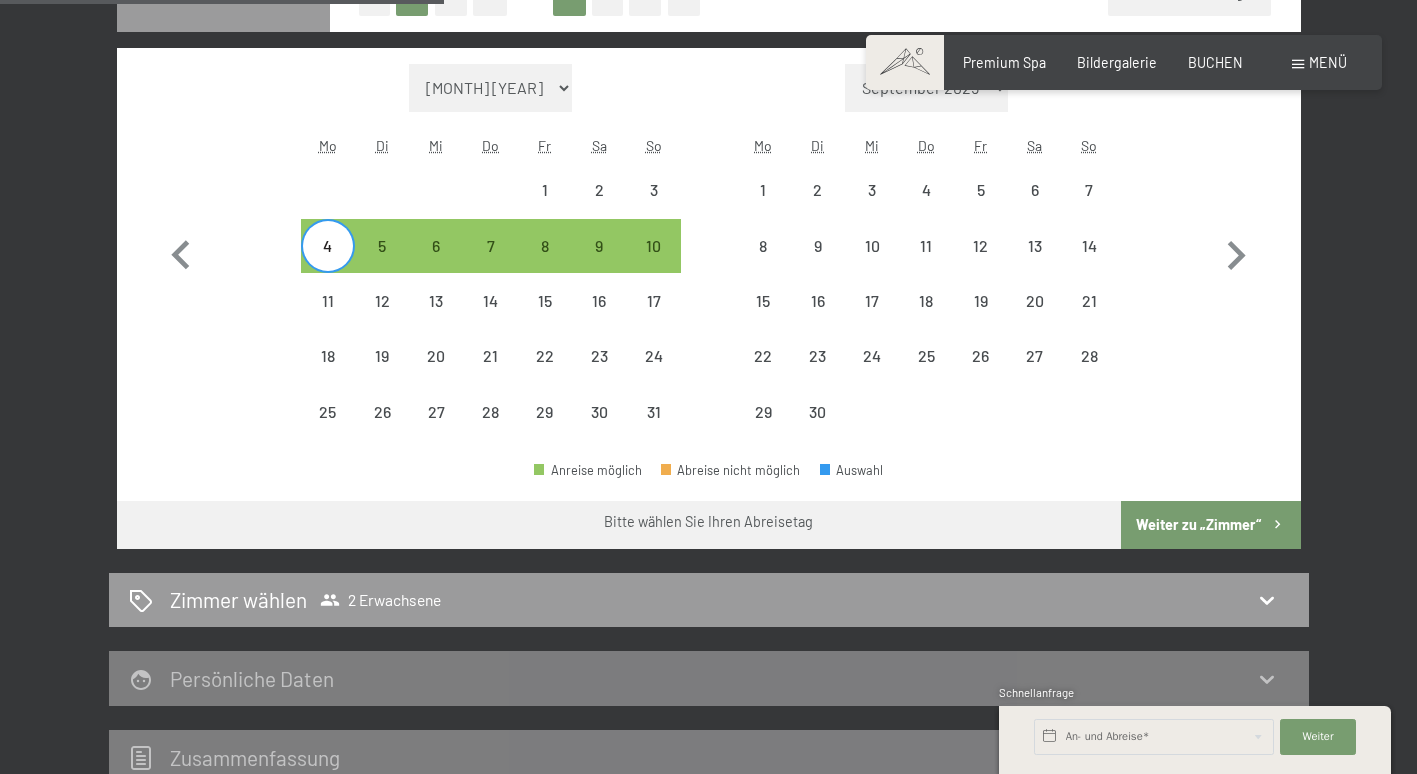click on "Weiter zu „Zimmer“" at bounding box center (1210, 525) 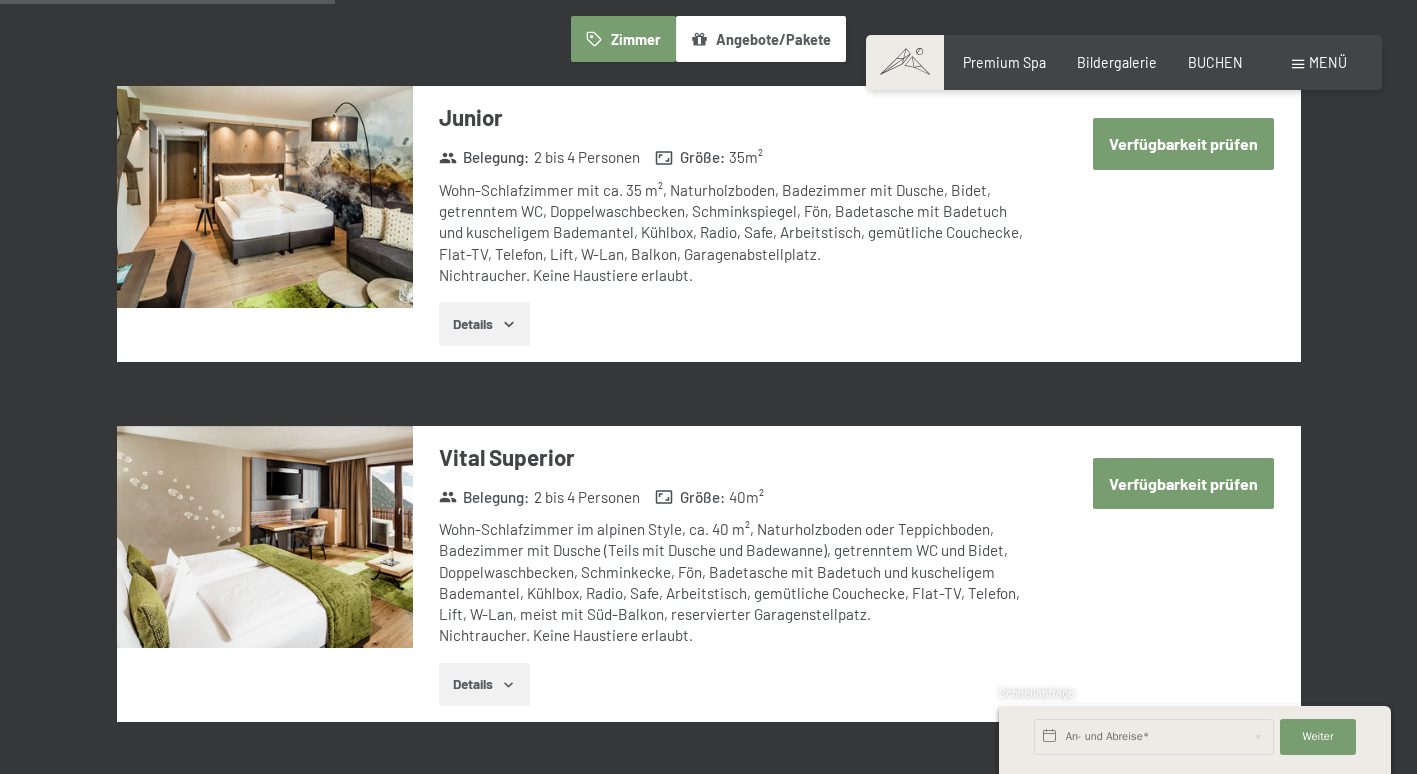 scroll, scrollTop: 420, scrollLeft: 0, axis: vertical 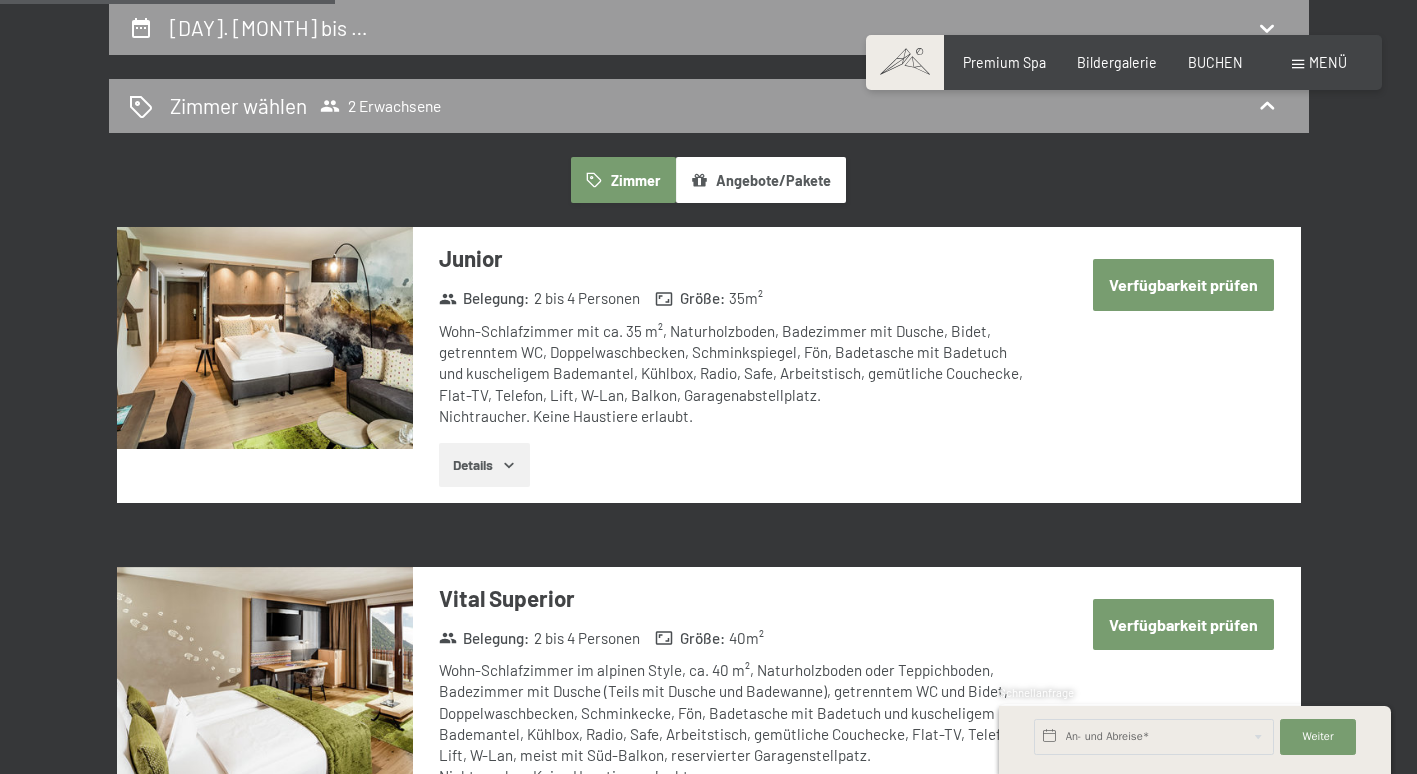 click on "Verfügbarkeit prüfen" at bounding box center (1183, 284) 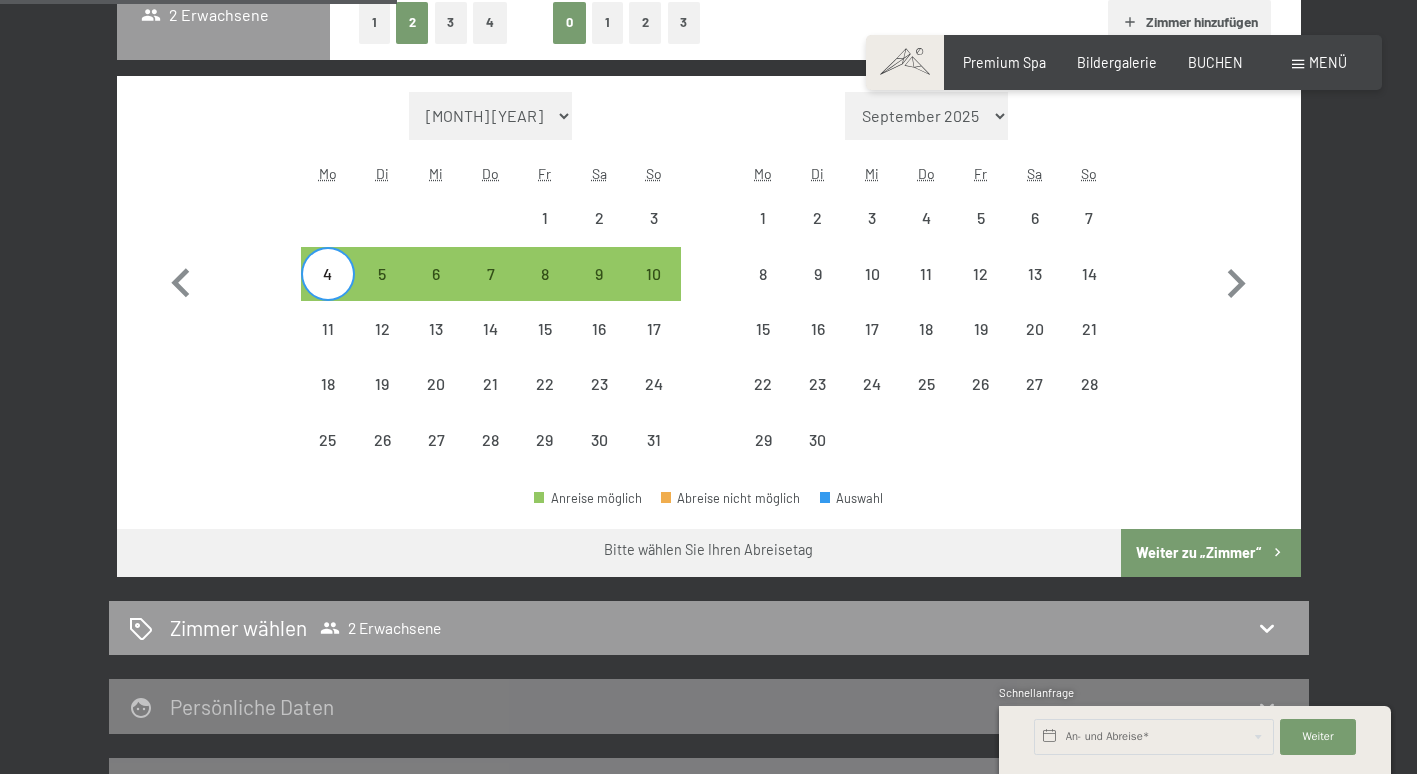 scroll, scrollTop: 526, scrollLeft: 0, axis: vertical 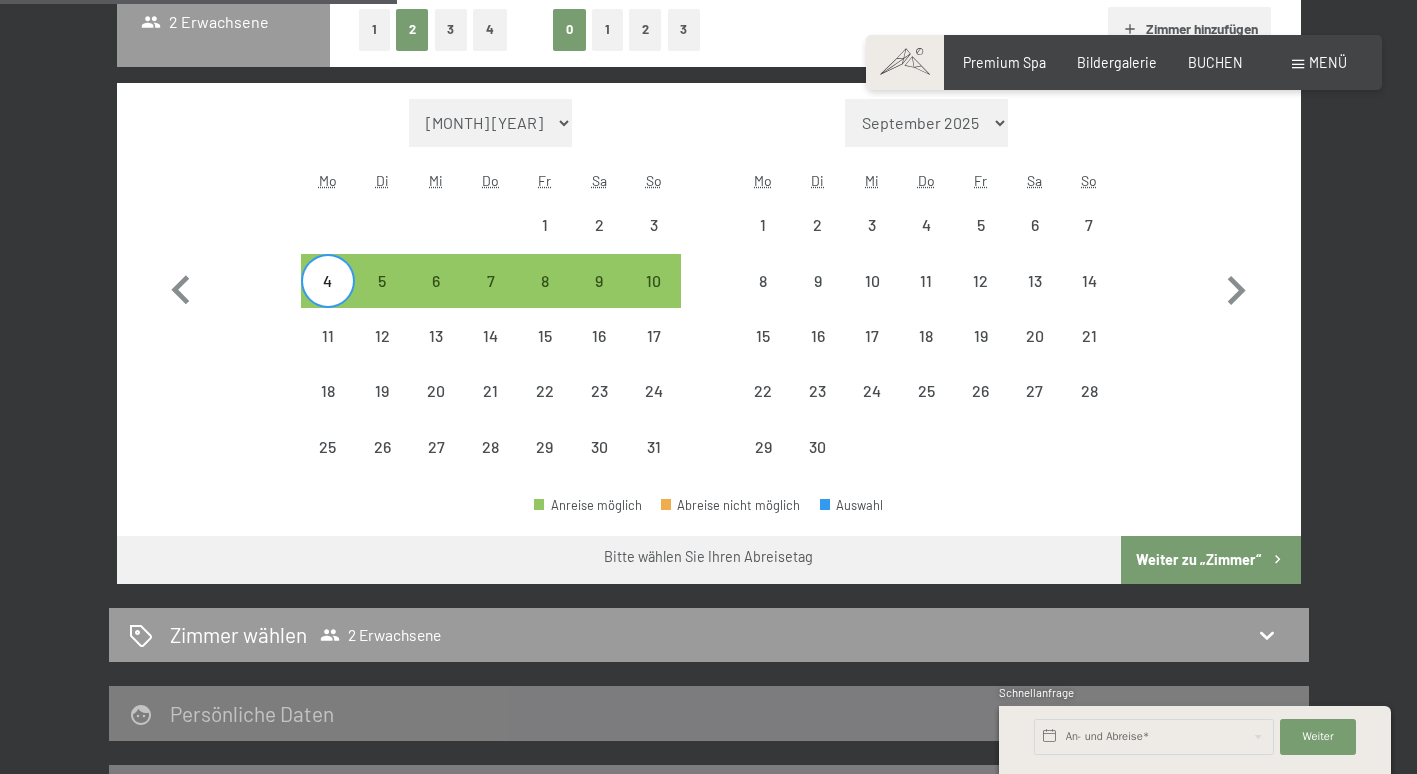 click on "Weiter zu „Zimmer“" at bounding box center [1210, 560] 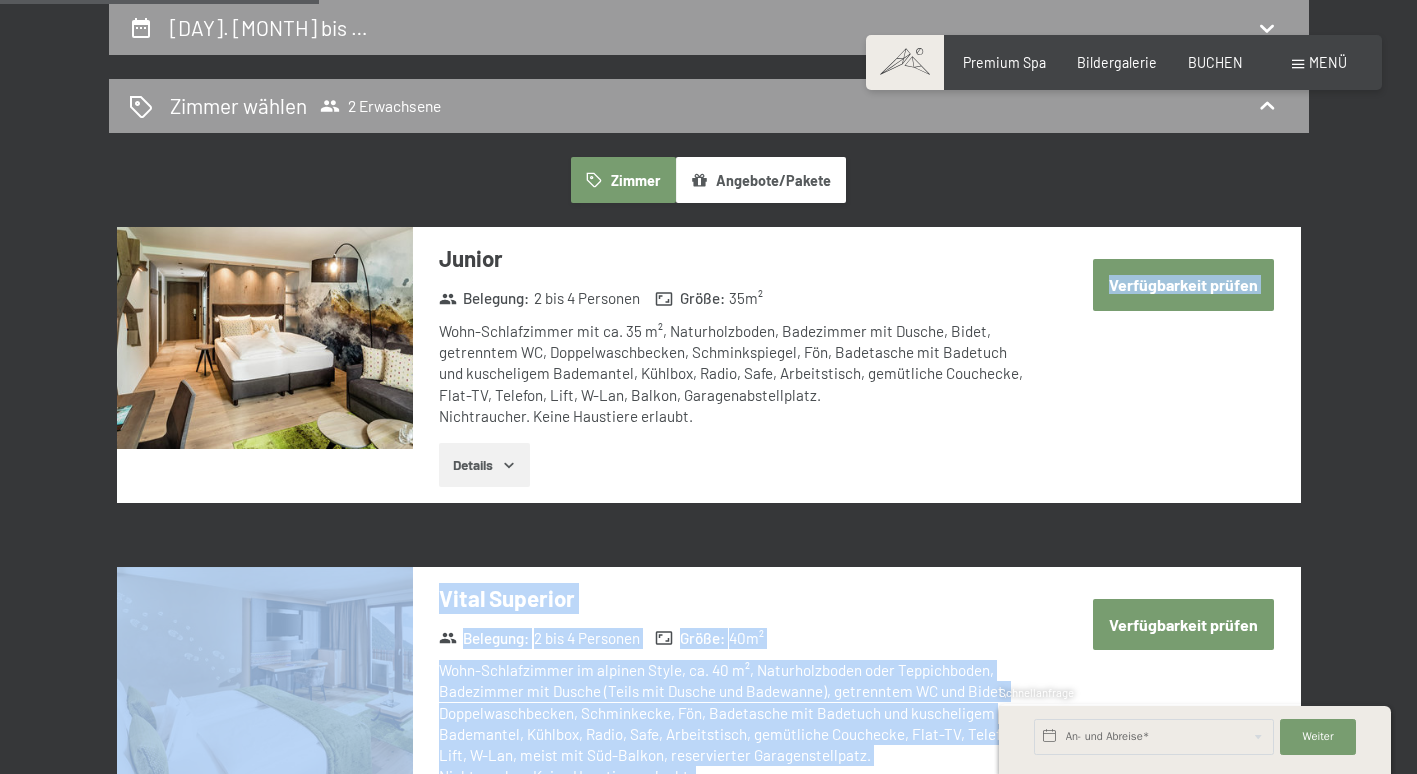 drag, startPoint x: 1195, startPoint y: 566, endPoint x: 914, endPoint y: 425, distance: 314.39148 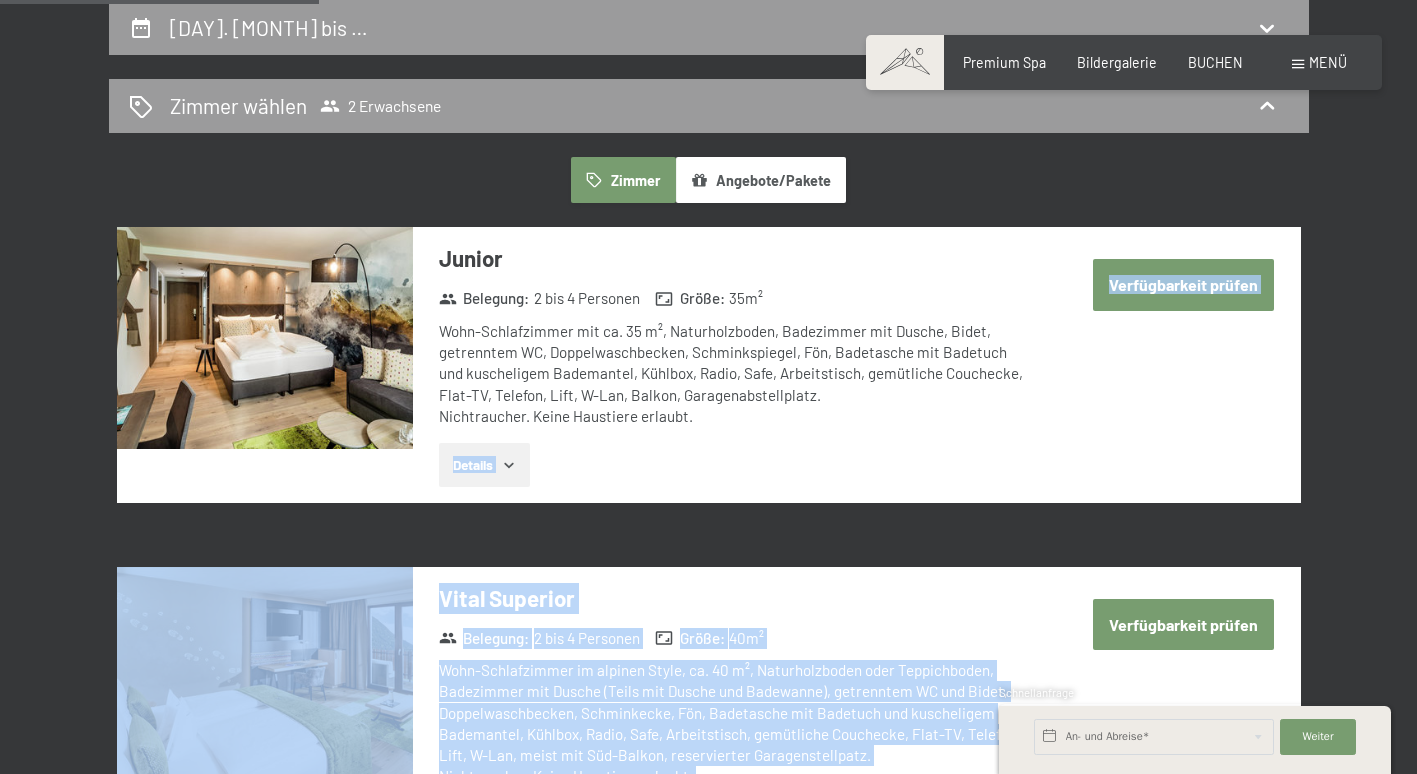 click at bounding box center (265, 338) 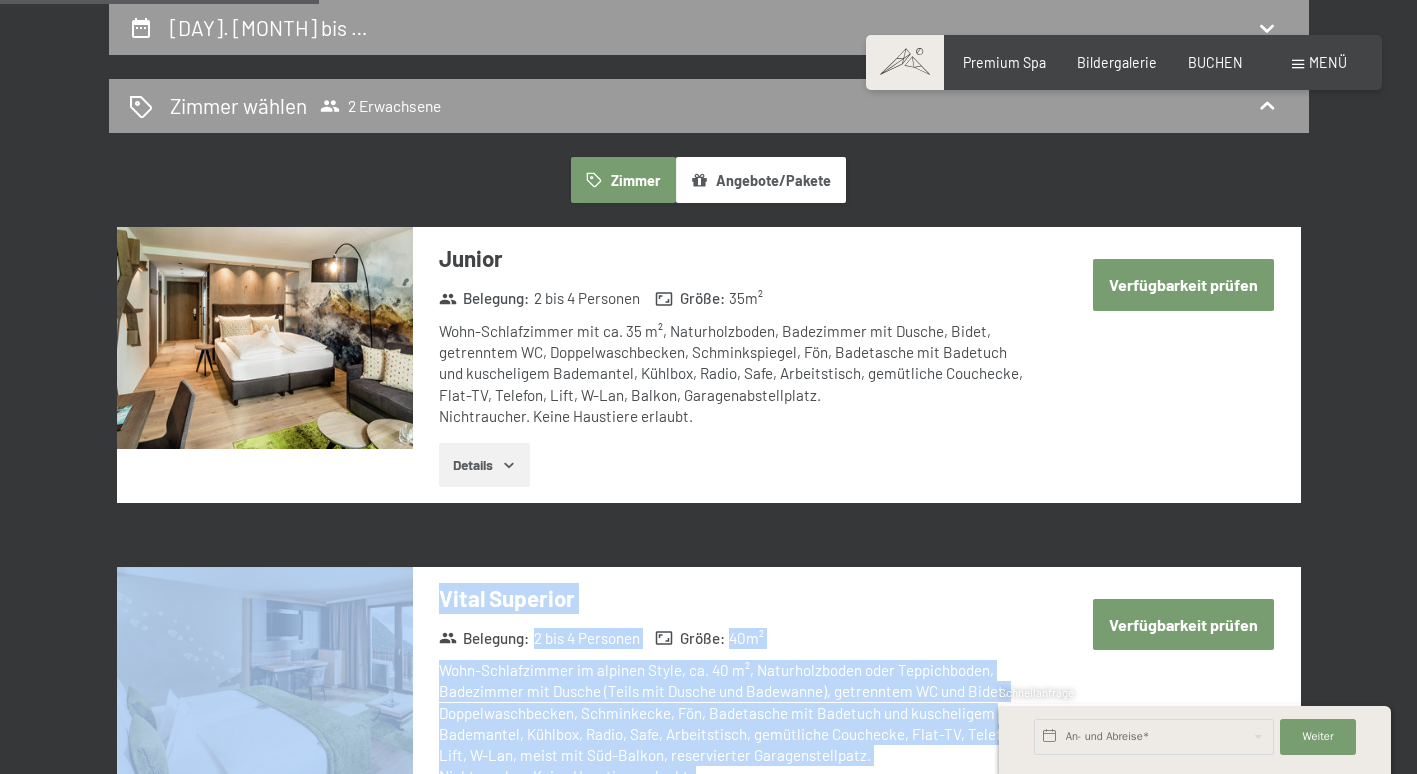 click at bounding box center (0, 0) 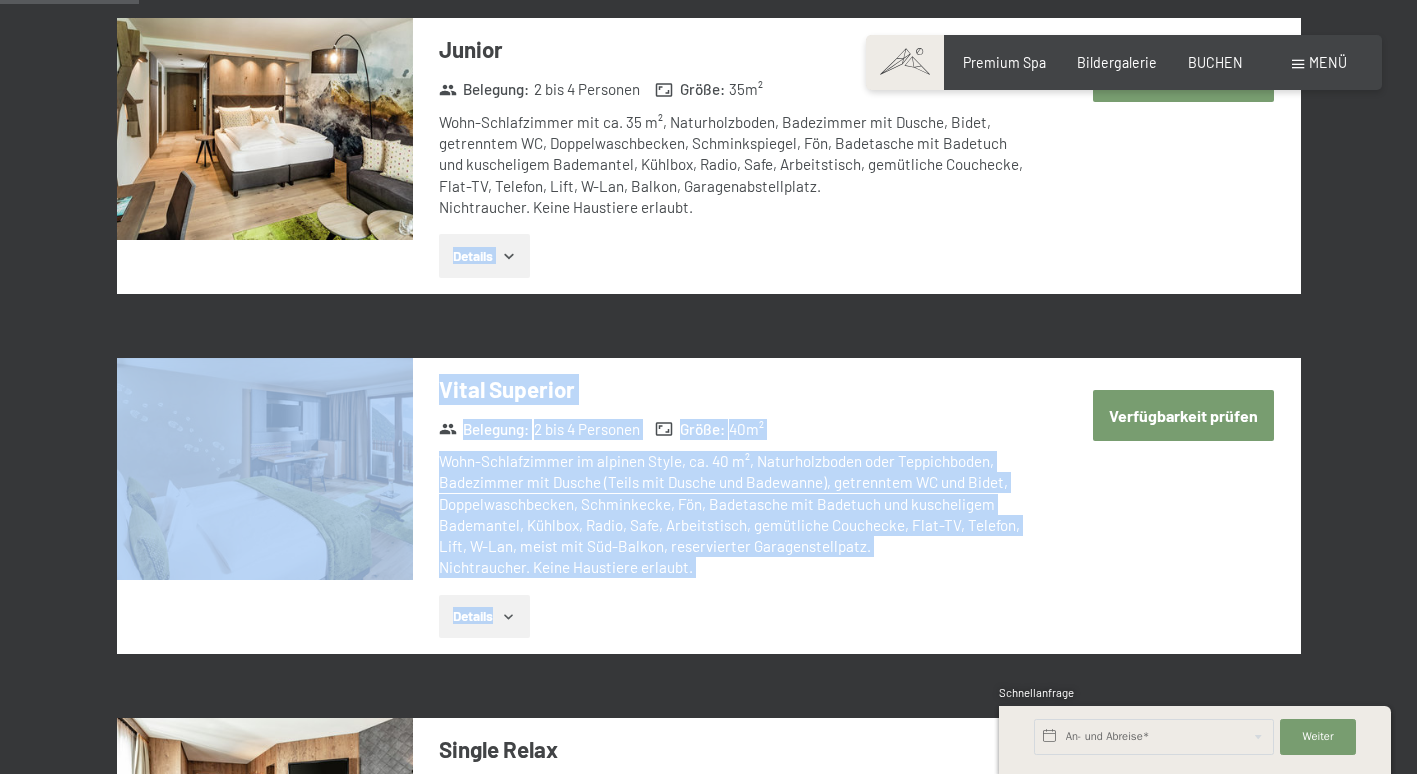 scroll, scrollTop: 439, scrollLeft: 0, axis: vertical 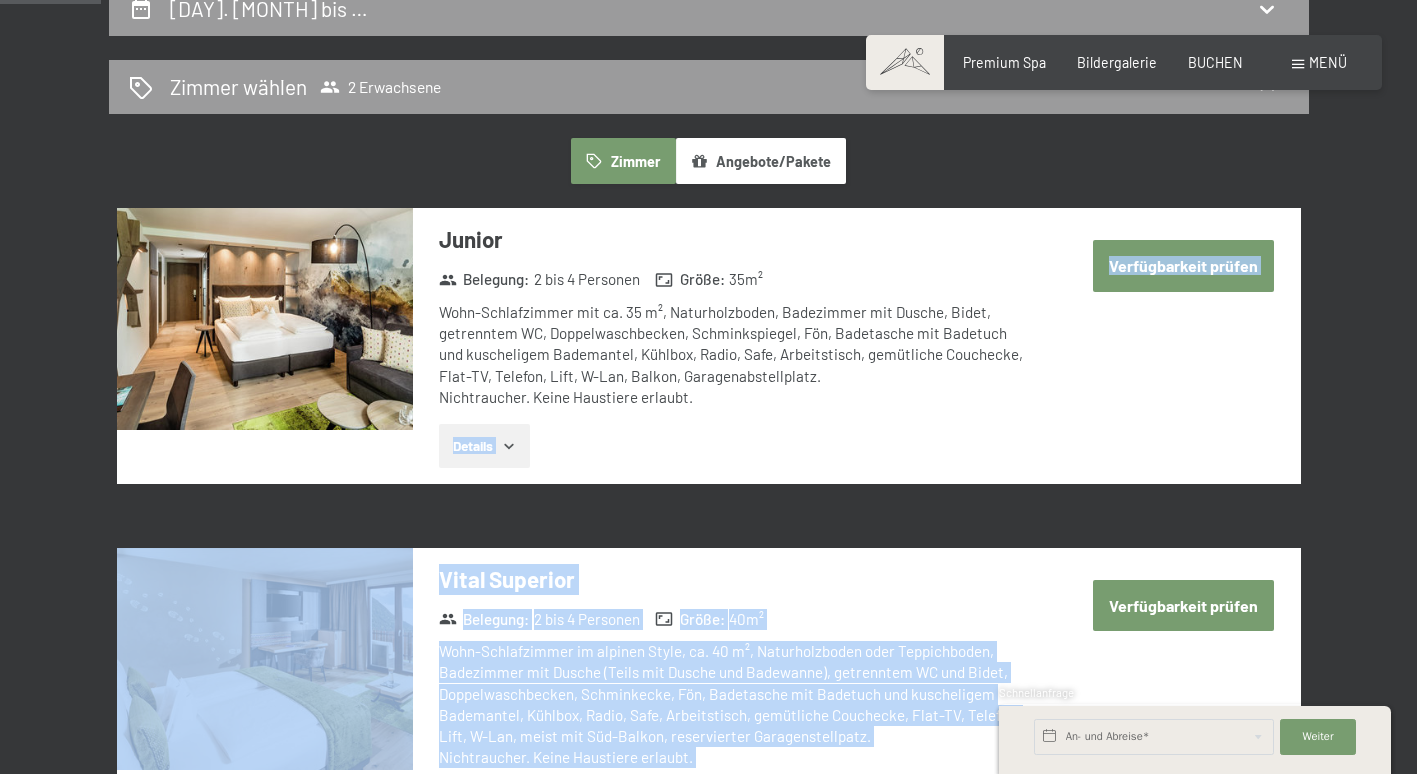click on "Verfügbarkeit prüfen" at bounding box center (1183, 265) 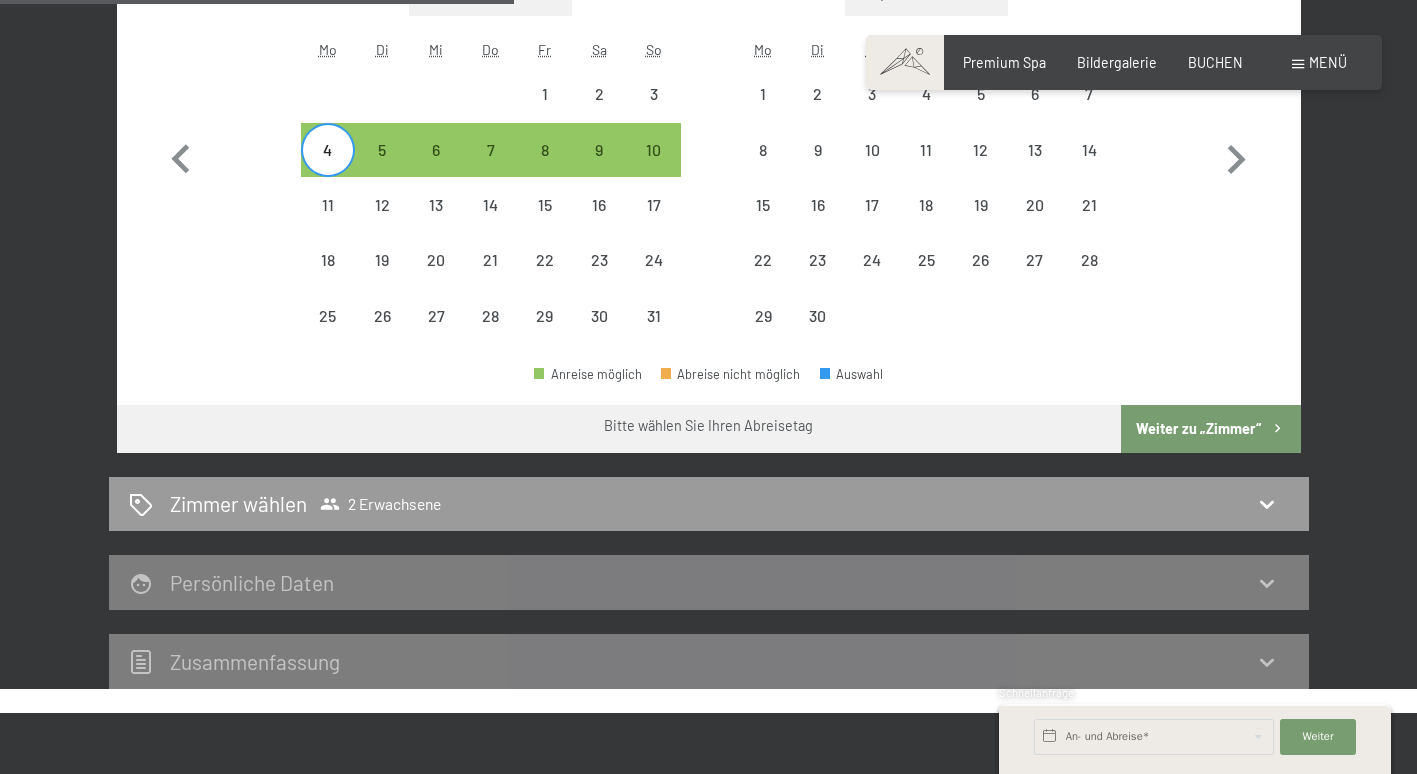 scroll, scrollTop: 713, scrollLeft: 0, axis: vertical 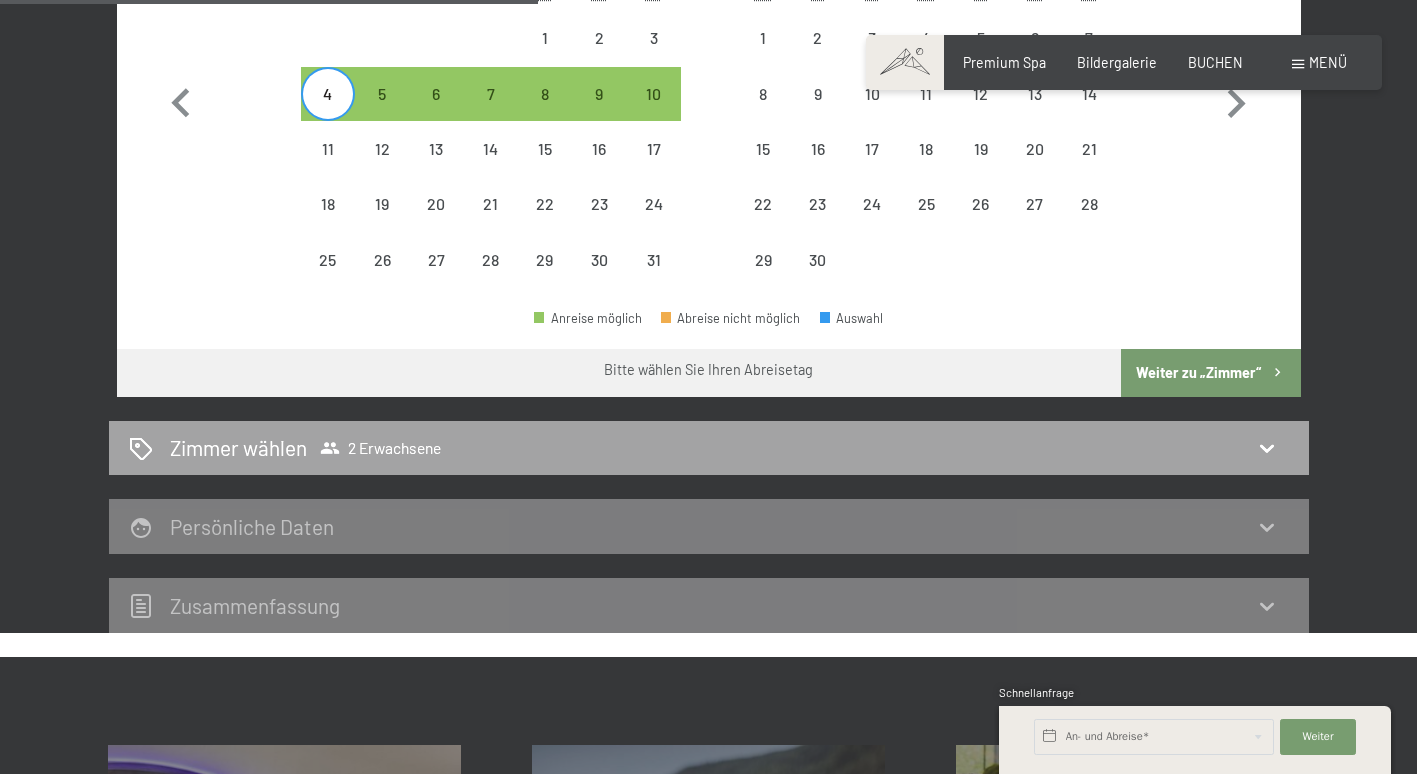 click 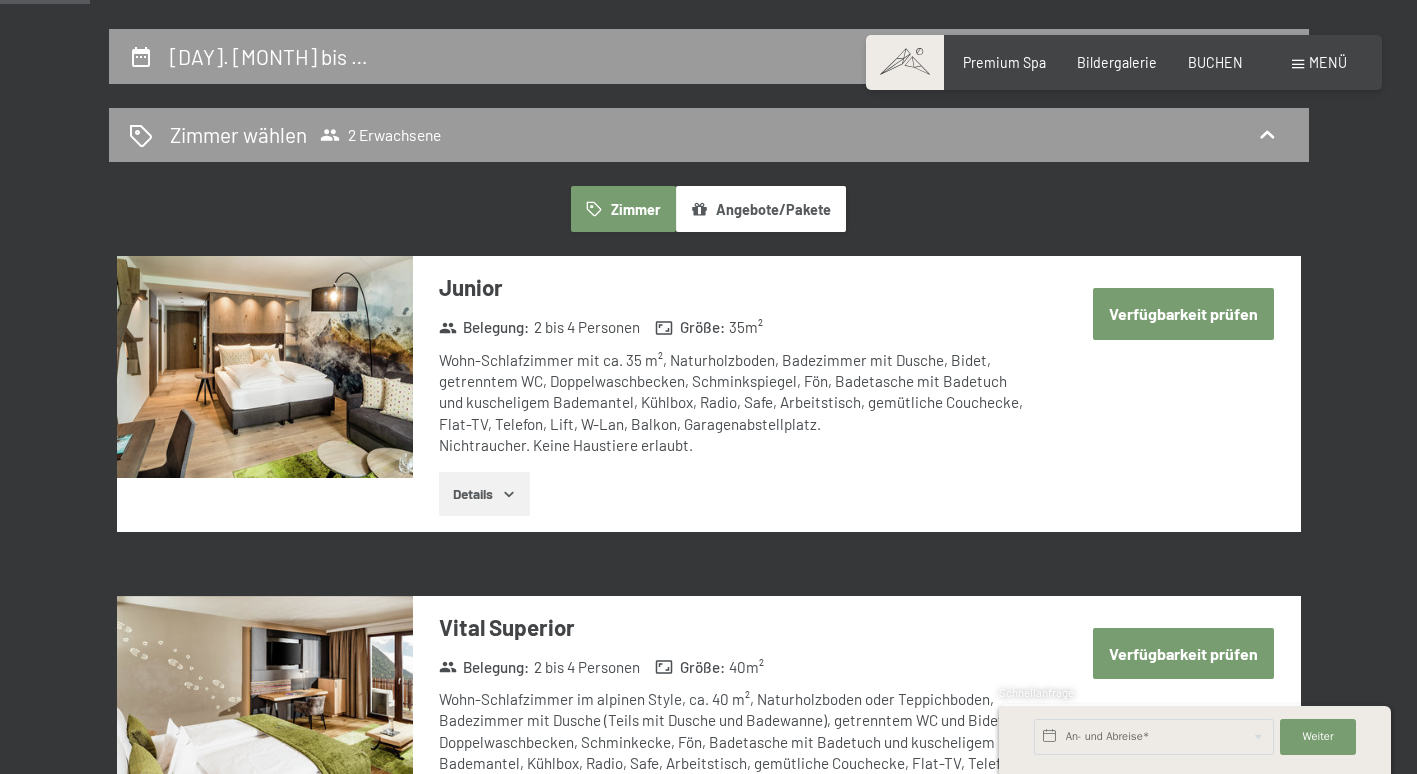 scroll, scrollTop: 206, scrollLeft: 0, axis: vertical 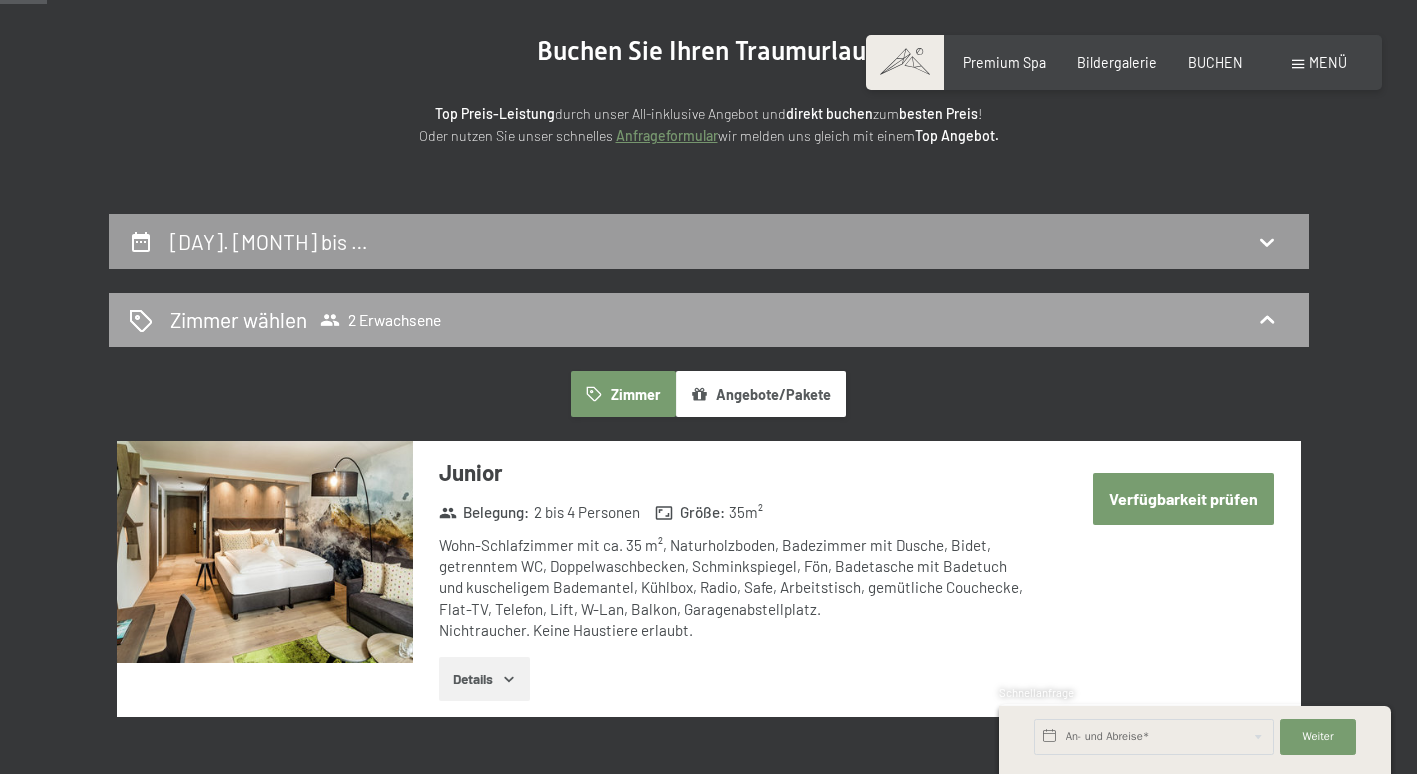 click on "Zimmer wählen 2 Erwachsene" at bounding box center (709, 319) 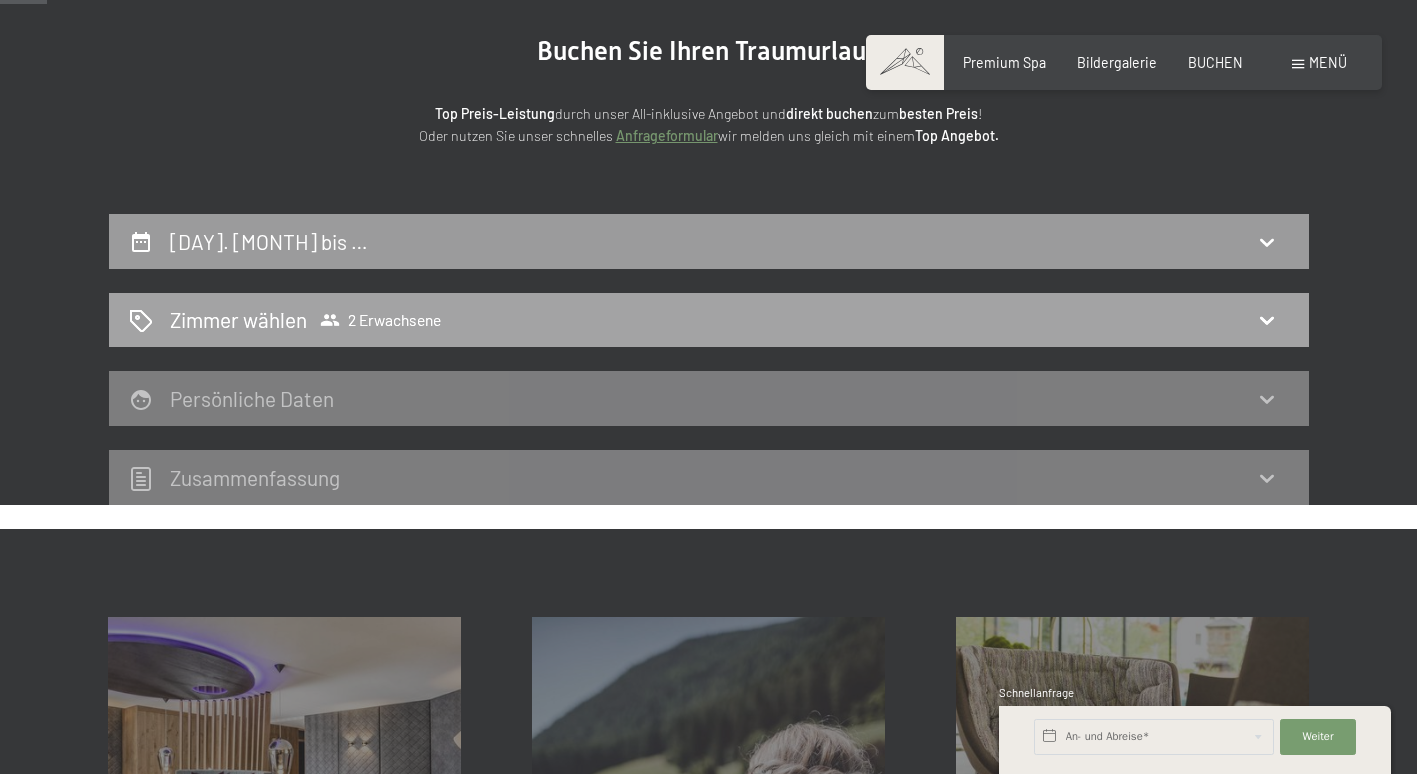 click on "Zimmer wählen 2 Erwachsene" at bounding box center (709, 319) 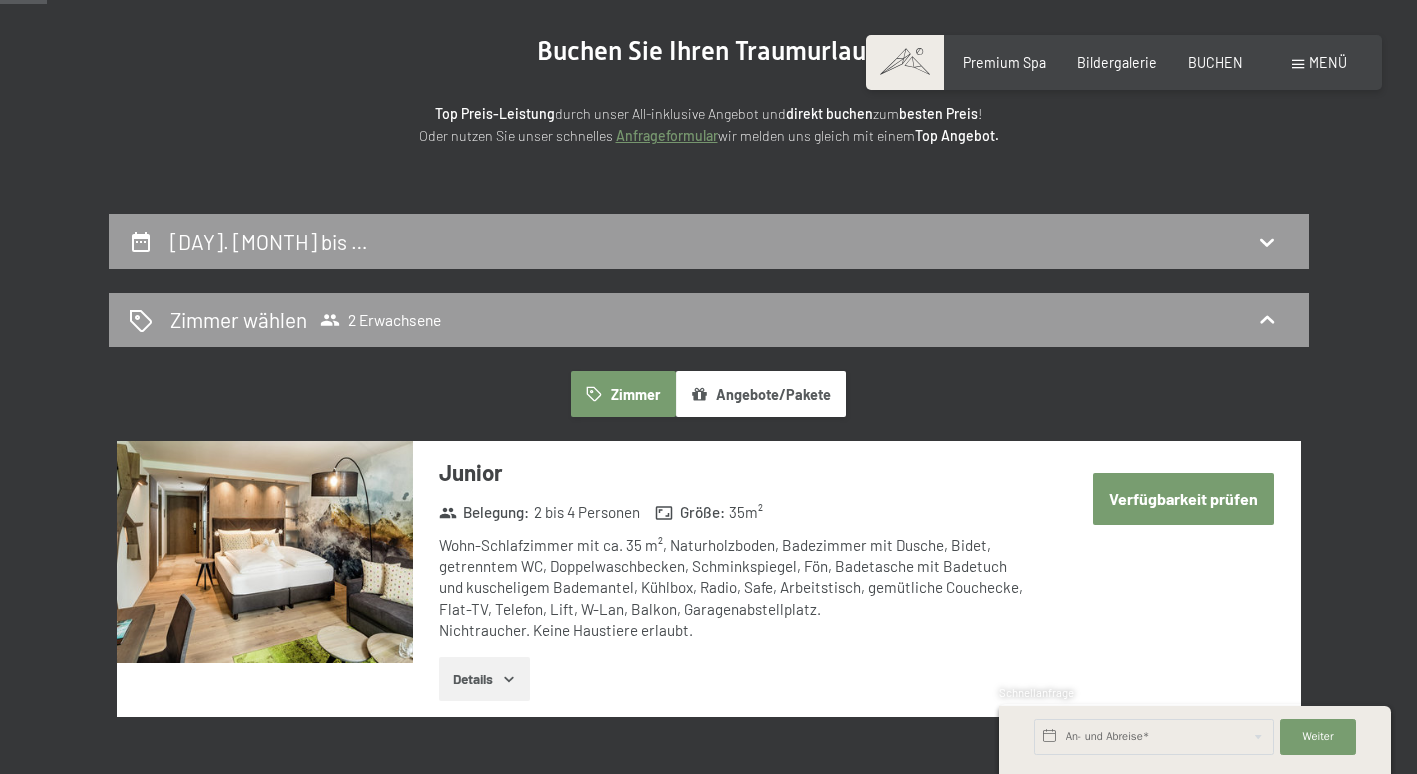 click on "4. August bis …" at bounding box center [709, 241] 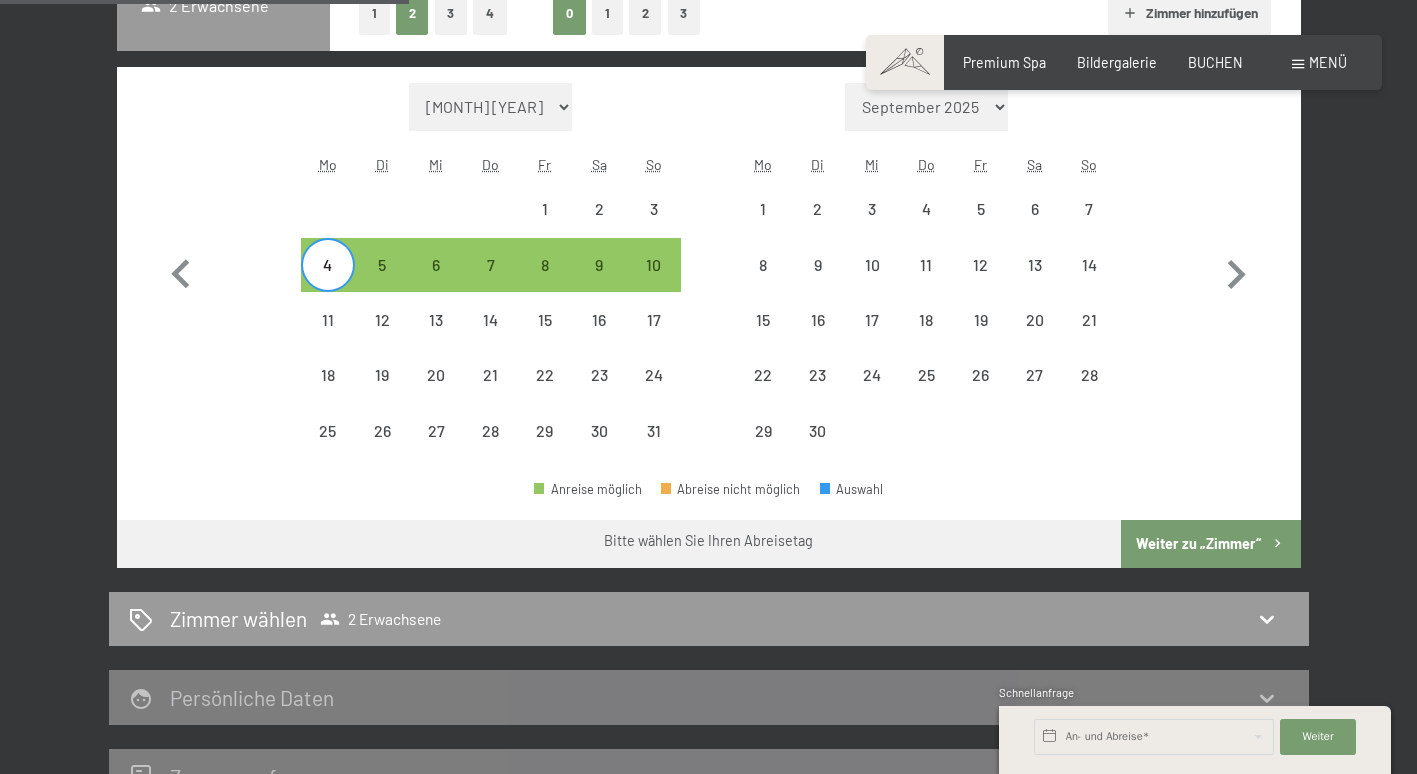 scroll, scrollTop: 606, scrollLeft: 0, axis: vertical 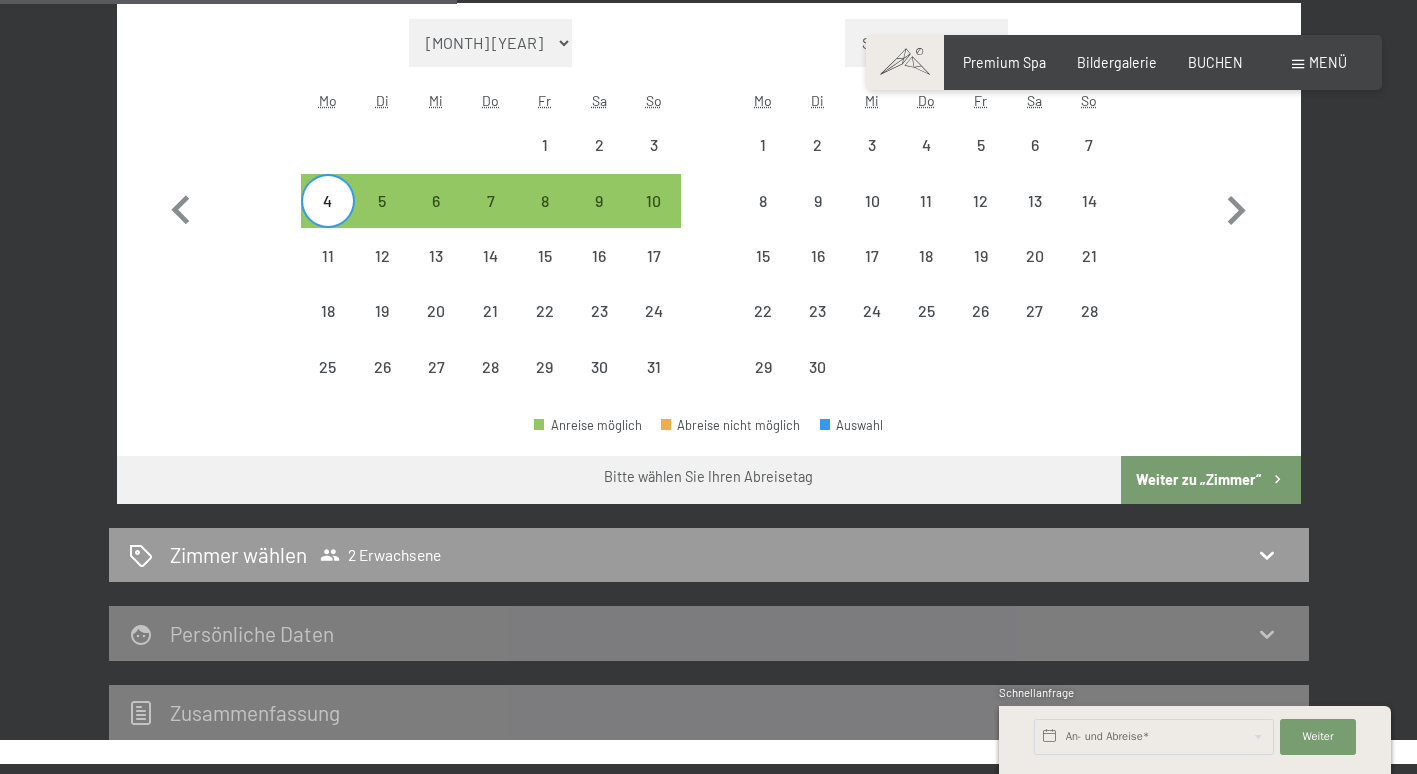 click on "Weiter zu „Zimmer“" at bounding box center (1210, 480) 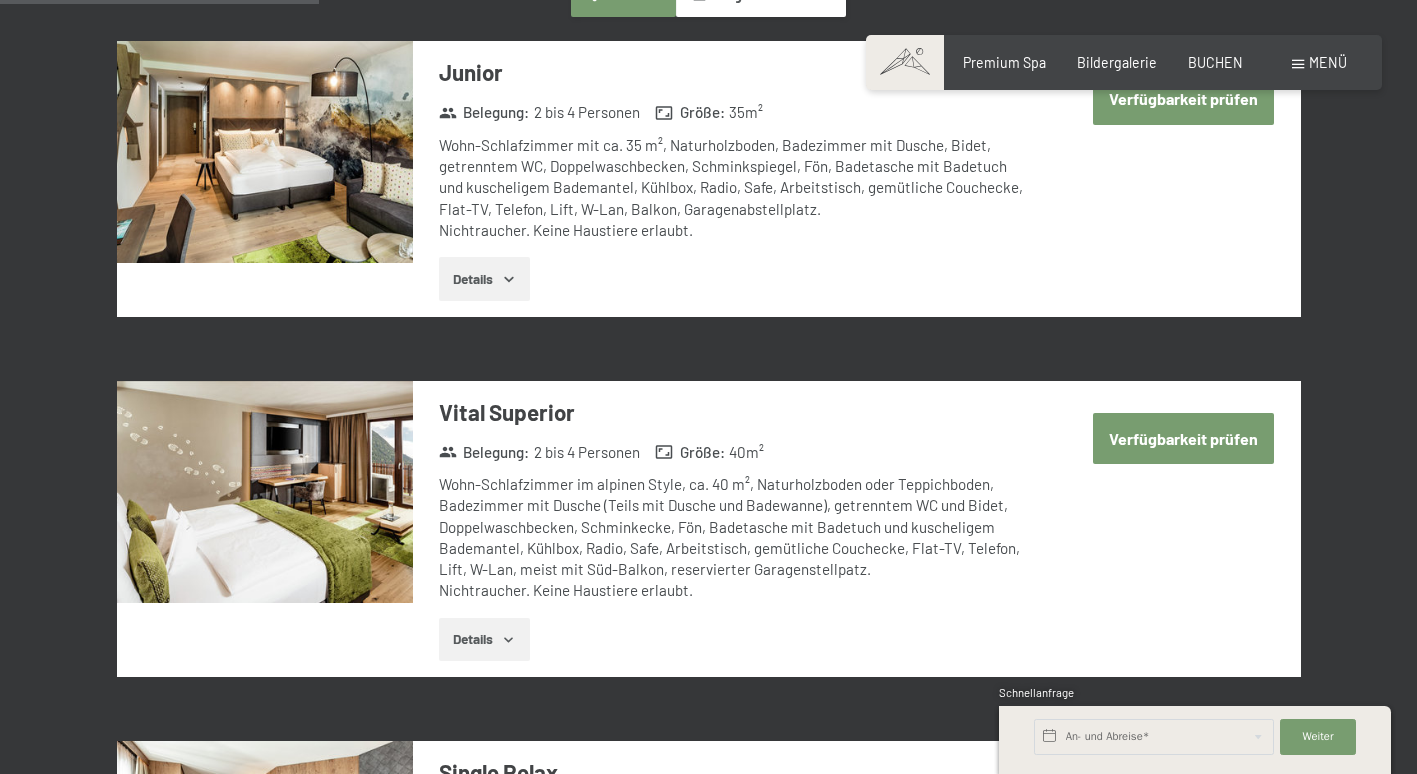 scroll, scrollTop: 420, scrollLeft: 0, axis: vertical 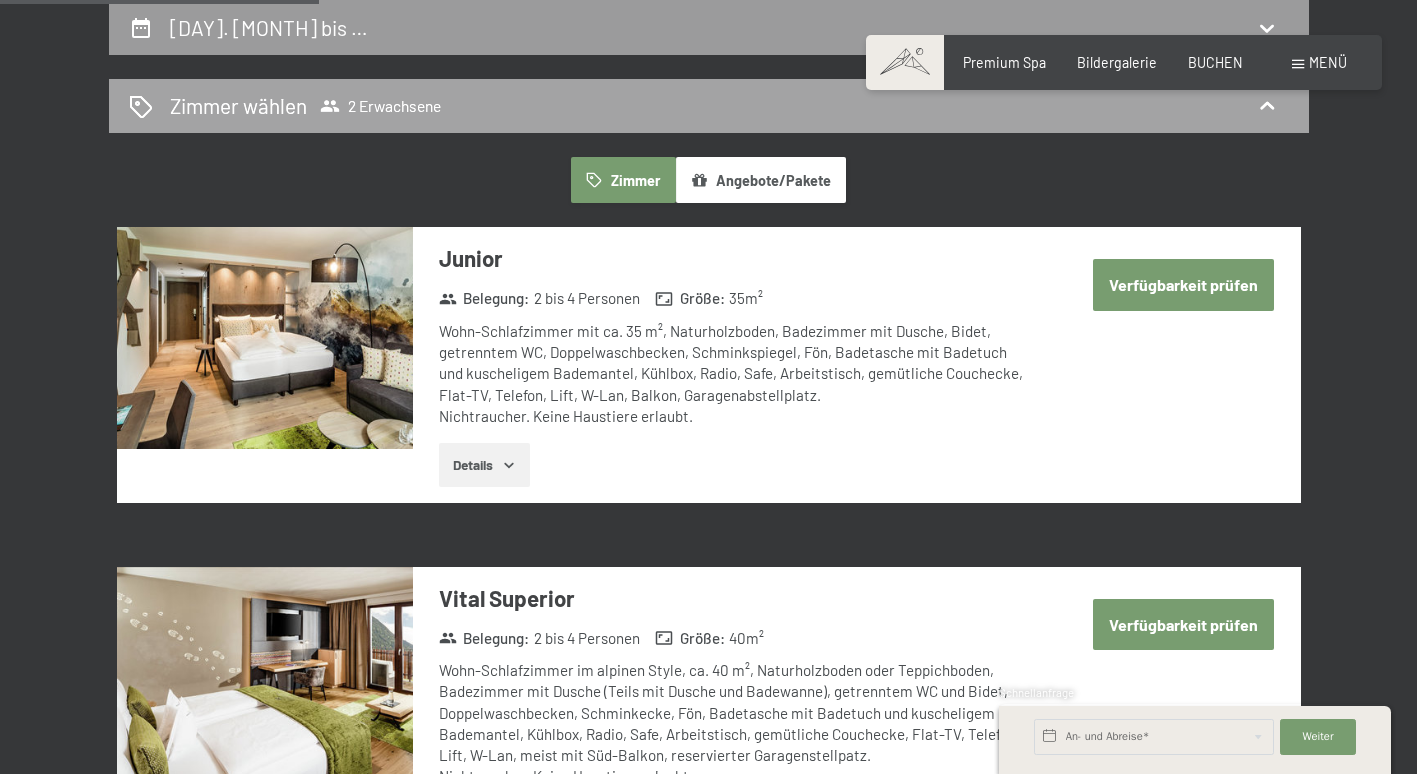 click on "2 Erwachsene" at bounding box center [380, 106] 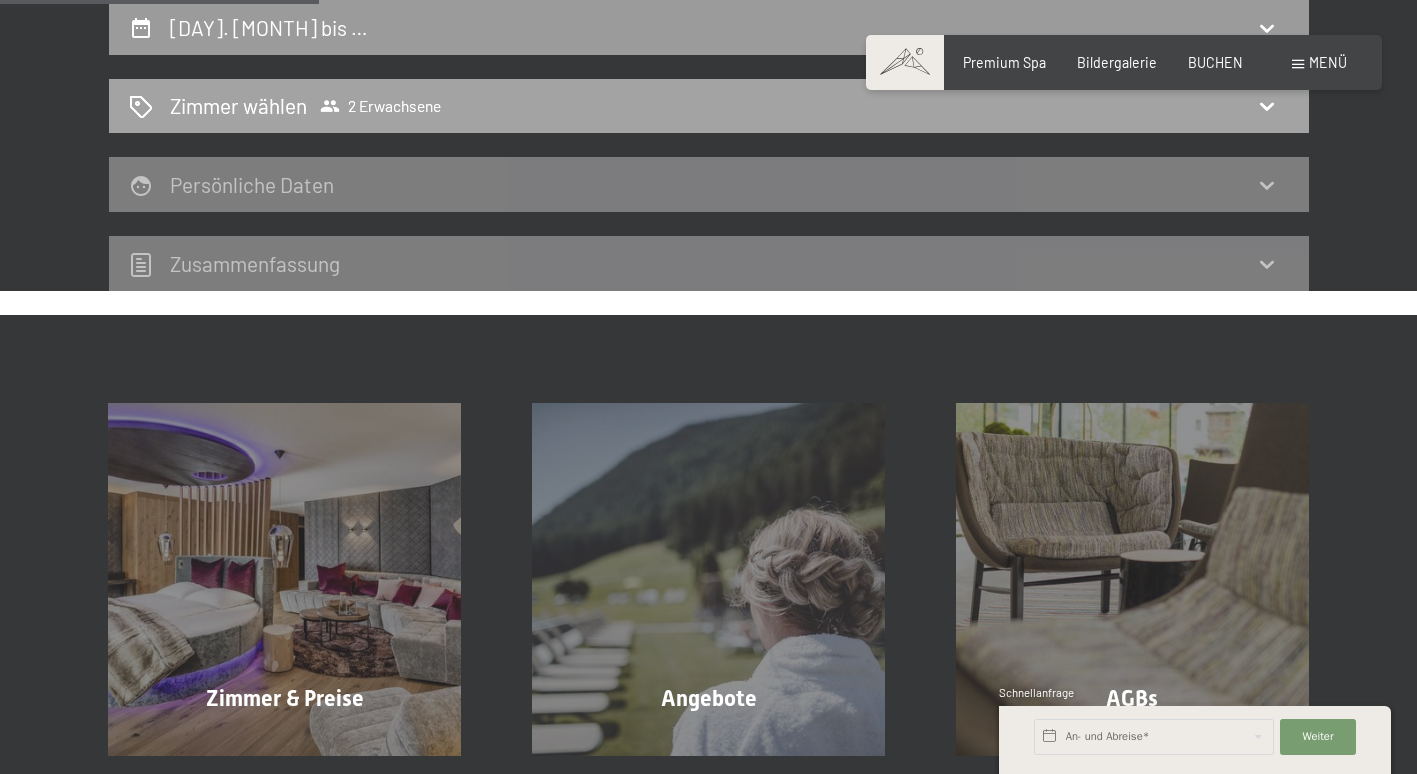 click on "2 Erwachsene" at bounding box center [380, 106] 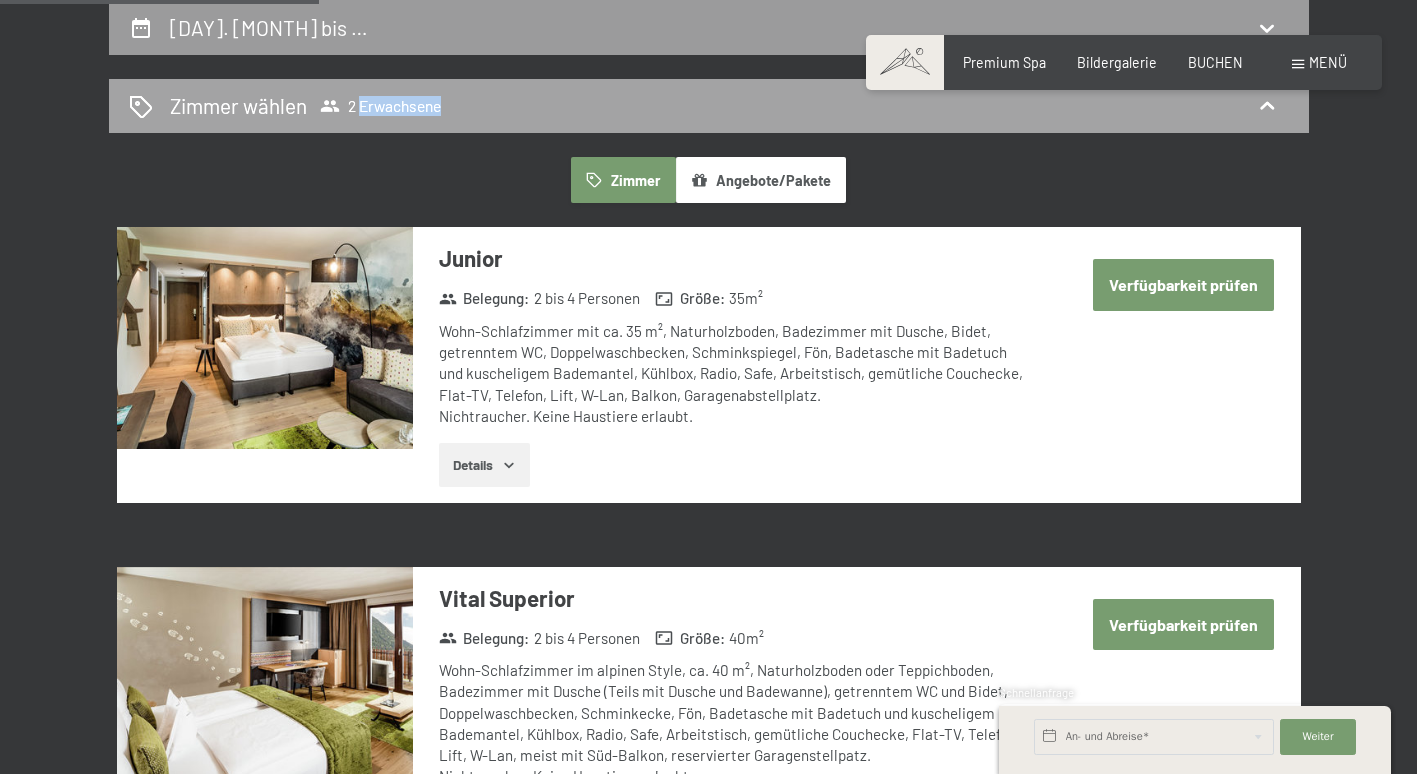 click on "2 Erwachsene" at bounding box center (380, 106) 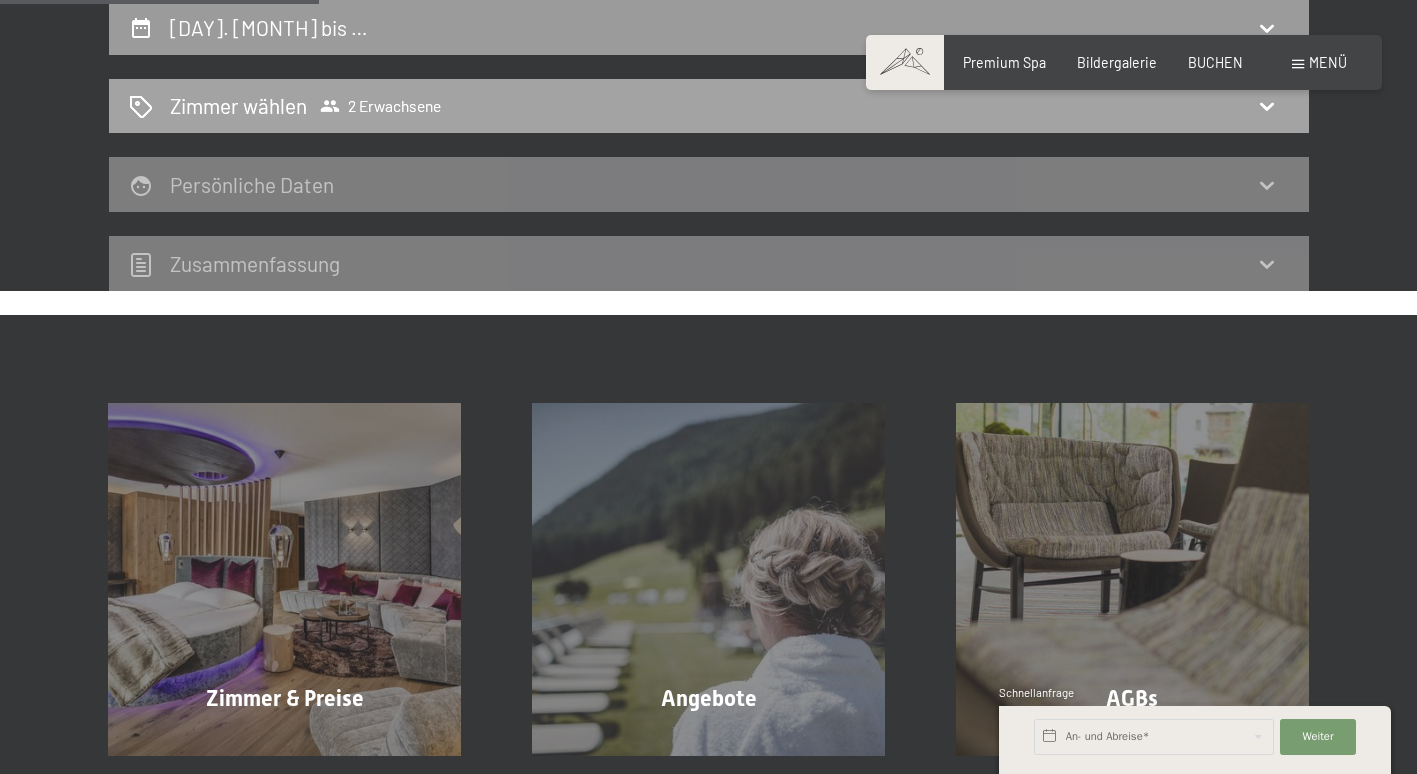drag, startPoint x: 405, startPoint y: 108, endPoint x: 314, endPoint y: 110, distance: 91.02197 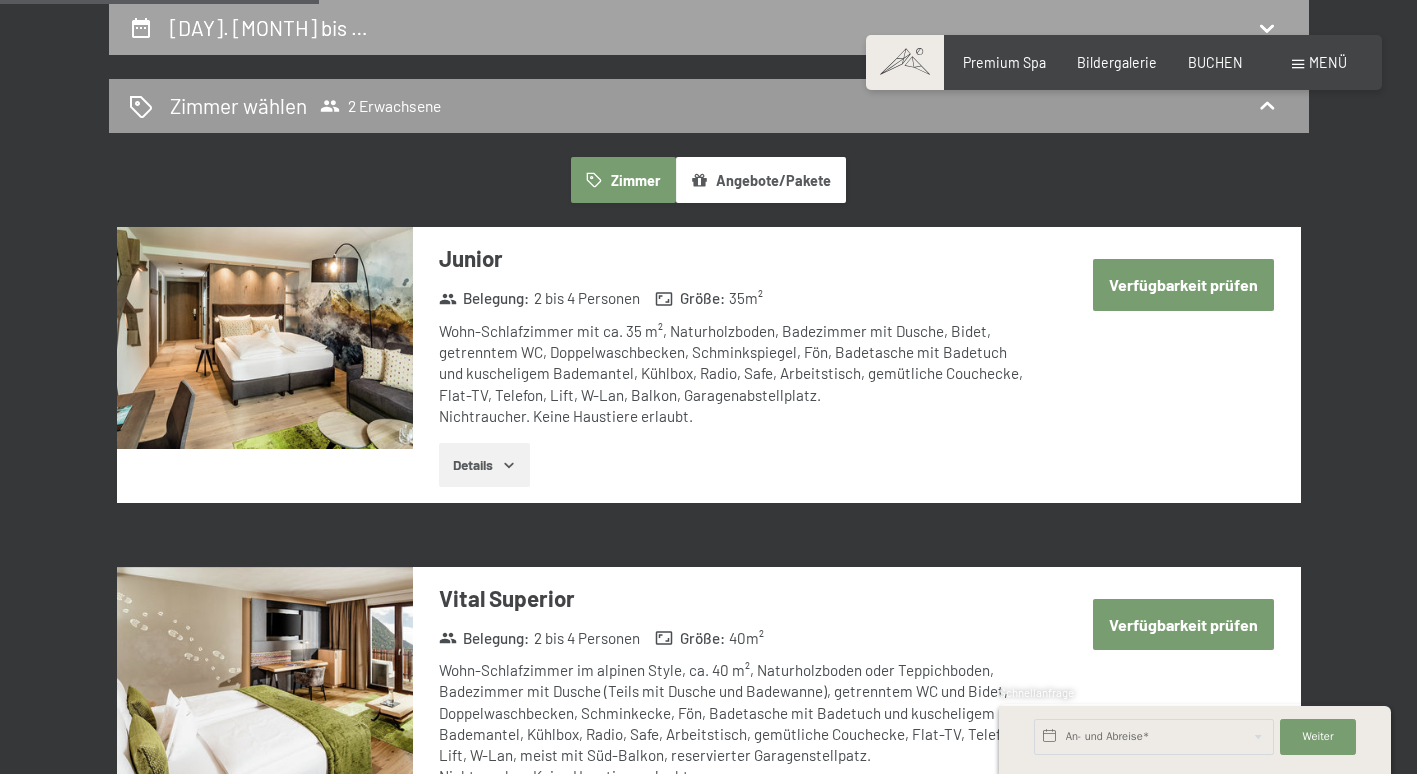 click on "4. August bis …" at bounding box center [709, 27] 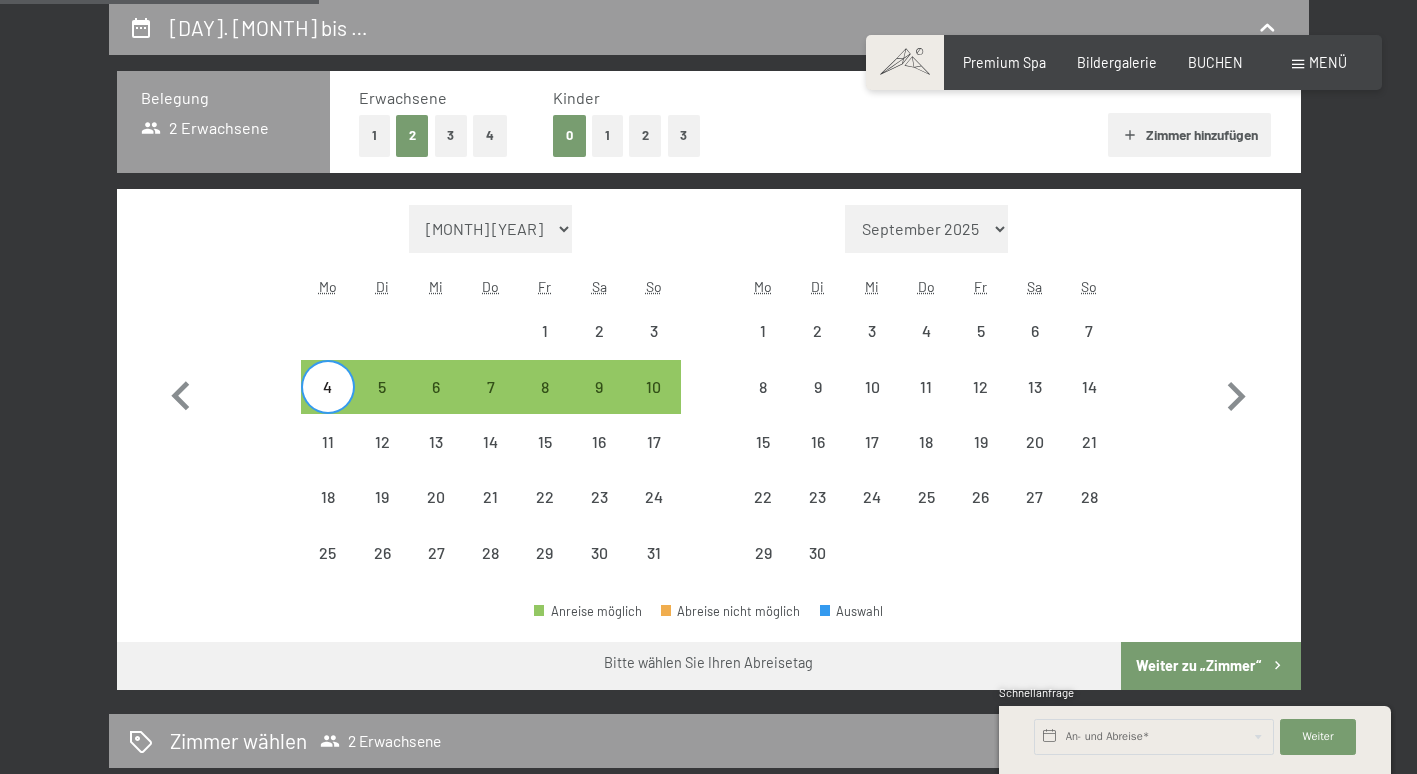 click on "1" at bounding box center (374, 135) 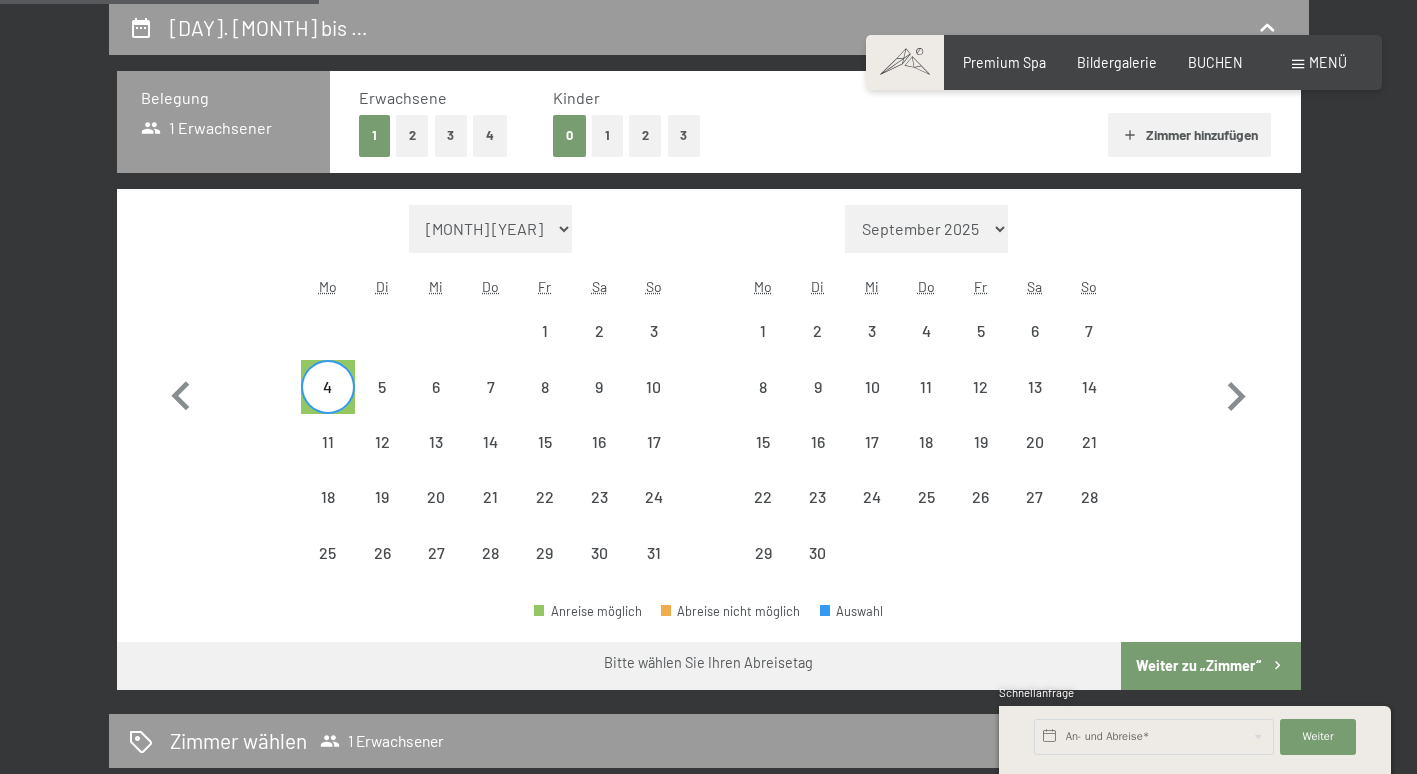 click on "2" at bounding box center (645, 135) 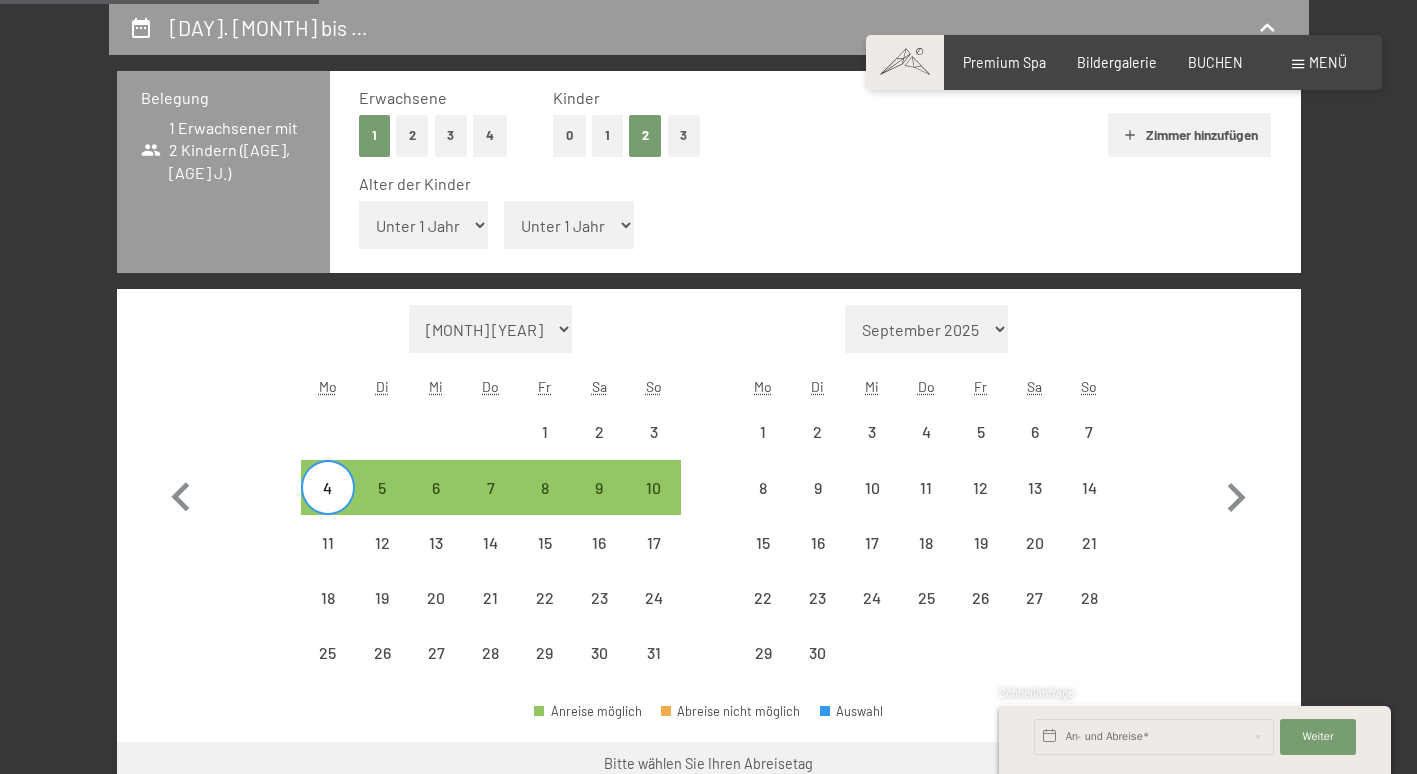 click on "Unter 1 Jahr 1 Jahr 2 Jahre 3 Jahre 4 Jahre 5 Jahre 6 Jahre 7 Jahre 8 Jahre 9 Jahre 10 Jahre 11 Jahre 12 Jahre 13 Jahre 14 Jahre 15 Jahre 16 Jahre 17 Jahre" at bounding box center [424, 225] 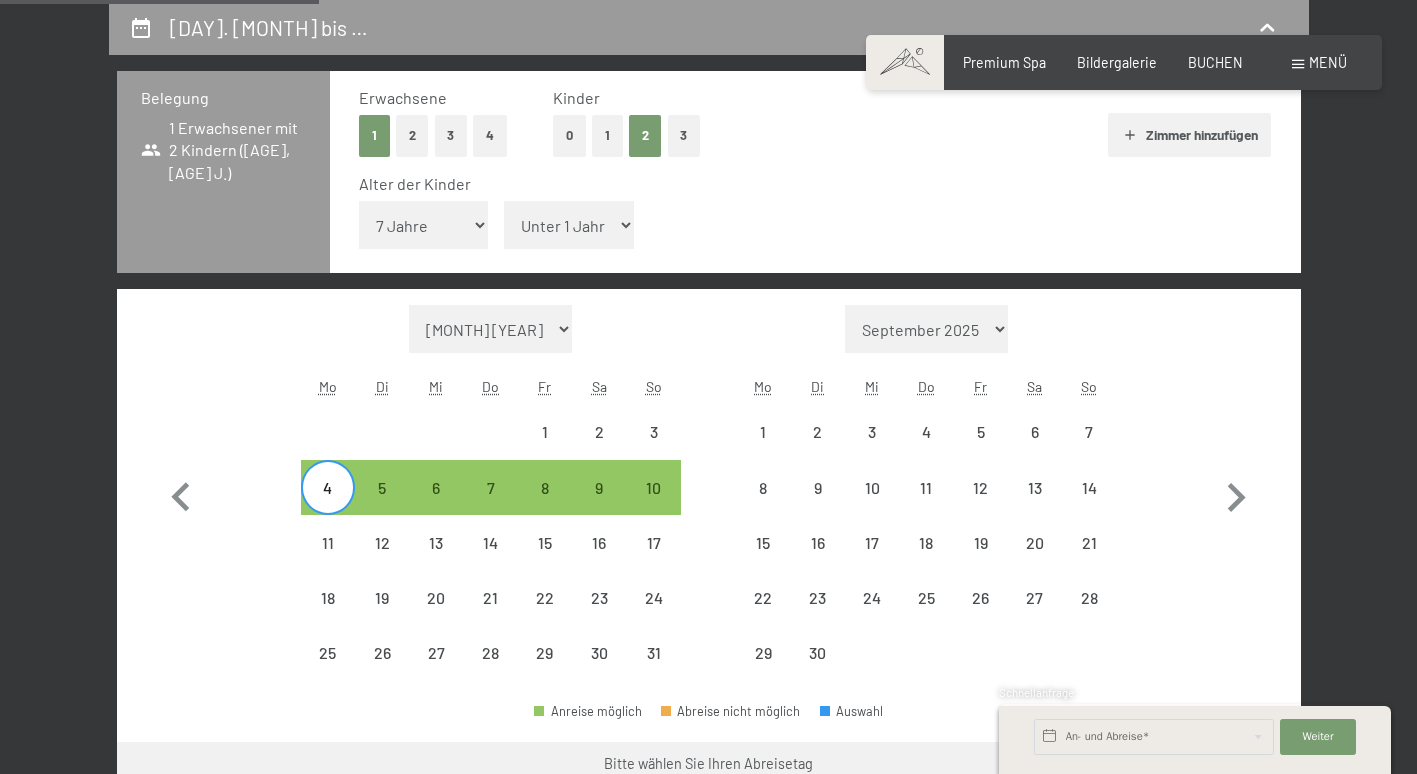 click on "Unter 1 Jahr 1 Jahr 2 Jahre 3 Jahre 4 Jahre 5 Jahre 6 Jahre 7 Jahre 8 Jahre 9 Jahre 10 Jahre 11 Jahre 12 Jahre 13 Jahre 14 Jahre 15 Jahre 16 Jahre 17 Jahre" at bounding box center [424, 225] 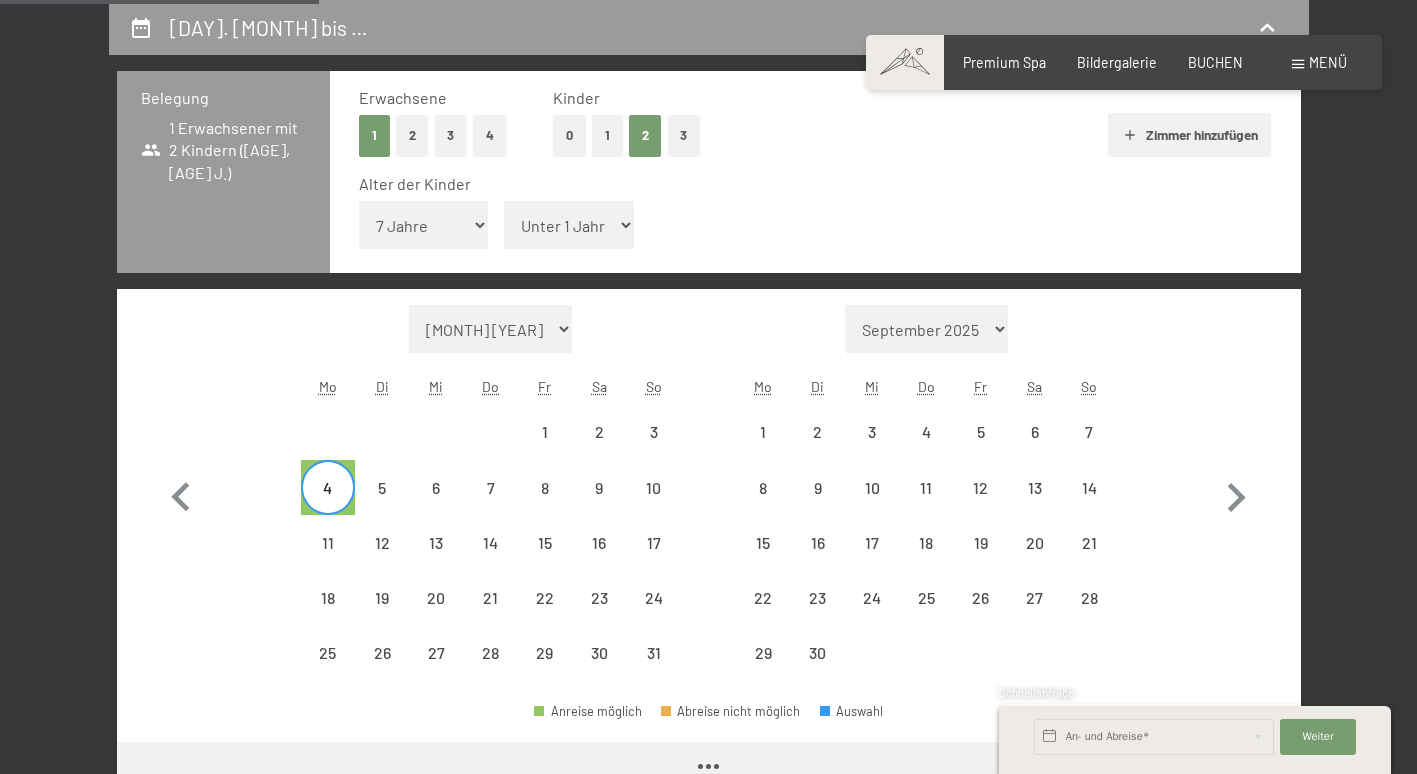 click on "Unter 1 Jahr 1 Jahr 2 Jahre 3 Jahre 4 Jahre 5 Jahre 6 Jahre 7 Jahre 8 Jahre 9 Jahre 10 Jahre 11 Jahre 12 Jahre 13 Jahre 14 Jahre 15 Jahre 16 Jahre 17 Jahre" at bounding box center [569, 225] 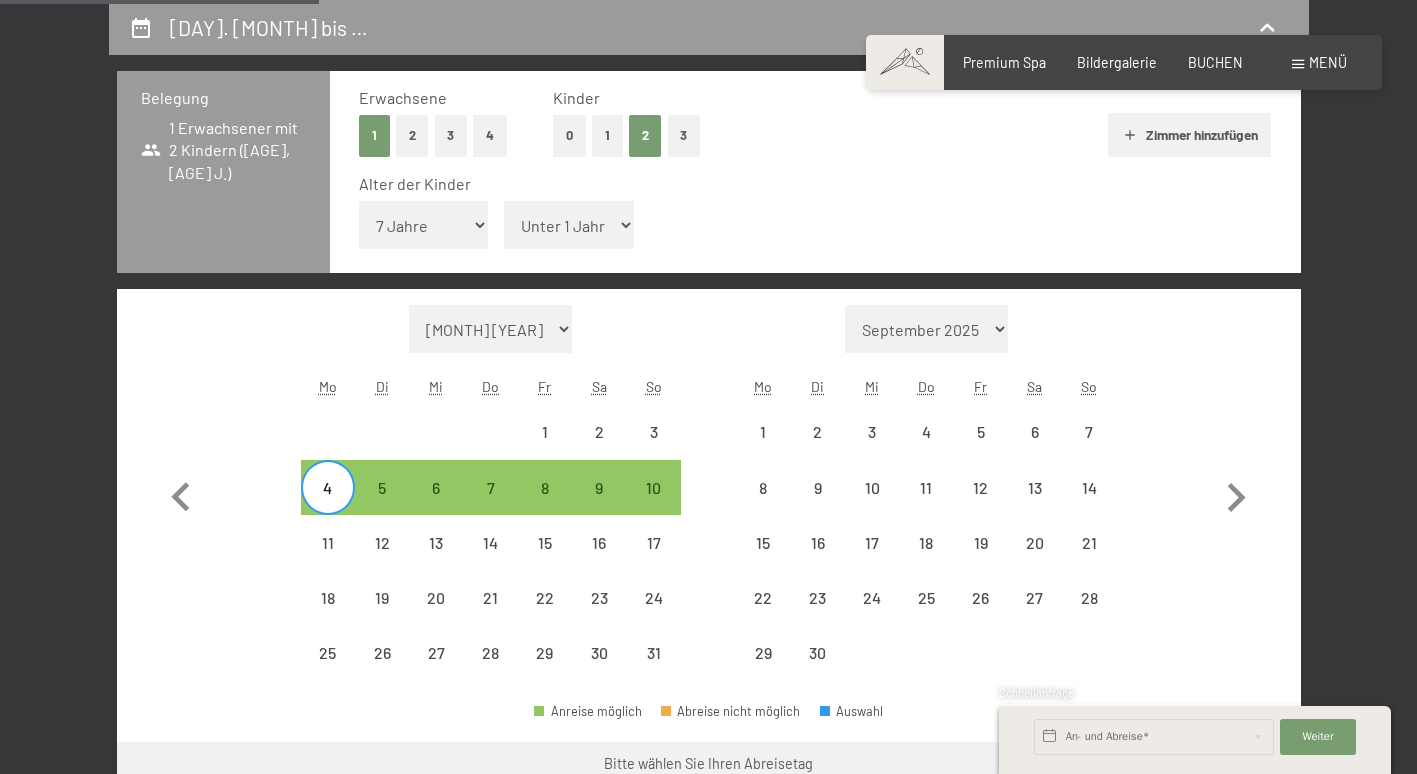 select on "10" 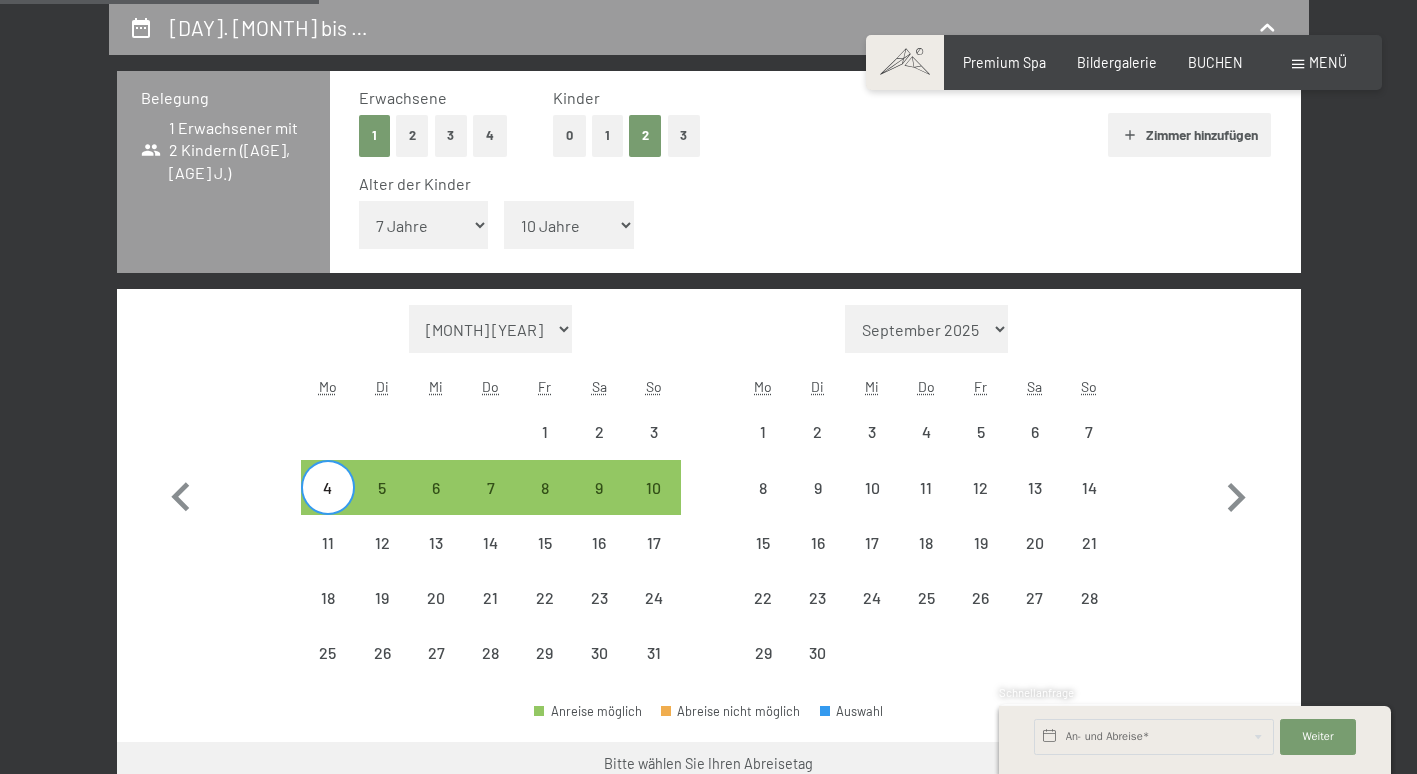 click on "Unter 1 Jahr 1 Jahr 2 Jahre 3 Jahre 4 Jahre 5 Jahre 6 Jahre 7 Jahre 8 Jahre 9 Jahre 10 Jahre 11 Jahre 12 Jahre 13 Jahre 14 Jahre 15 Jahre 16 Jahre 17 Jahre" at bounding box center (569, 225) 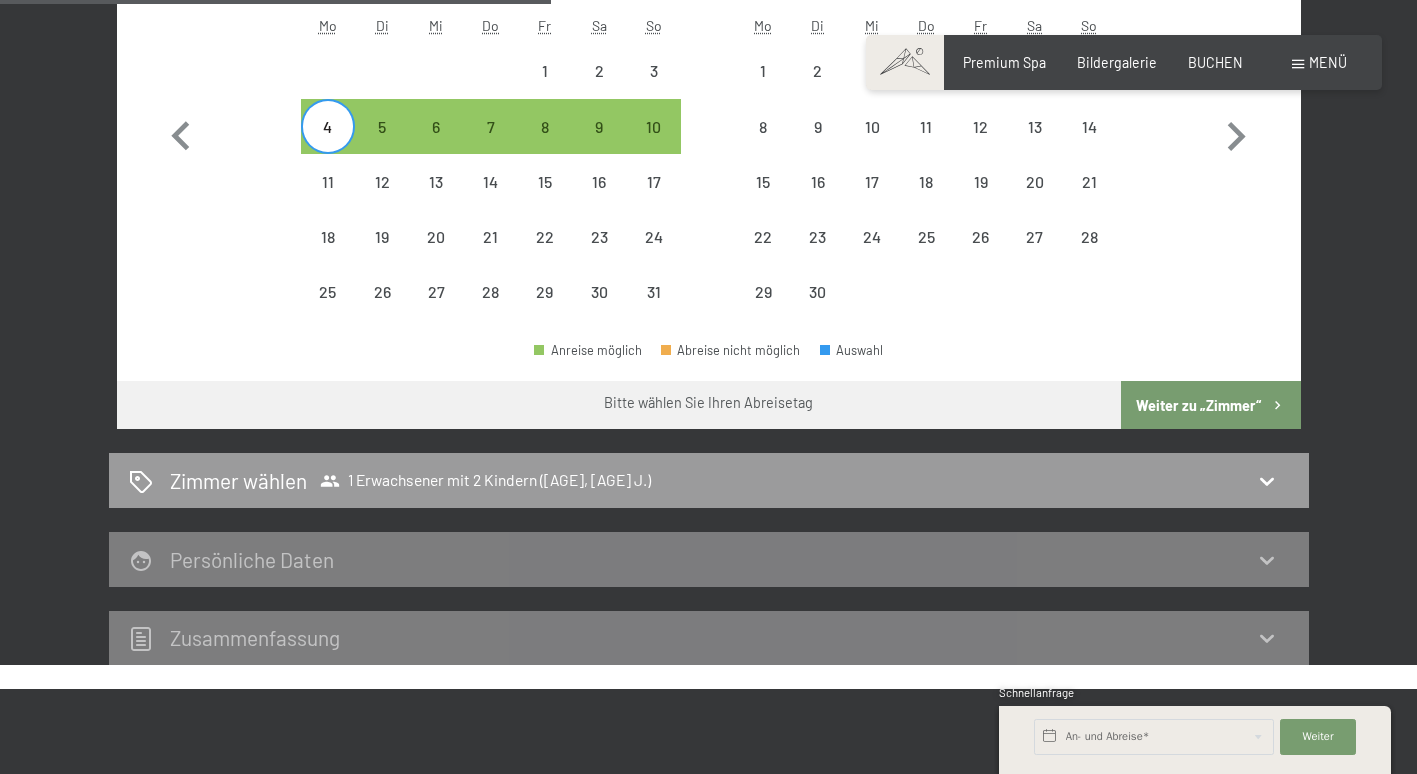 scroll, scrollTop: 783, scrollLeft: 0, axis: vertical 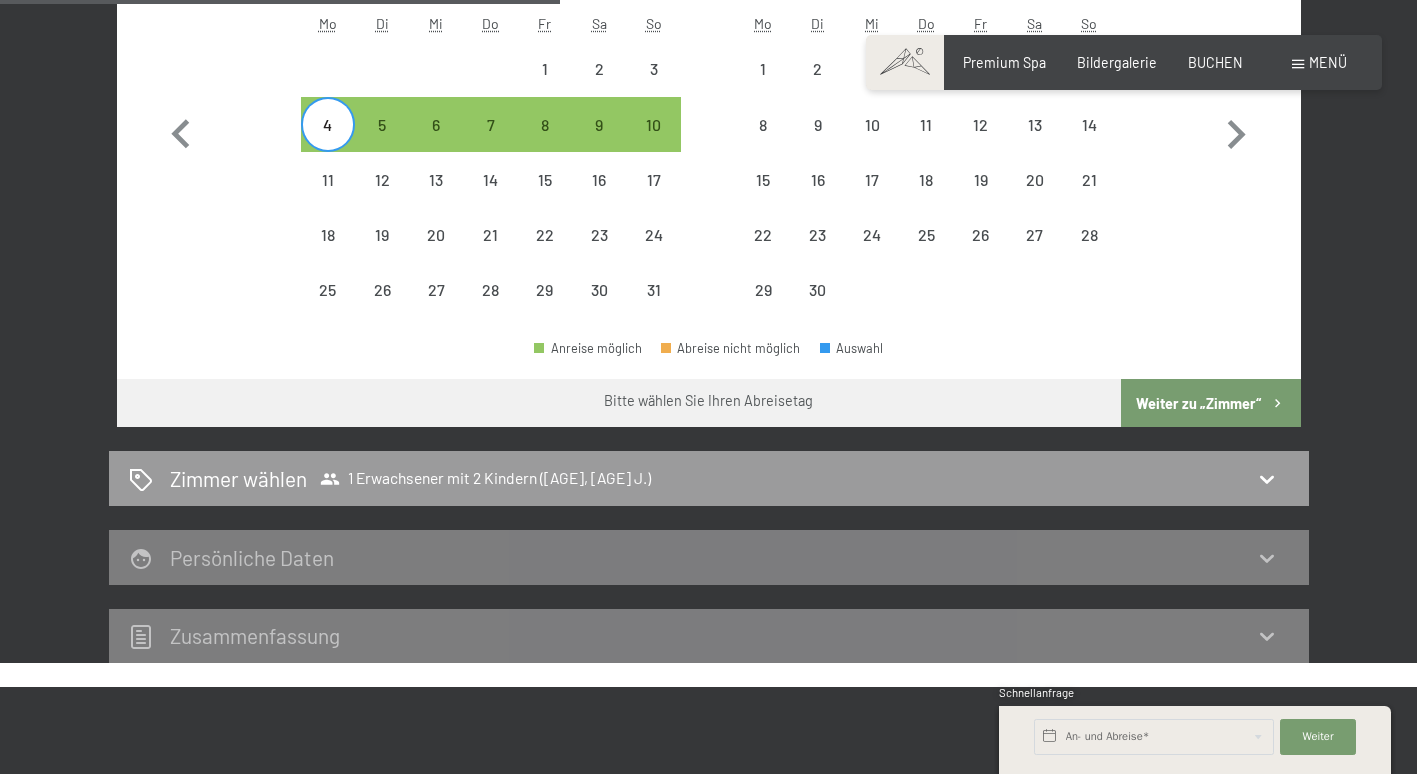click 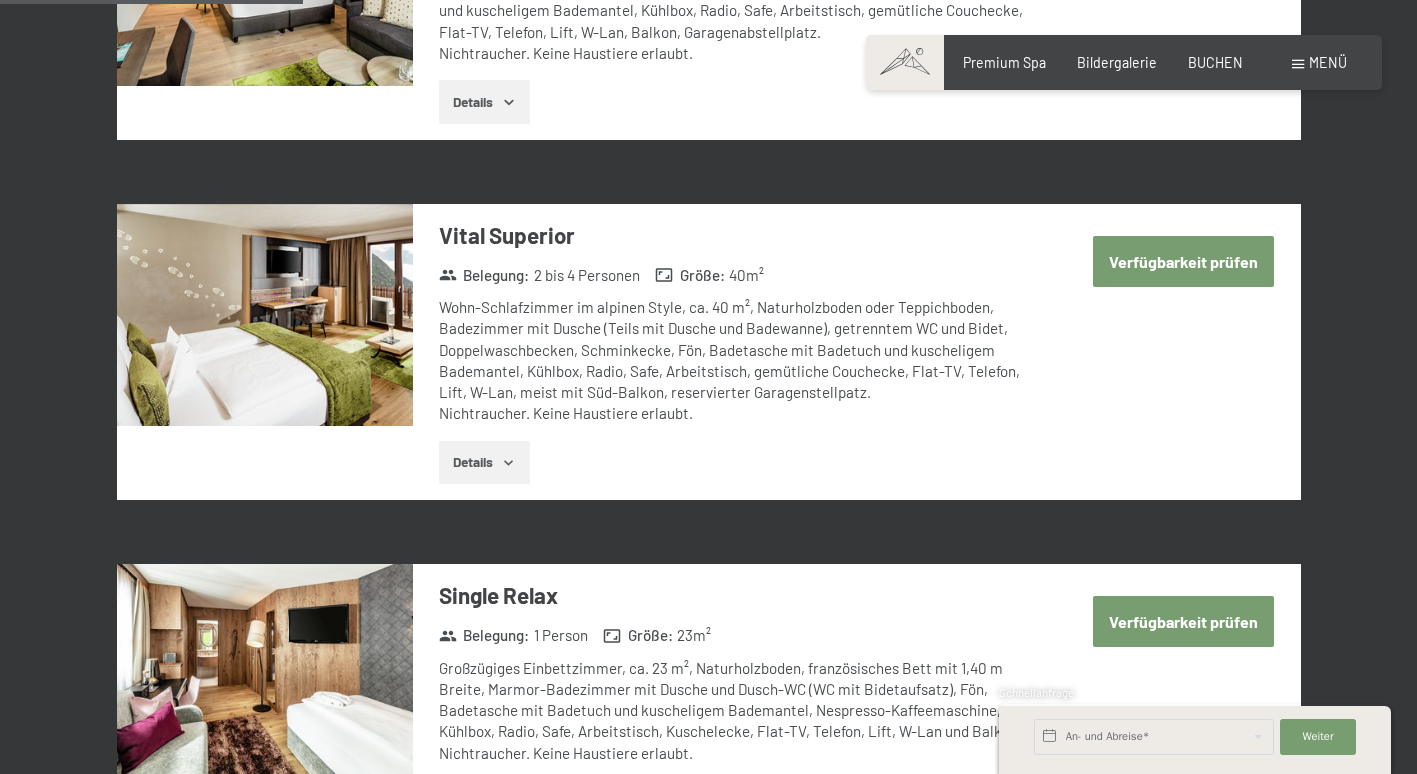 scroll, scrollTop: 420, scrollLeft: 0, axis: vertical 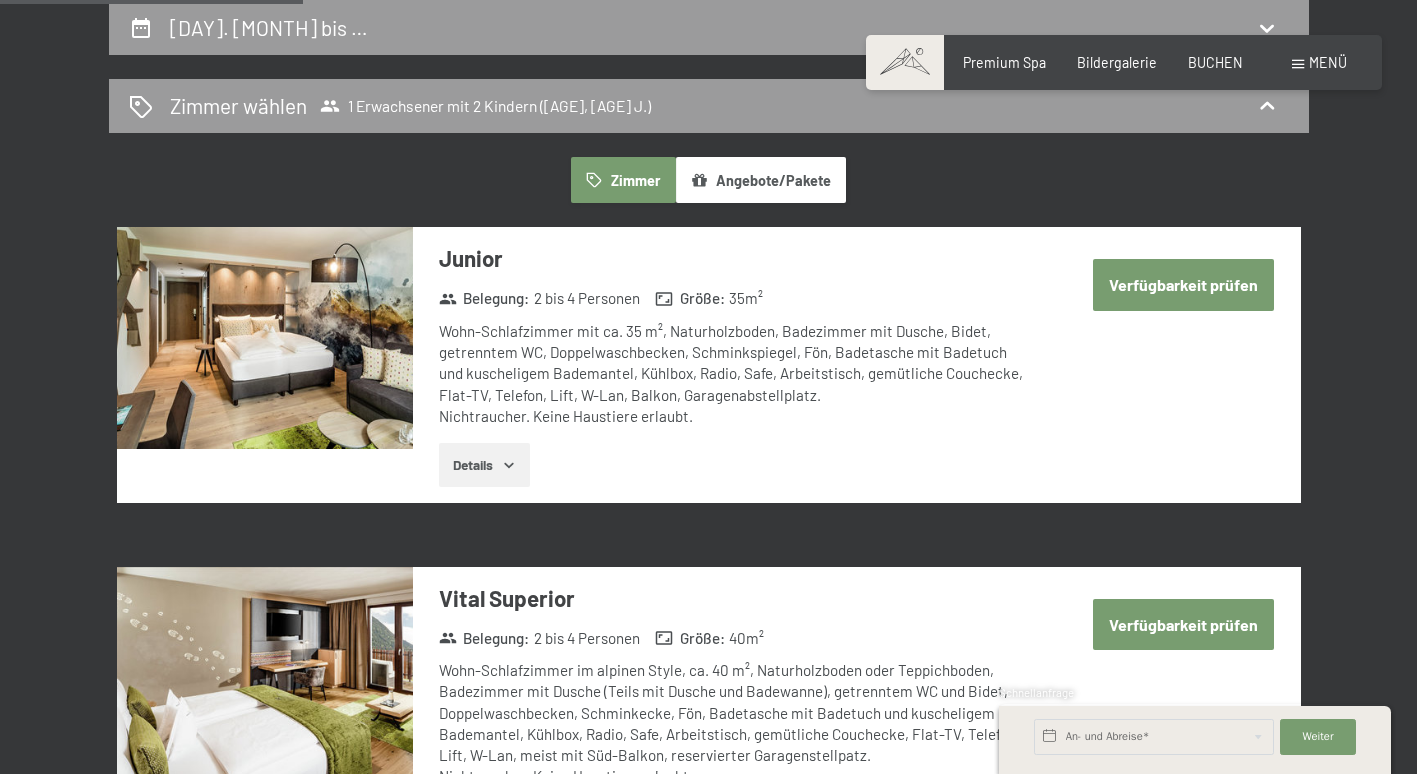 click on "Verfügbarkeit prüfen" at bounding box center (1183, 624) 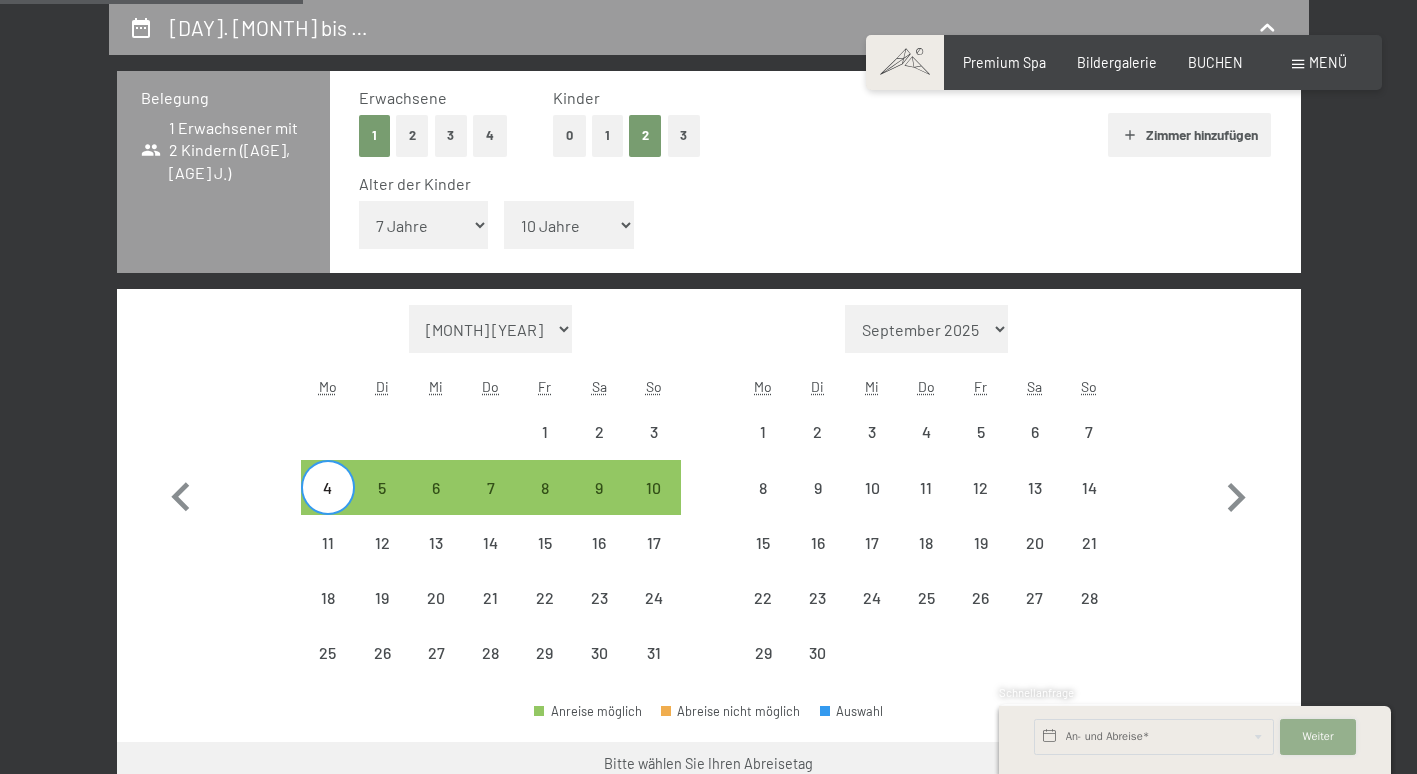 click on "Weiter Adressfelder ausblenden" at bounding box center [1318, 737] 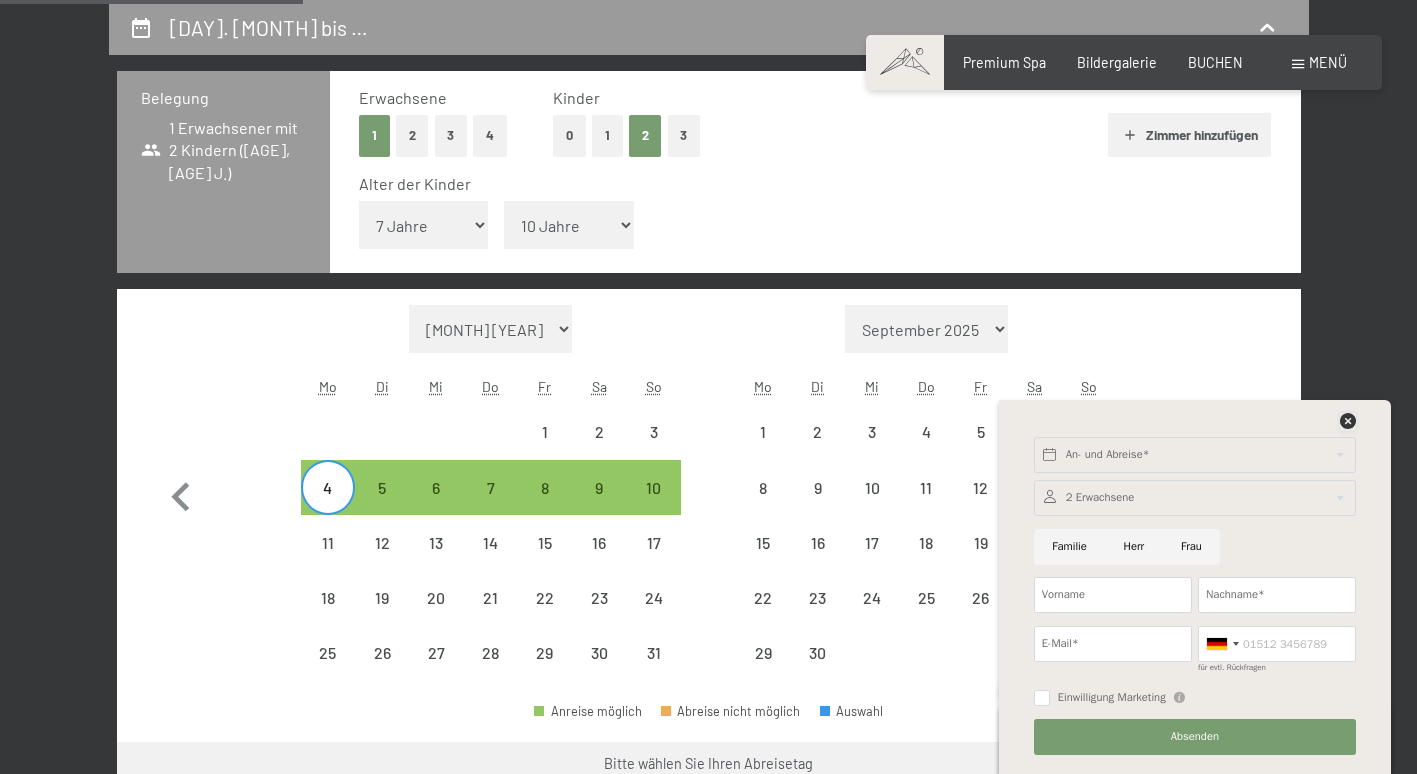 click at bounding box center [1348, 421] 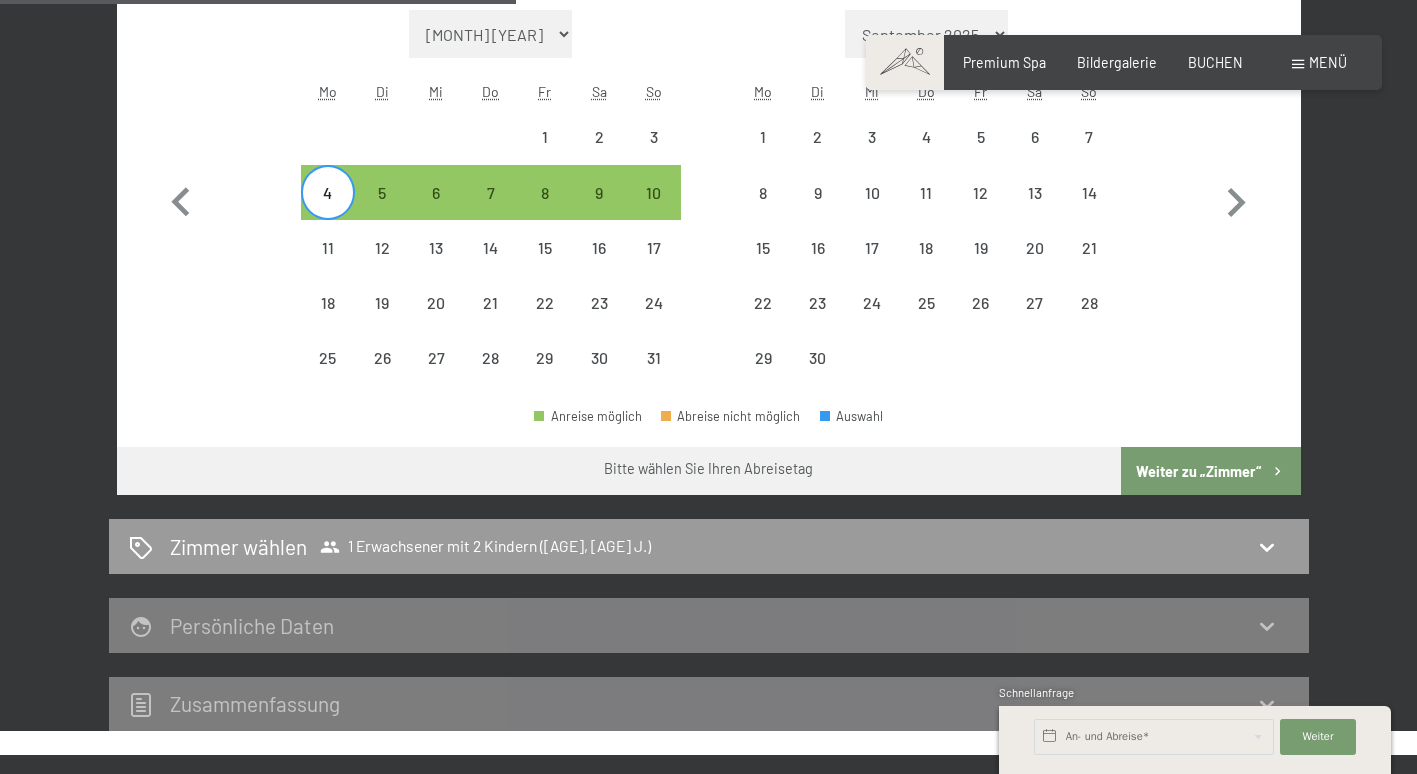 scroll, scrollTop: 736, scrollLeft: 0, axis: vertical 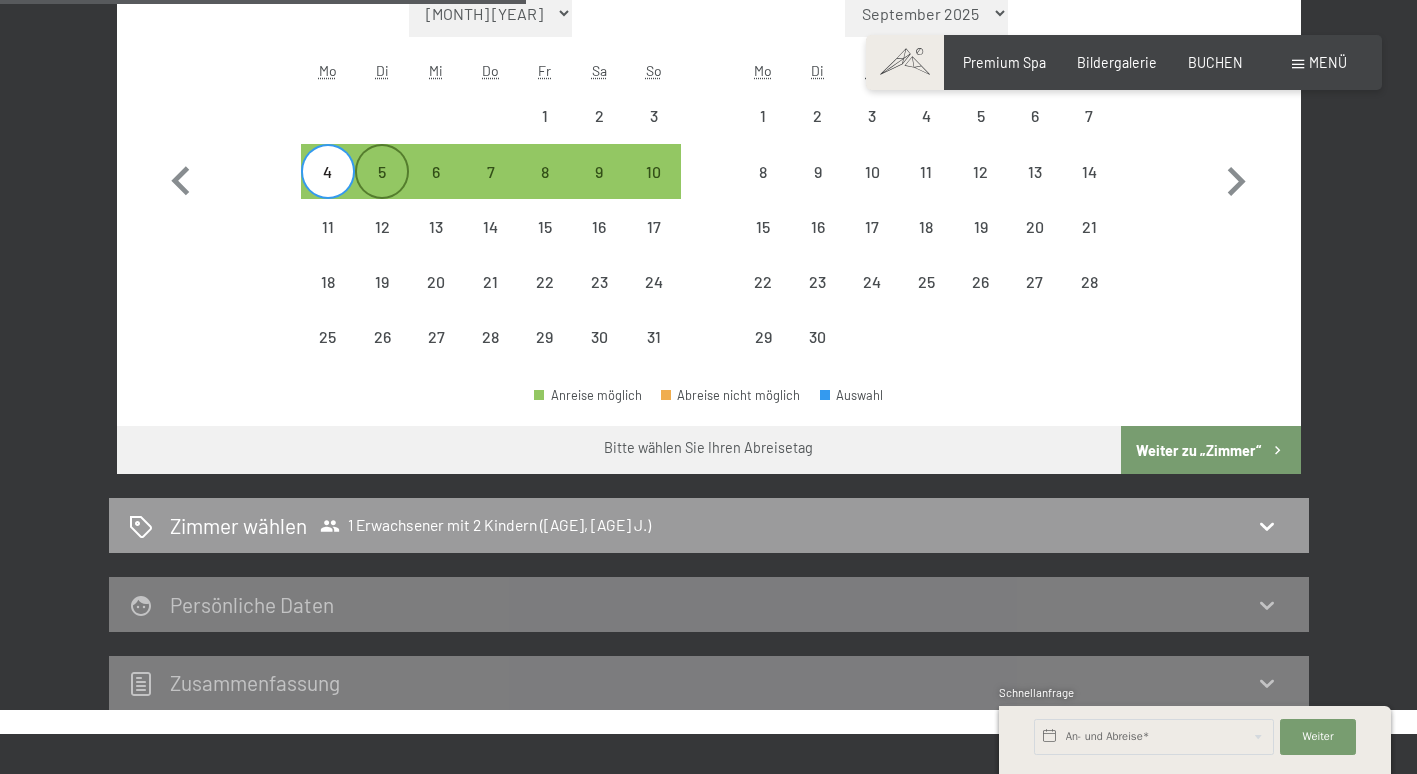 click on "5" at bounding box center (382, 189) 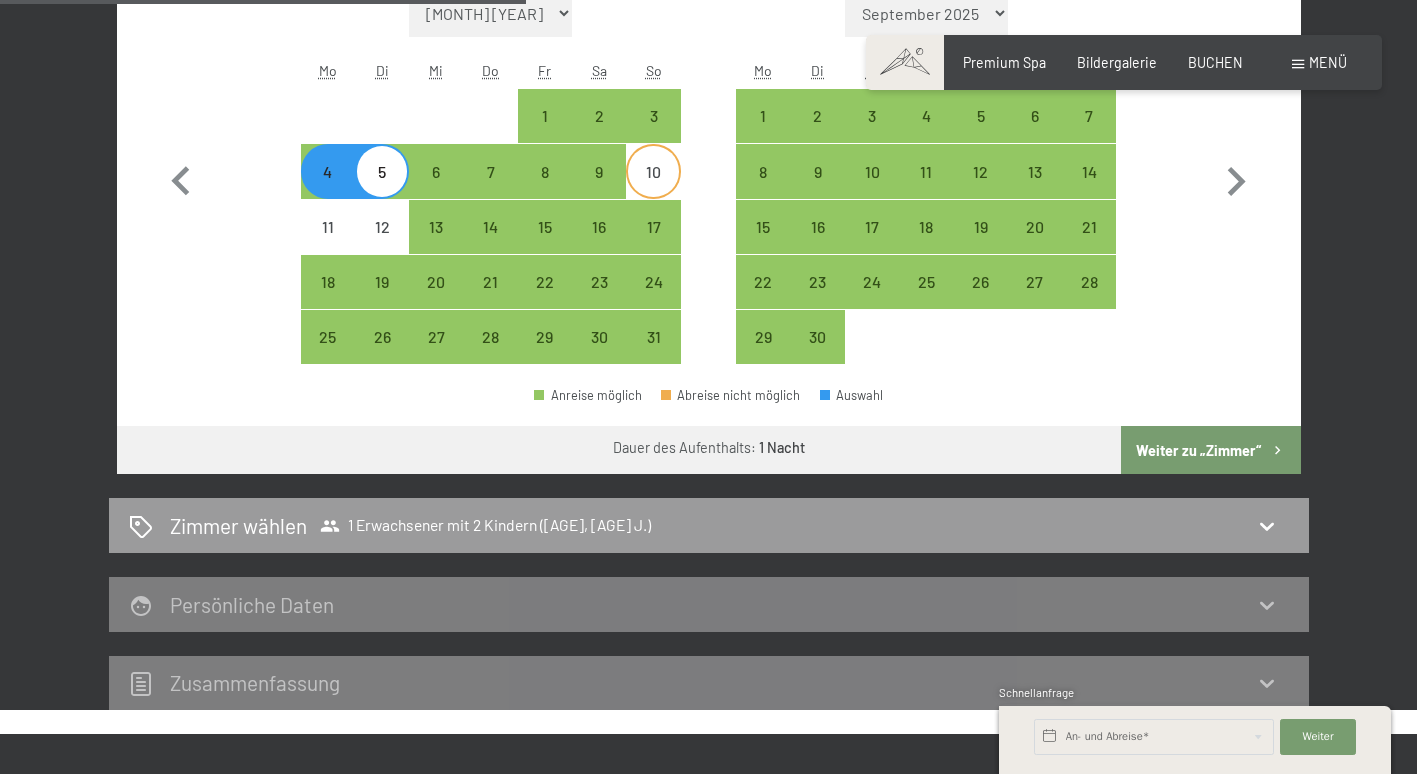click on "10" at bounding box center [653, 189] 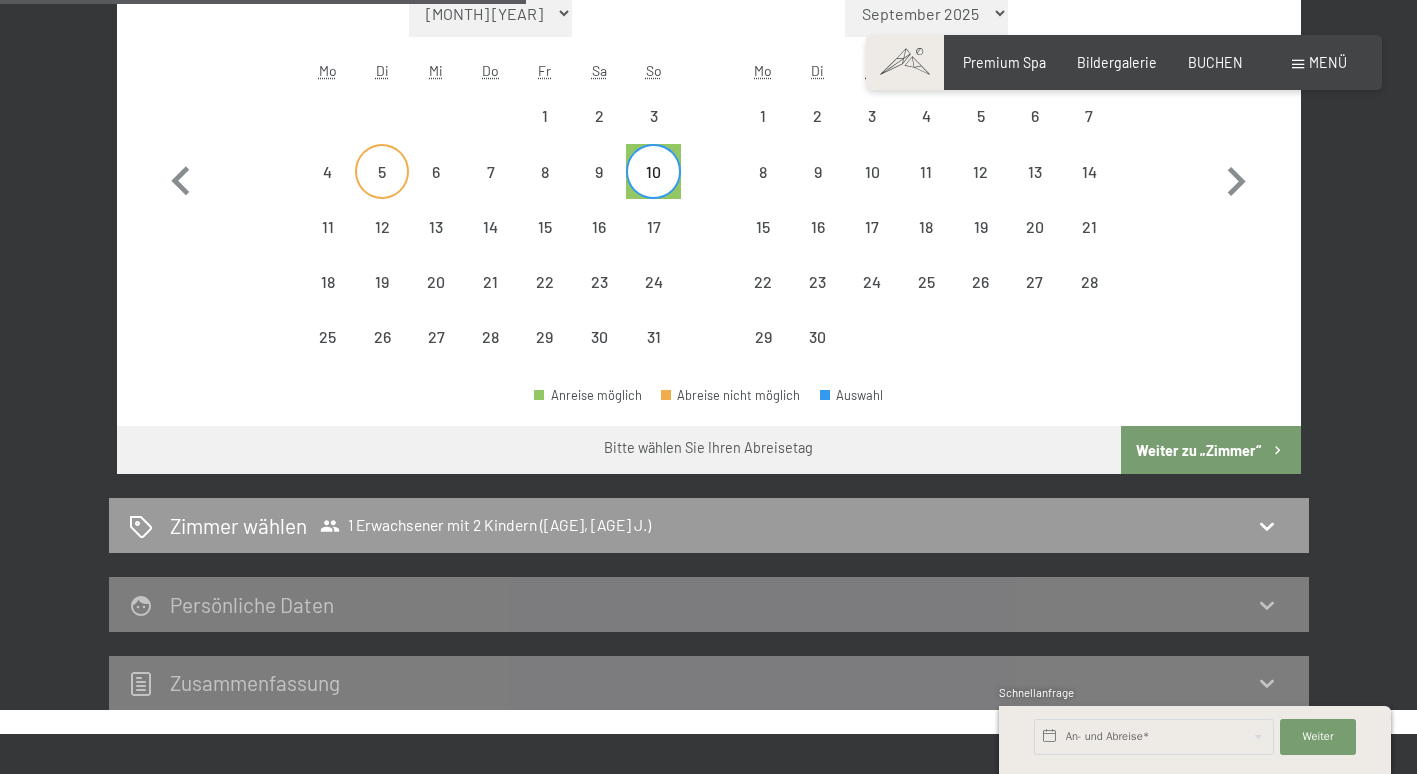 click on "5" at bounding box center [382, 171] 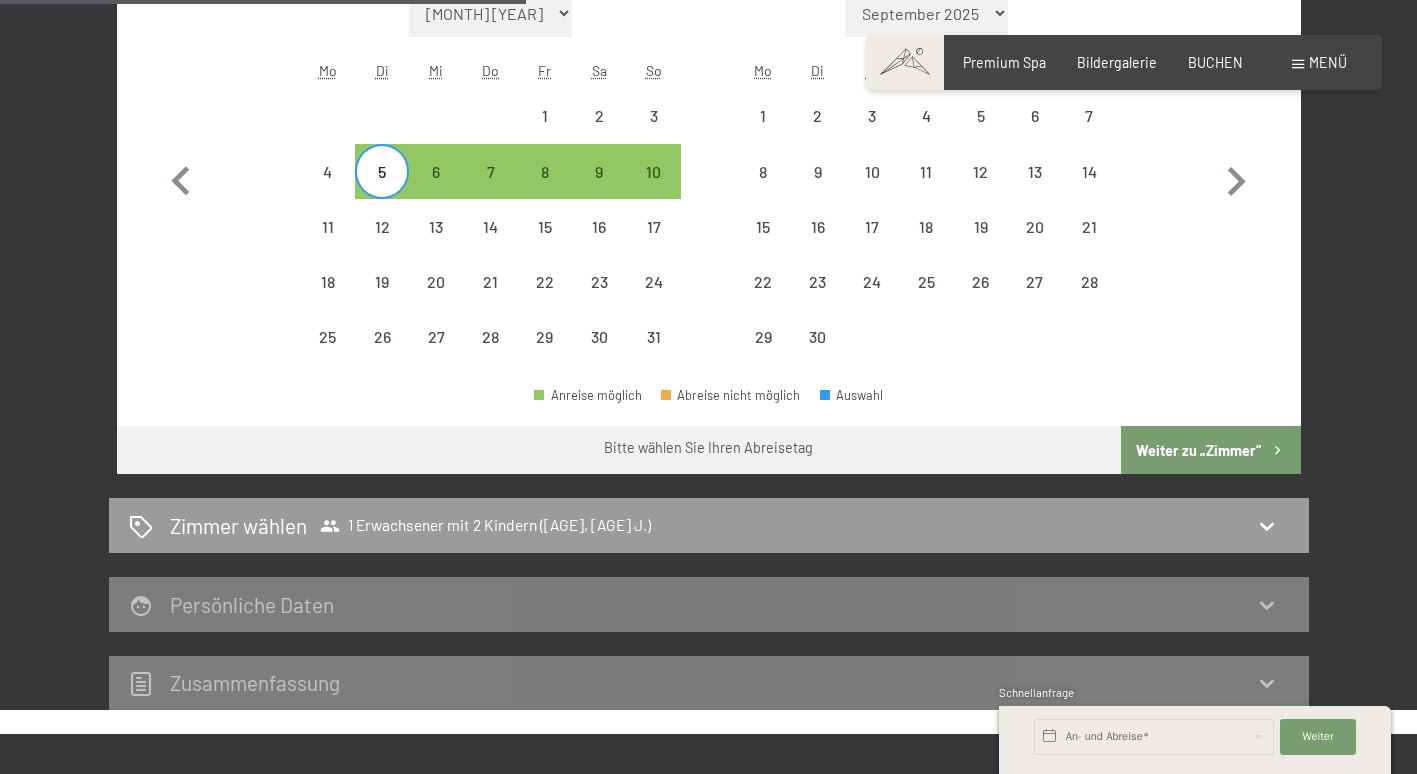 click on "Weiter zu „Zimmer“" at bounding box center [1210, 450] 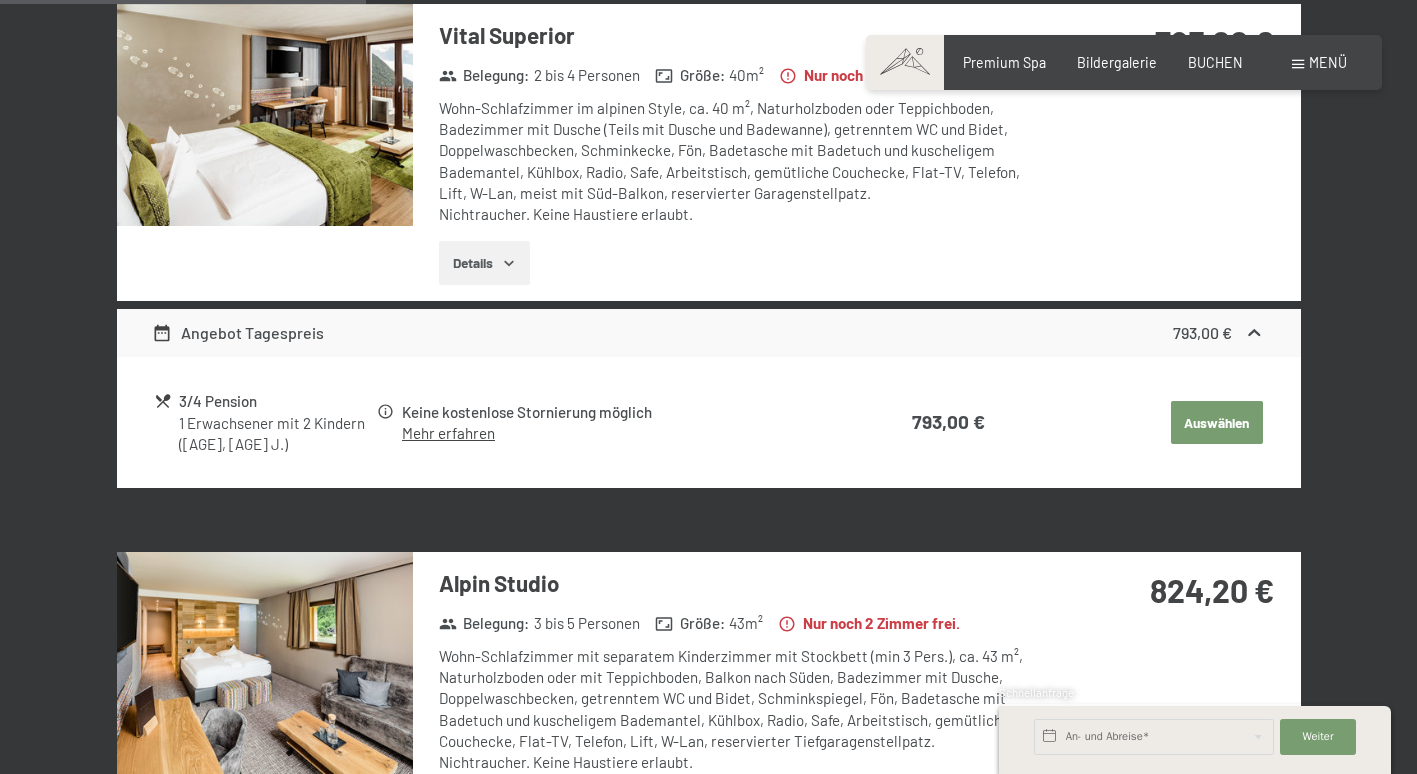 scroll, scrollTop: 624, scrollLeft: 0, axis: vertical 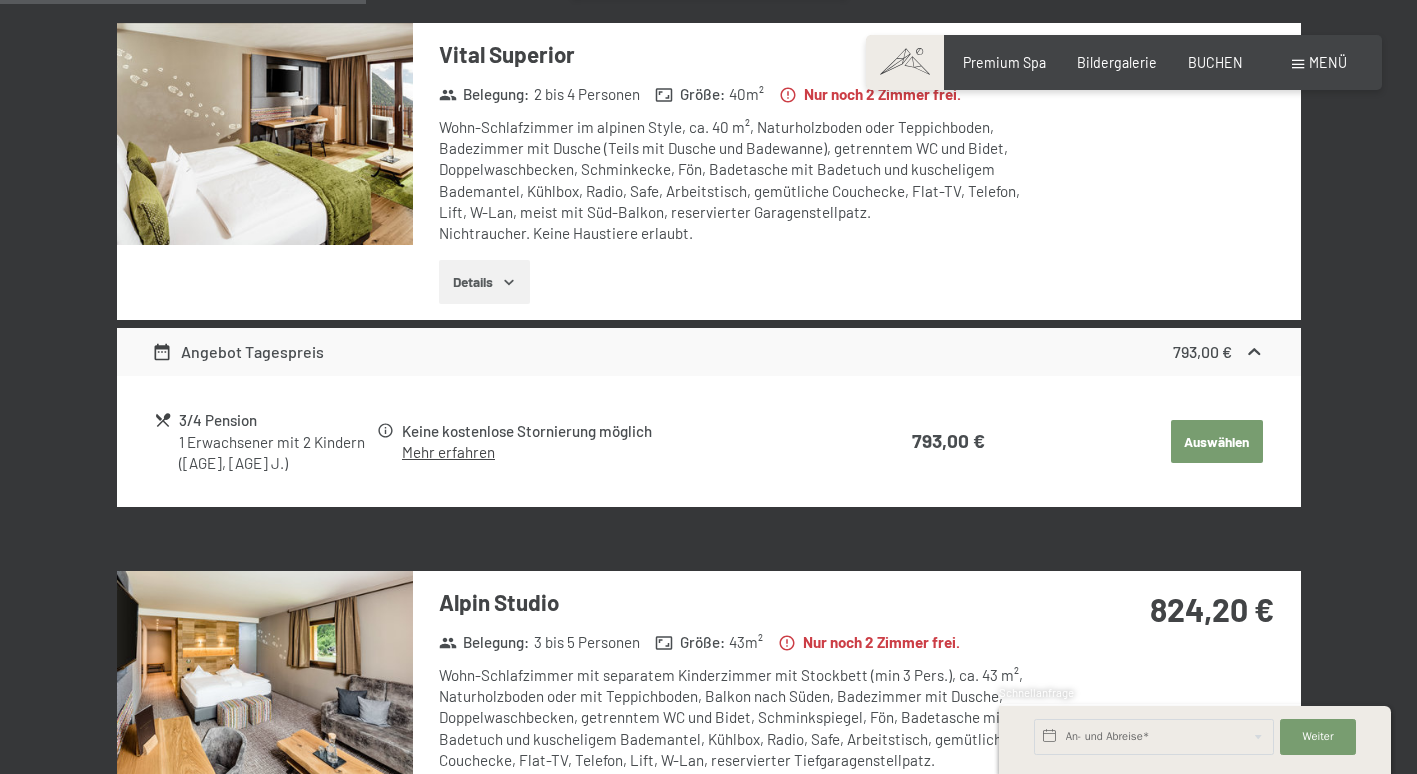 click on "Auswählen" at bounding box center [1217, 442] 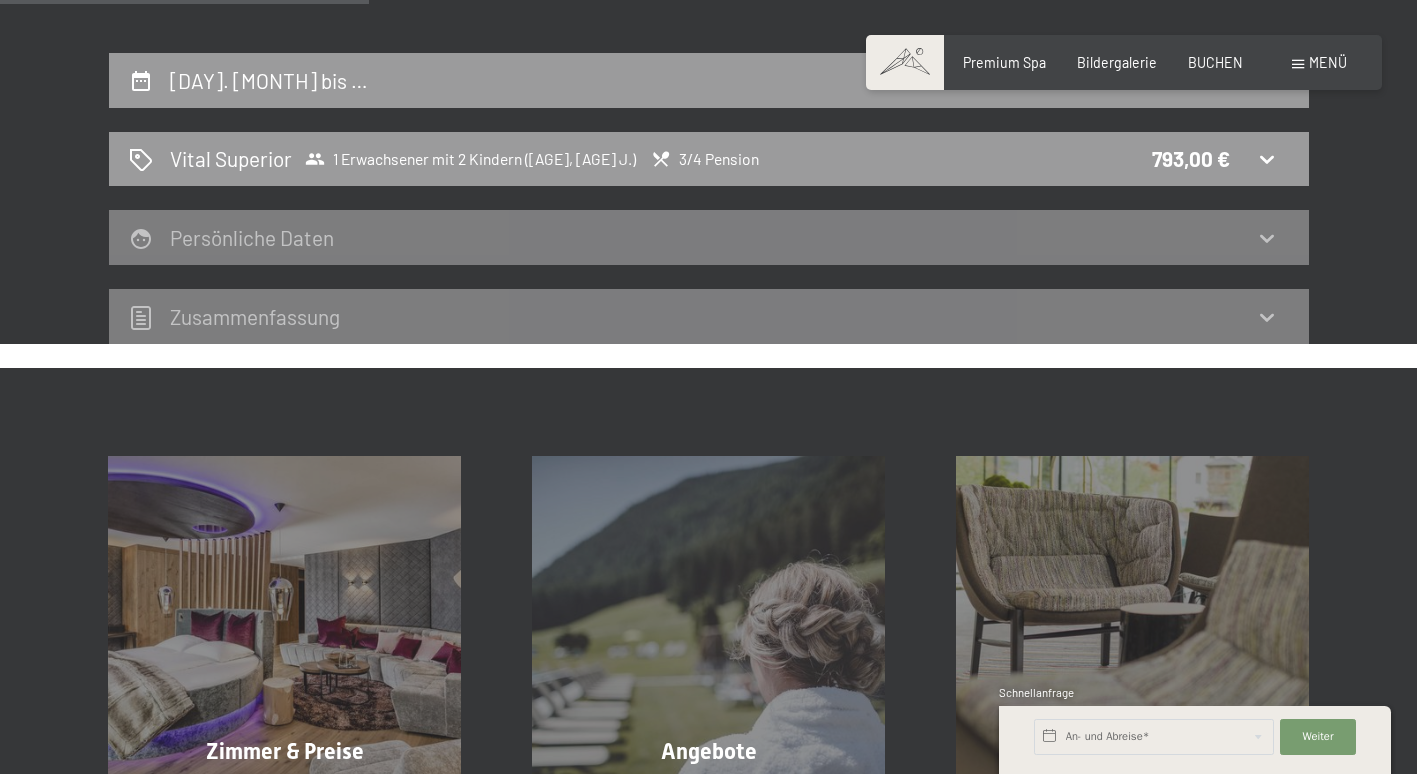 scroll, scrollTop: 276, scrollLeft: 0, axis: vertical 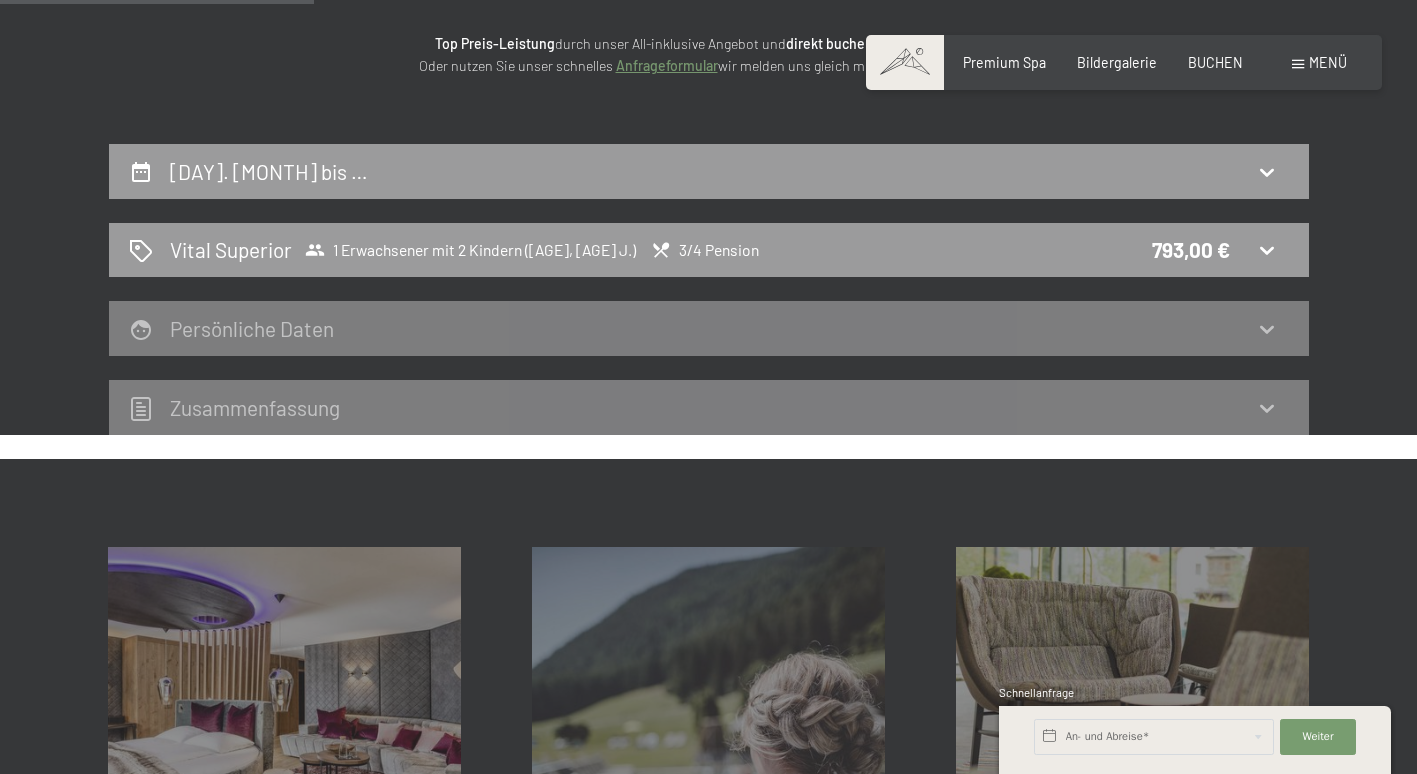 click 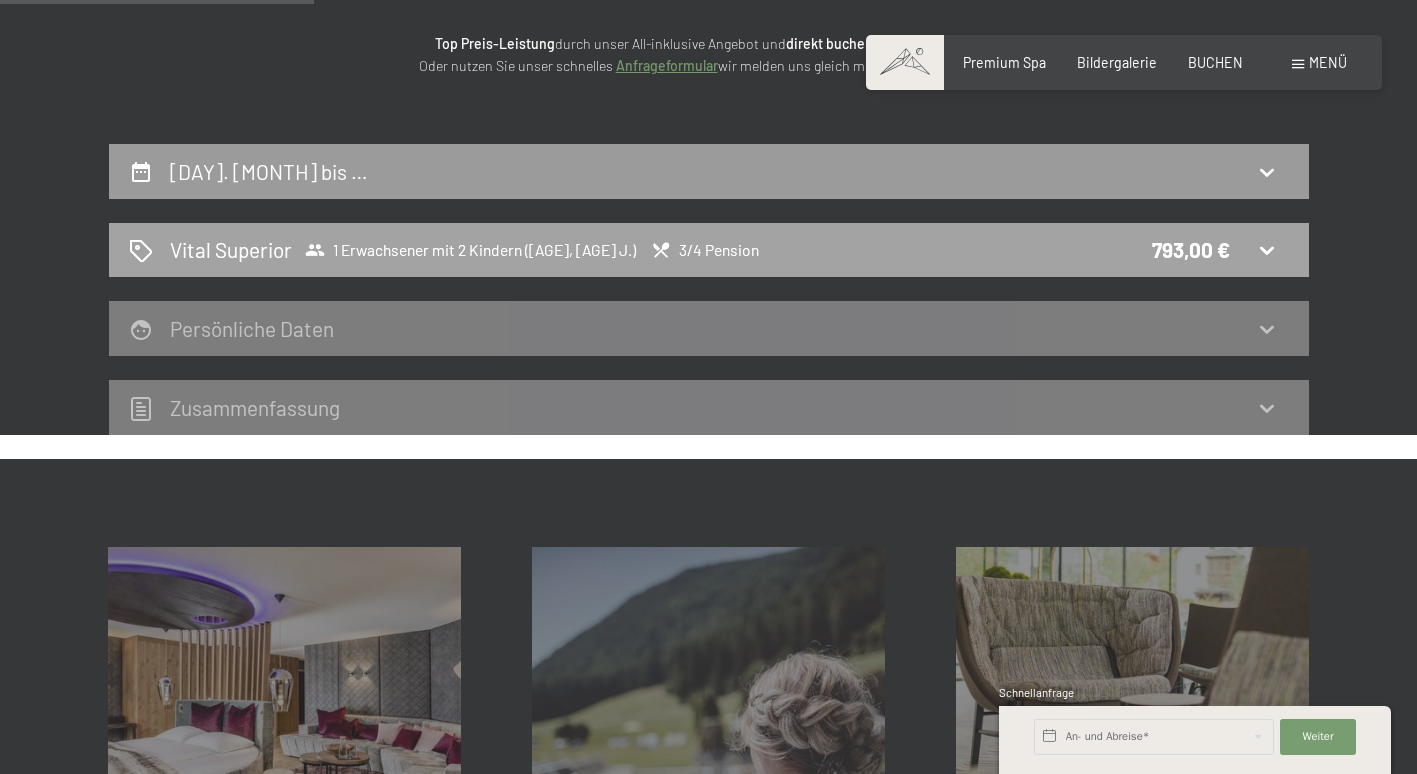 click 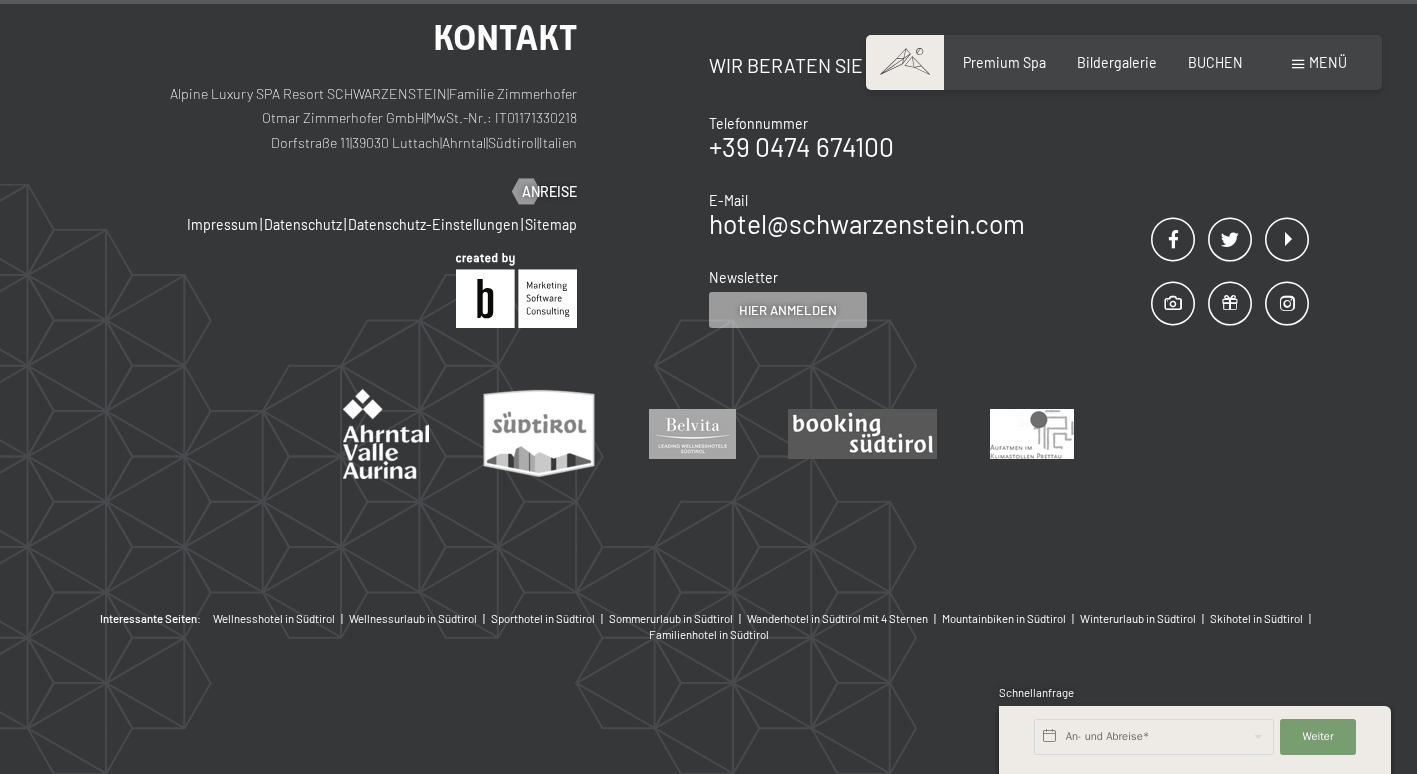scroll, scrollTop: 0, scrollLeft: 0, axis: both 